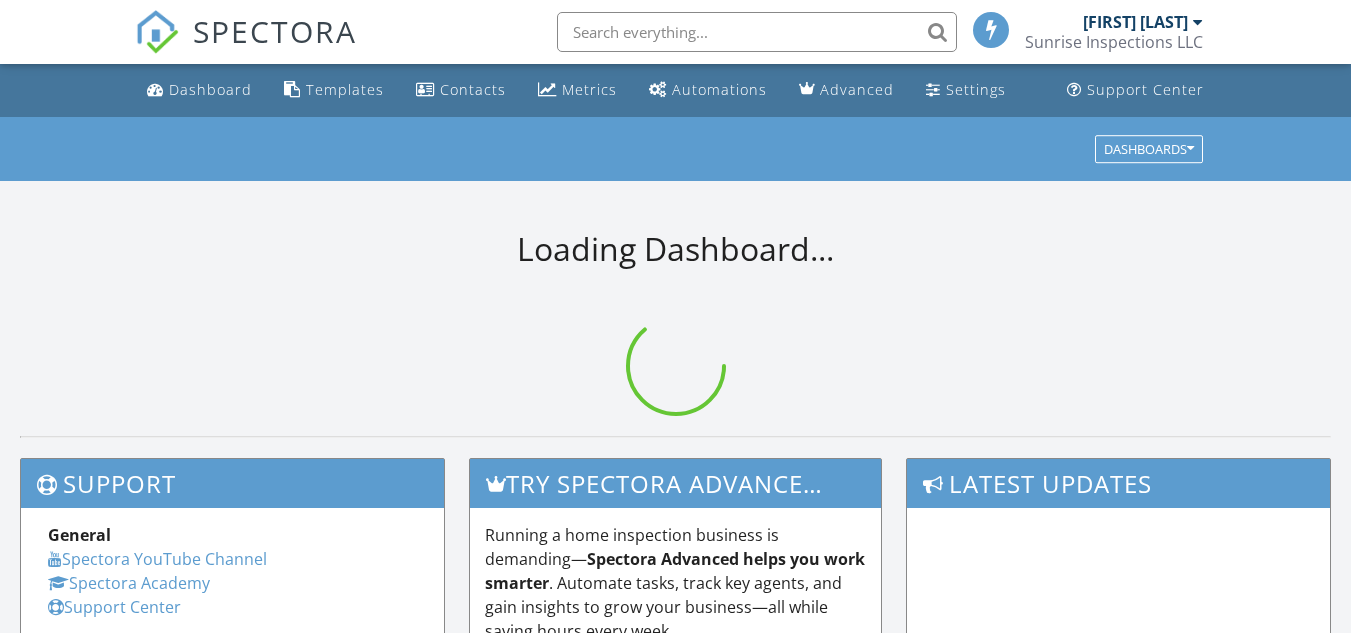 scroll, scrollTop: 0, scrollLeft: 0, axis: both 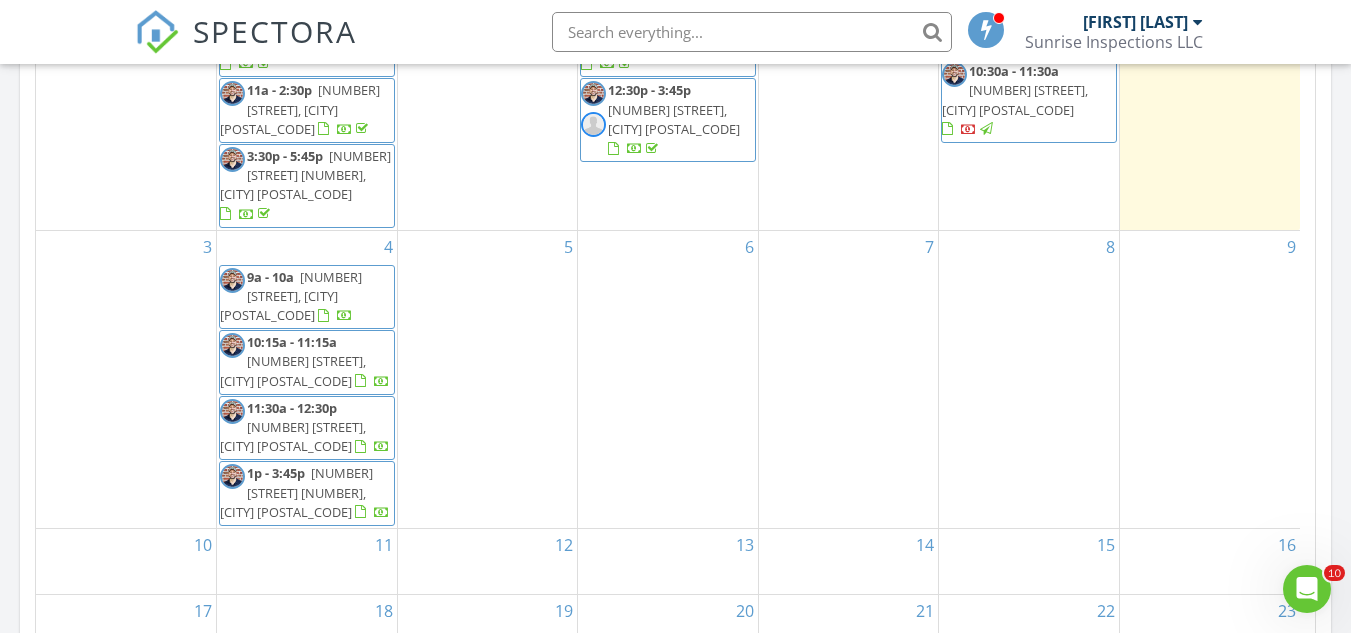 click on "5" at bounding box center [488, 379] 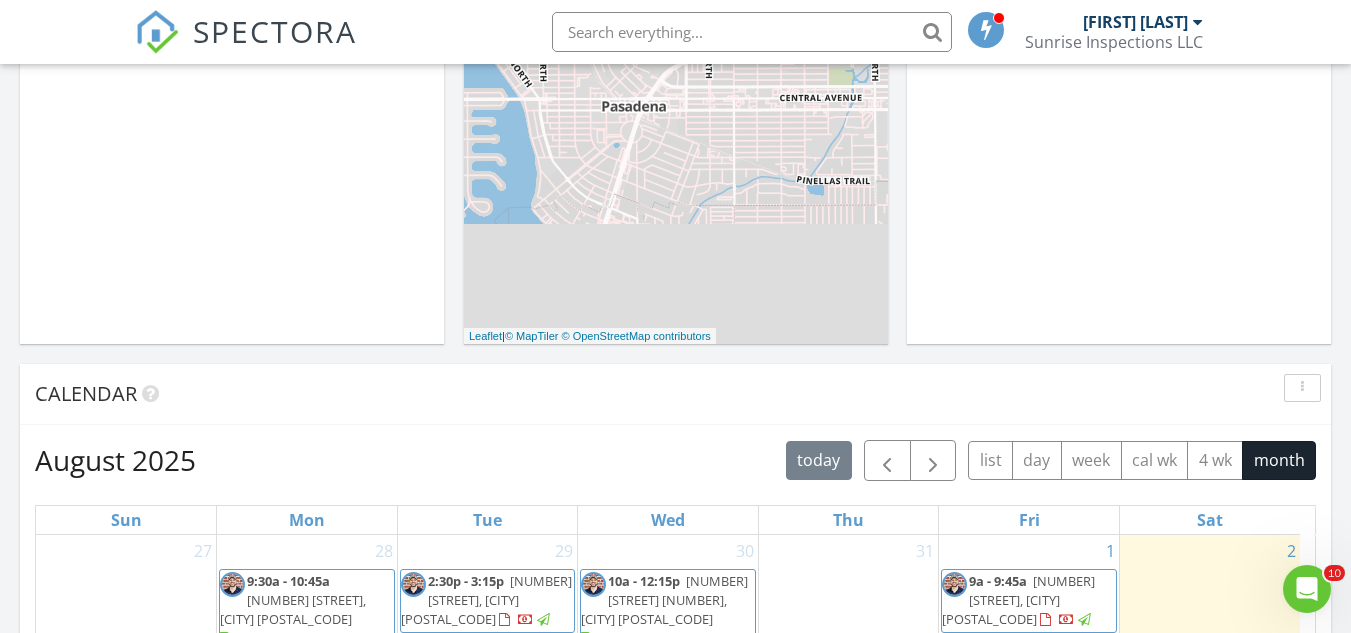 scroll, scrollTop: 291, scrollLeft: 0, axis: vertical 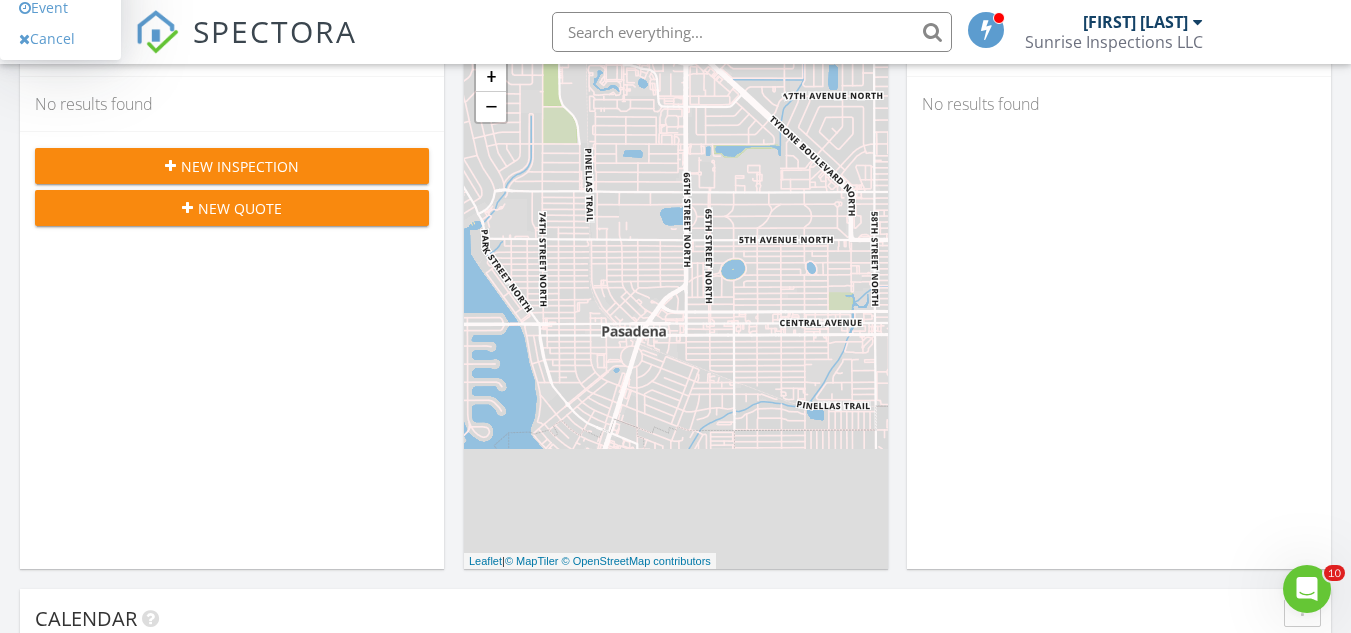 click at bounding box center [170, 166] 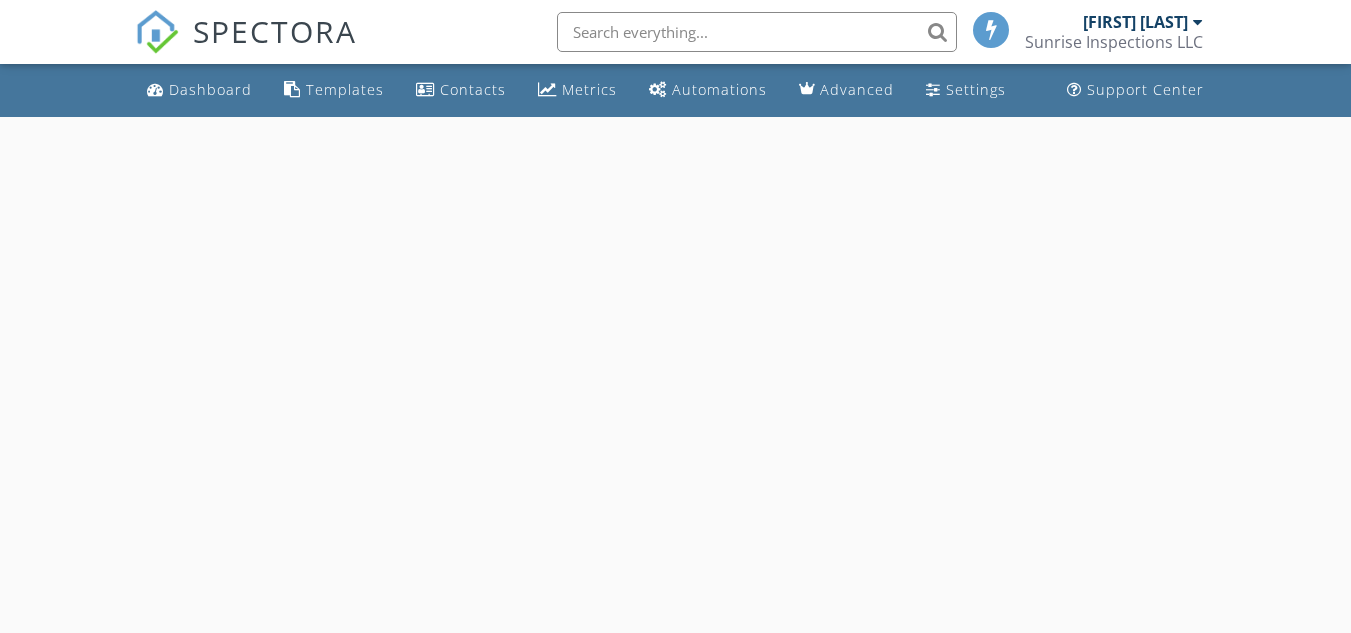 scroll, scrollTop: 0, scrollLeft: 0, axis: both 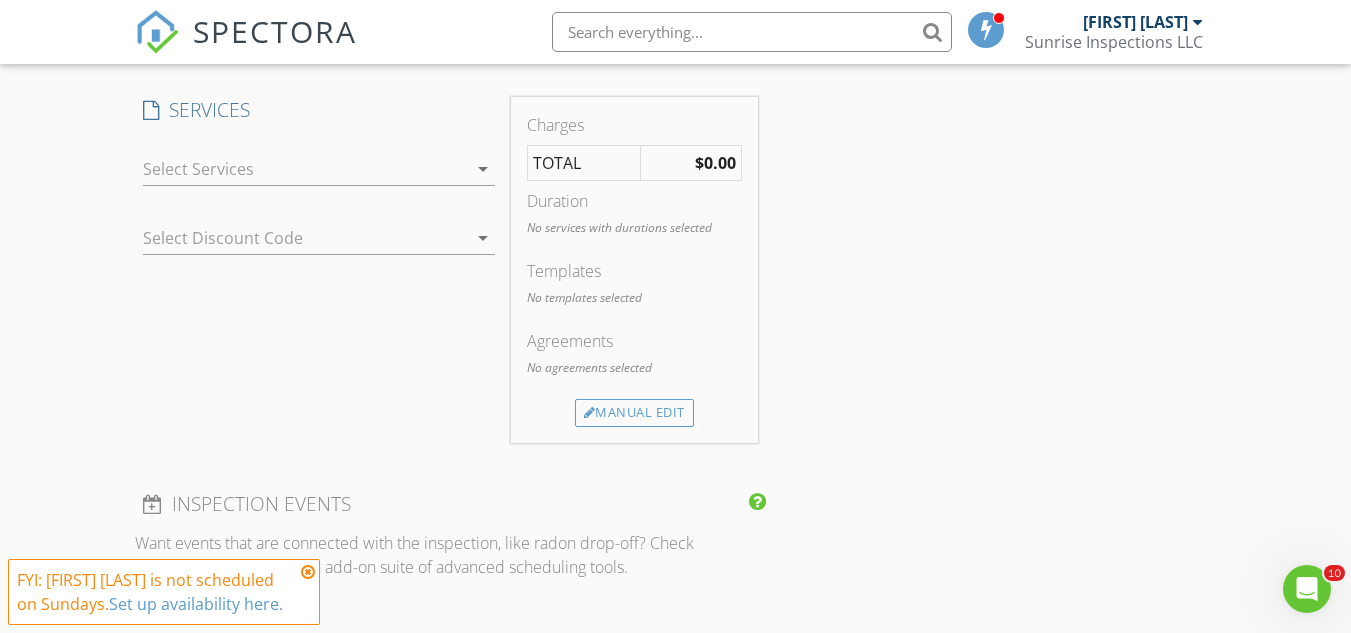 click at bounding box center [305, 169] 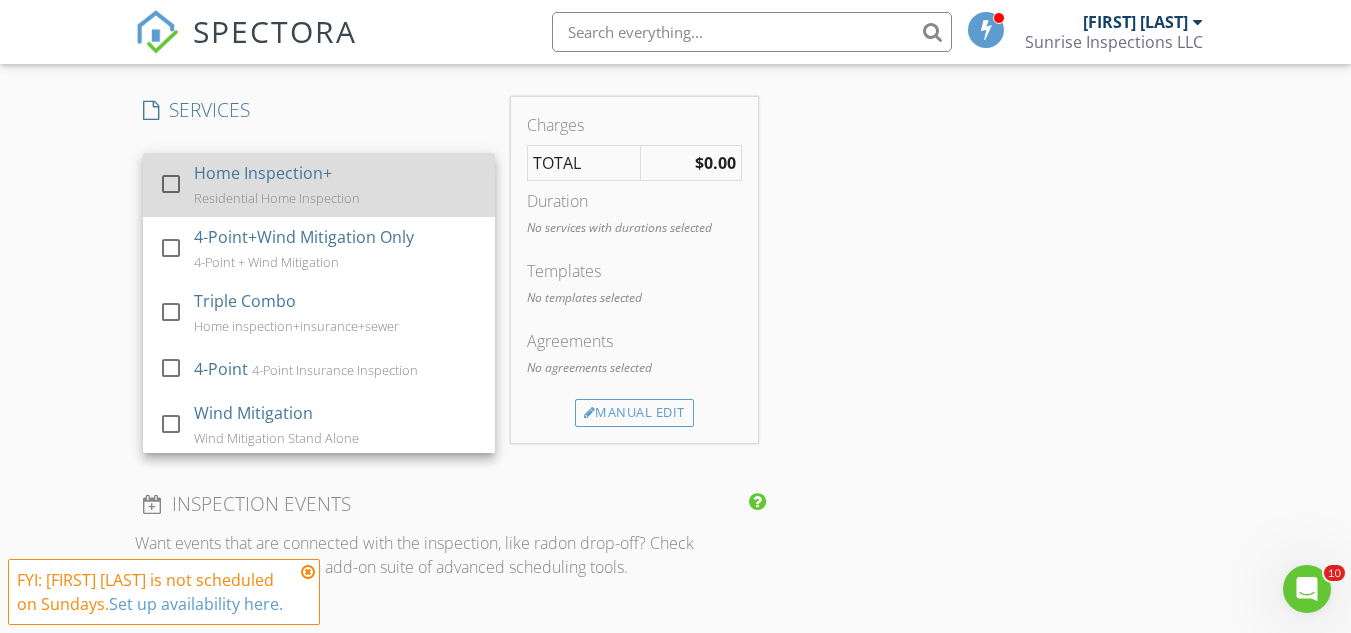 click at bounding box center [175, 202] 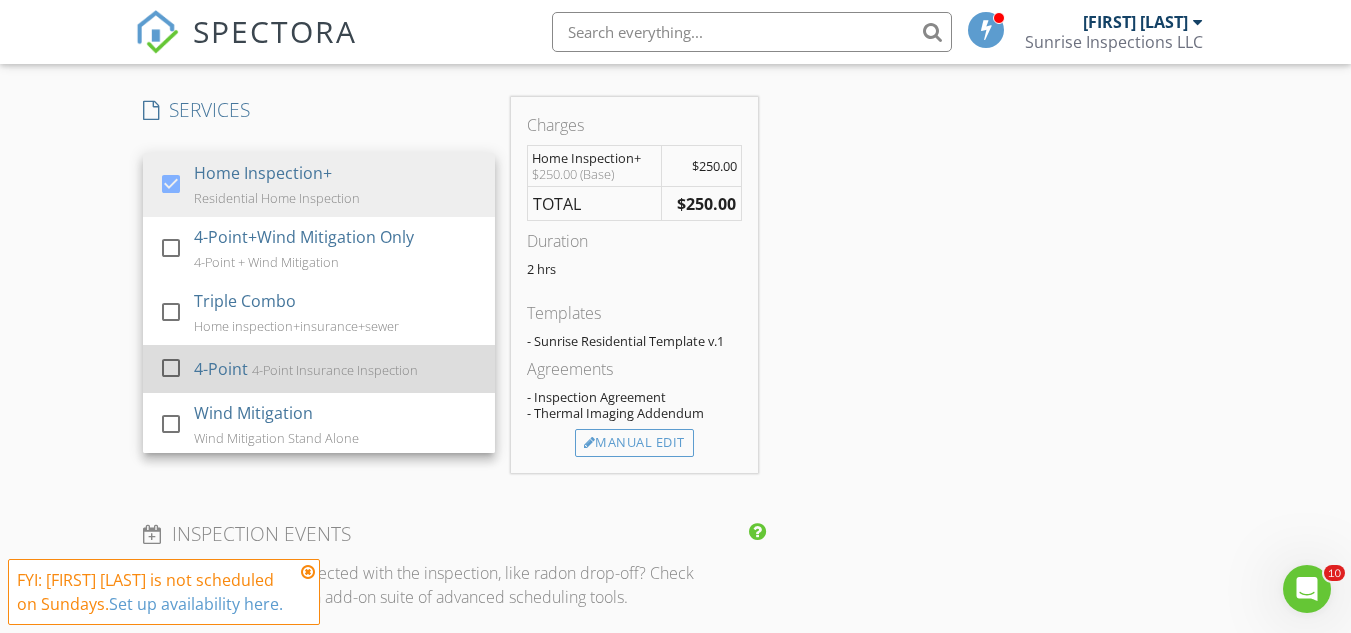 click on "4-Point" at bounding box center [221, 369] 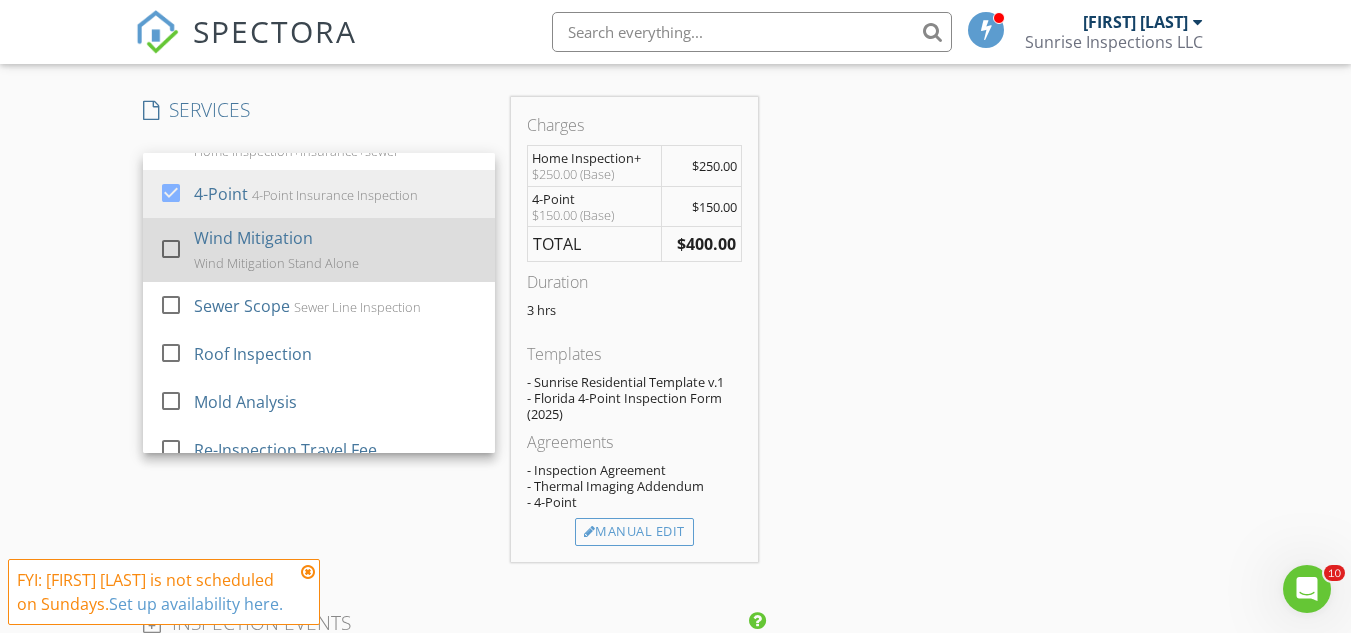 scroll, scrollTop: 196, scrollLeft: 0, axis: vertical 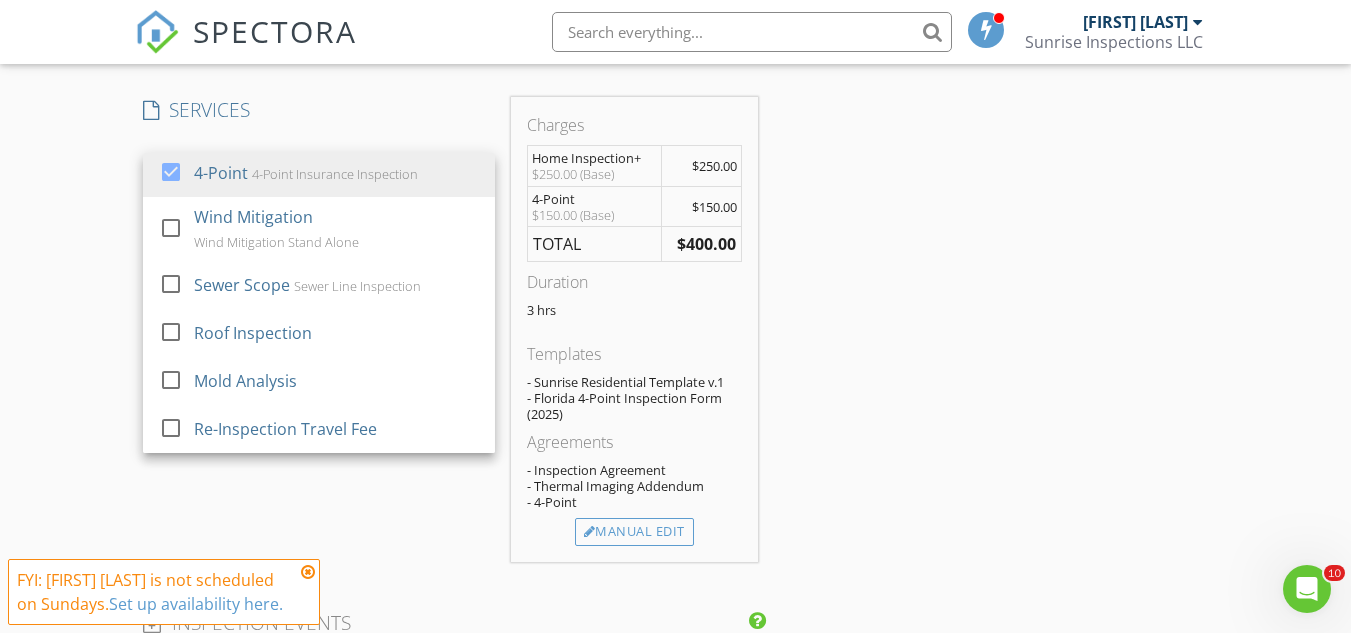 click on "New Inspection
Click here to use the New Order Form
INSPECTOR(S)
check_box   Joshua Roberts   PRIMARY   check_box_outline_blank   Keith Johnson     Joshua Roberts arrow_drop_down   check_box_outline_blank Joshua Roberts specifically requested
Date/Time
08/03/2025 8:00 AM
Location
Address Form       Can't find your address?   Click here.
client
check_box Enable Client CC email for this inspection   Client Search     check_box_outline_blank Client is a Company/Organization     First Name   Last Name   Email   CC Email   Phone           Notes   Private Notes
ADD ADDITIONAL client
SERVICES
check_box   Home Inspection+   Residential Home Inspection check_box_outline_blank   4-Point+Wind Mitigation Only   4-Point + Wind Mitigation check_box_outline_blank   Triple Combo" at bounding box center (675, 493) 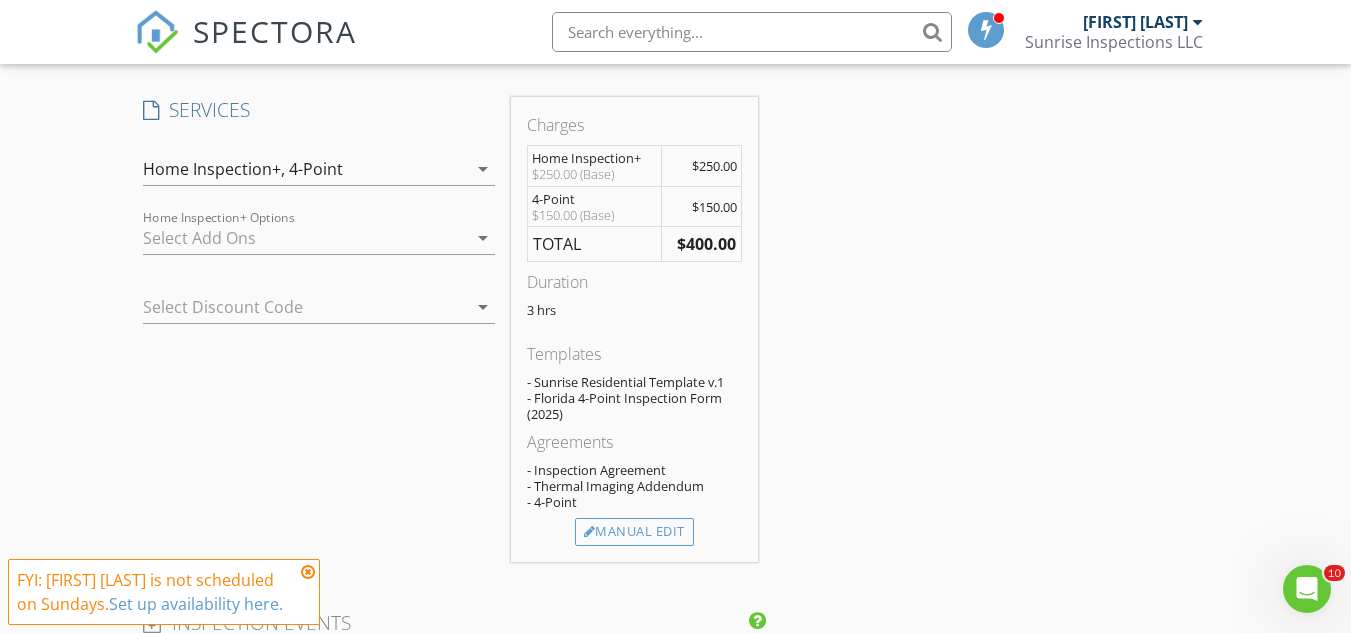 click at bounding box center [305, 238] 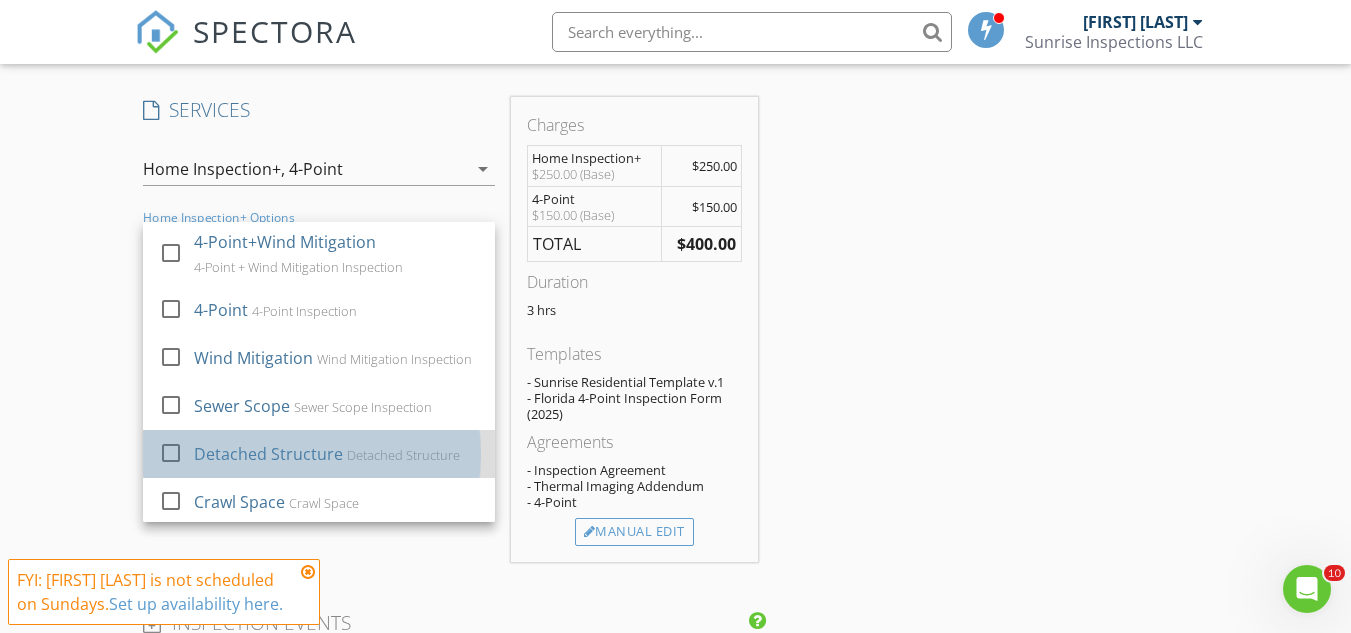 click on "Detached Structure   Detached Structure" at bounding box center (336, 454) 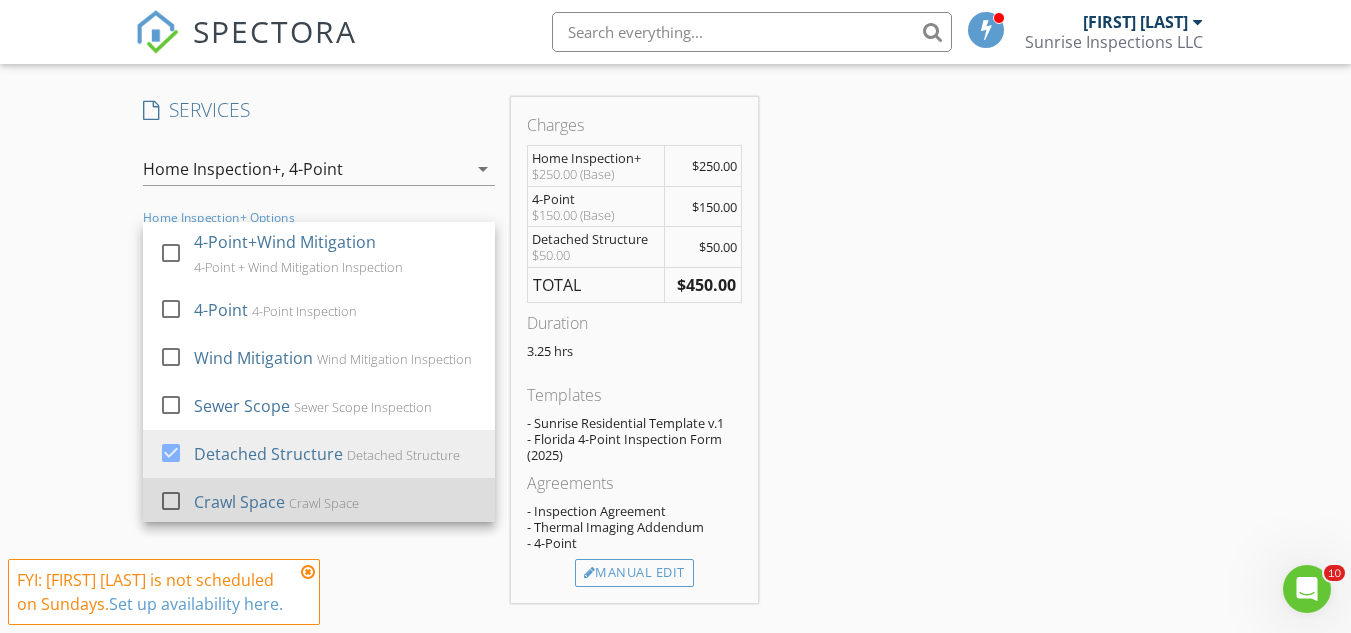 click on "Crawl Space" at bounding box center (239, 502) 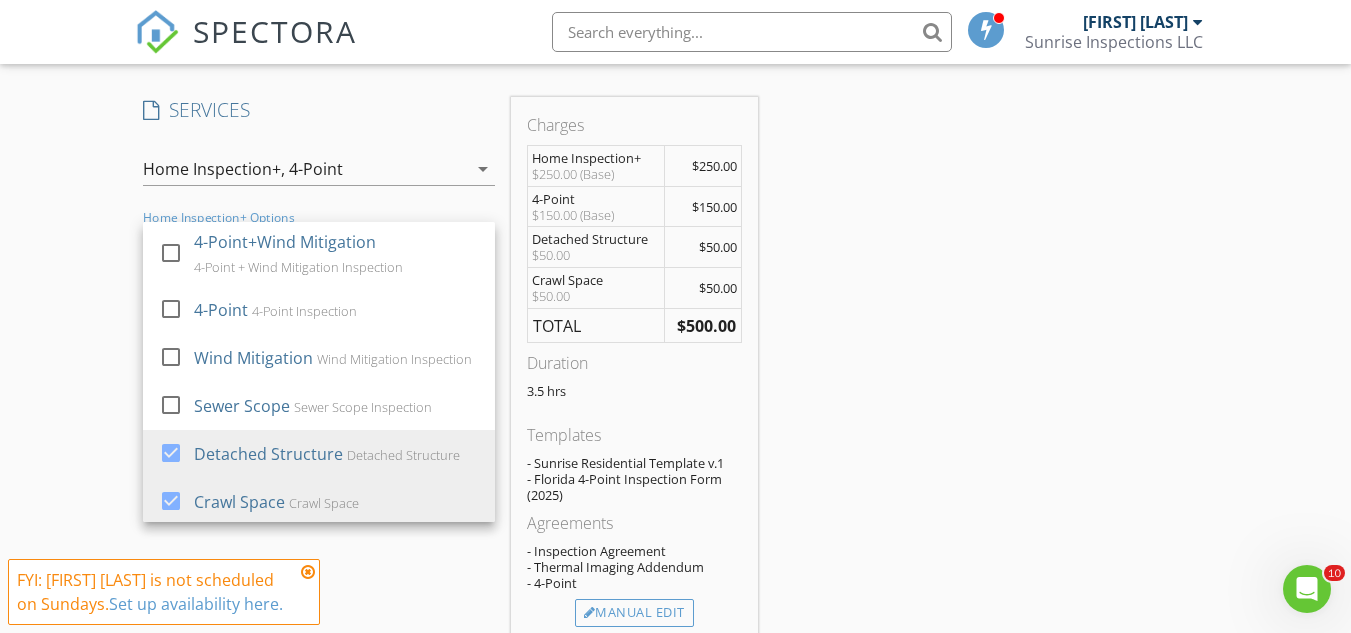 click on "New Inspection
Click here to use the New Order Form
INSPECTOR(S)
check_box   Joshua Roberts   PRIMARY   check_box_outline_blank   Keith Johnson     Joshua Roberts arrow_drop_down   check_box_outline_blank Joshua Roberts specifically requested
Date/Time
08/03/2025 8:00 AM
Location
Address Form       Can't find your address?   Click here.
client
check_box Enable Client CC email for this inspection   Client Search     check_box_outline_blank Client is a Company/Organization     First Name   Last Name   Email   CC Email   Phone           Notes   Private Notes
ADD ADDITIONAL client
SERVICES
check_box   Home Inspection+   Residential Home Inspection check_box_outline_blank   4-Point+Wind Mitigation Only   4-Point + Wind Mitigation check_box_outline_blank   Triple Combo" at bounding box center (675, 533) 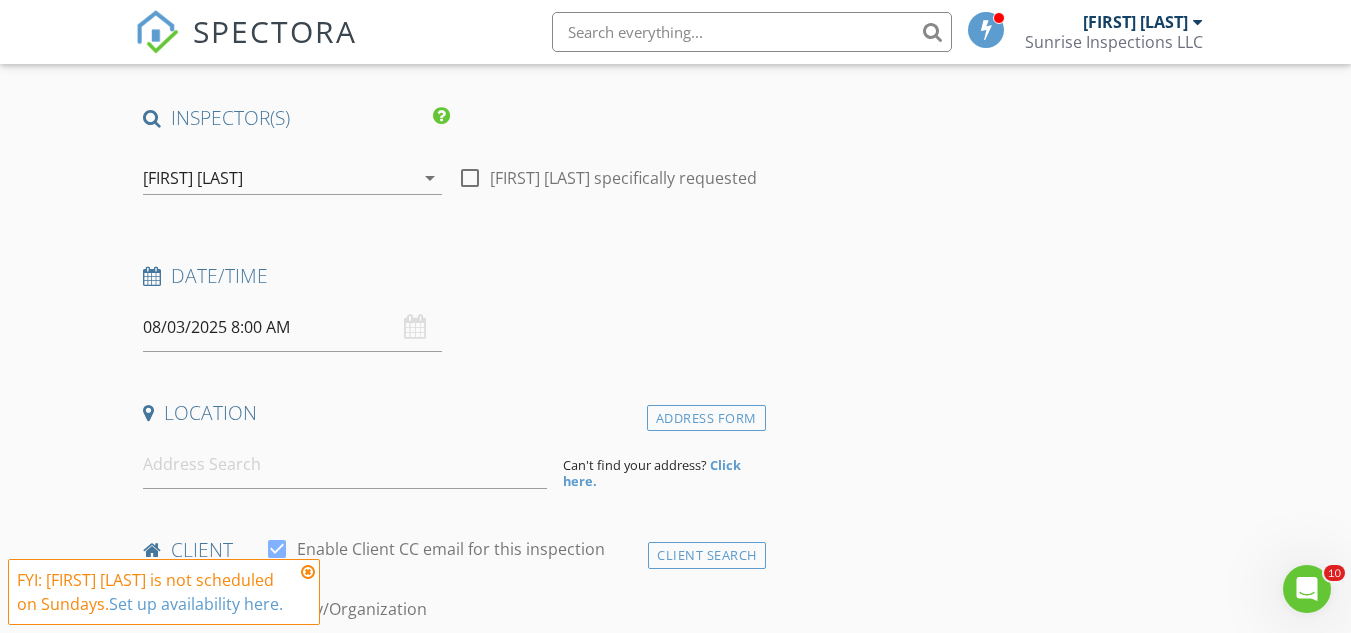 scroll, scrollTop: 267, scrollLeft: 0, axis: vertical 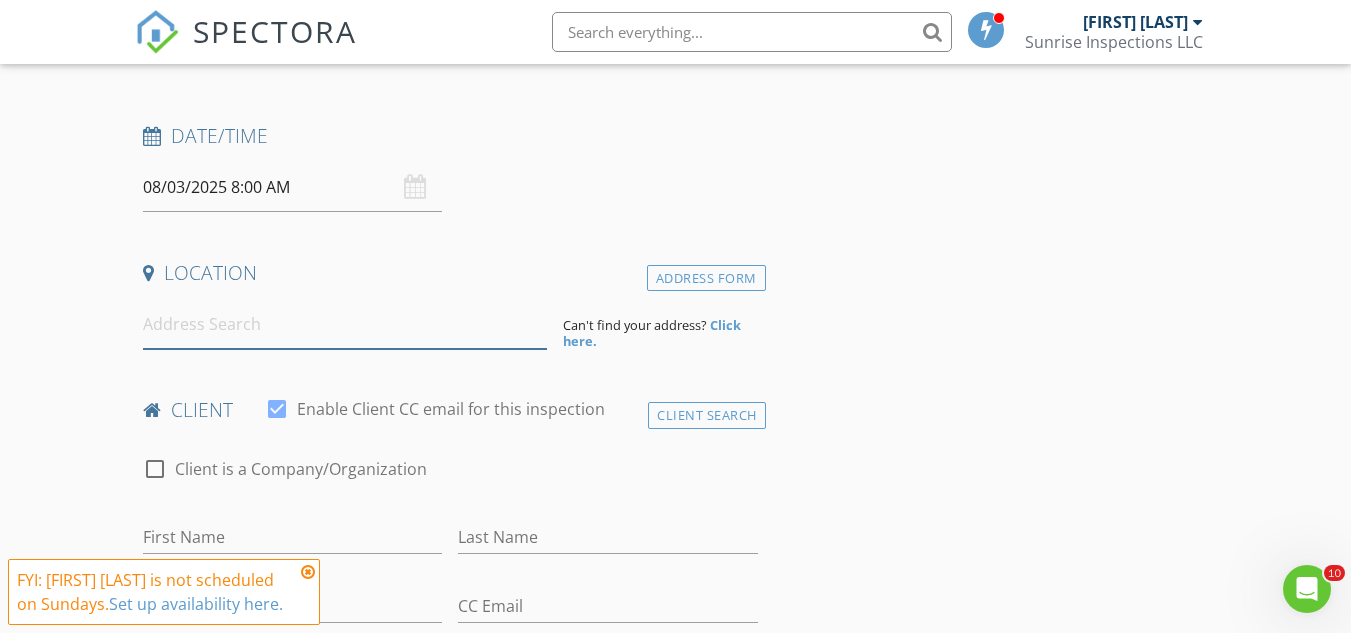 click at bounding box center [345, 324] 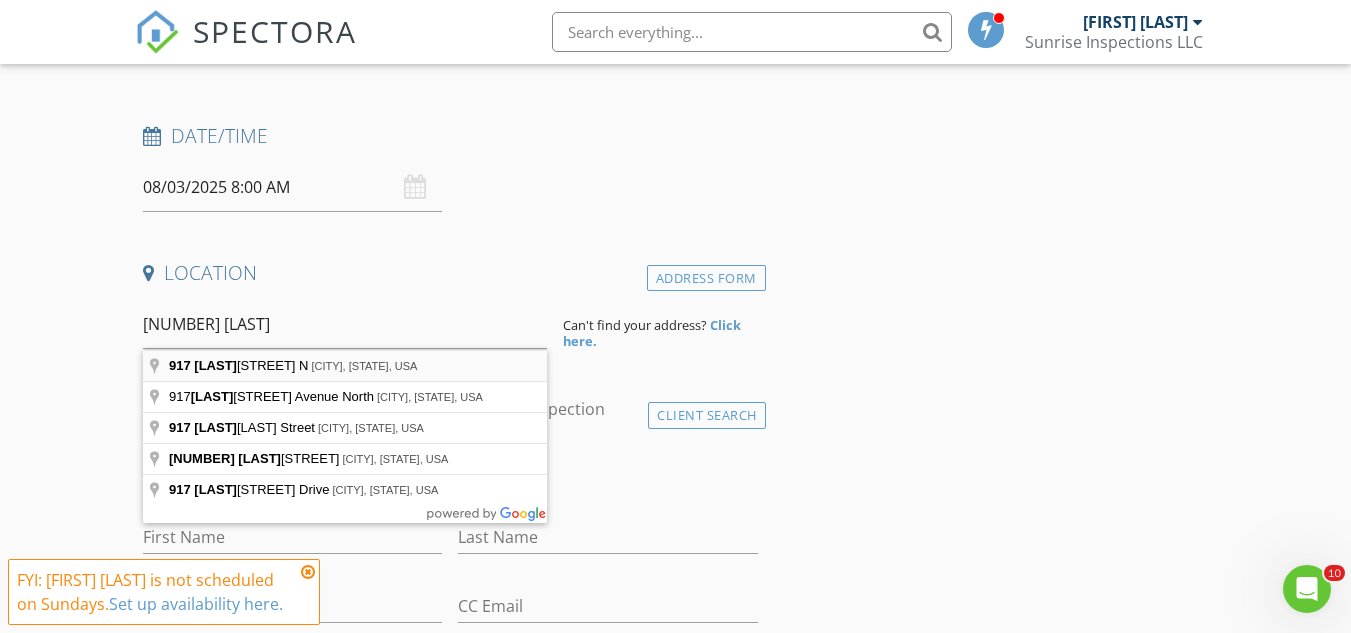 type on "917 Dartmoor St N, St. Petersburg, FL, USA" 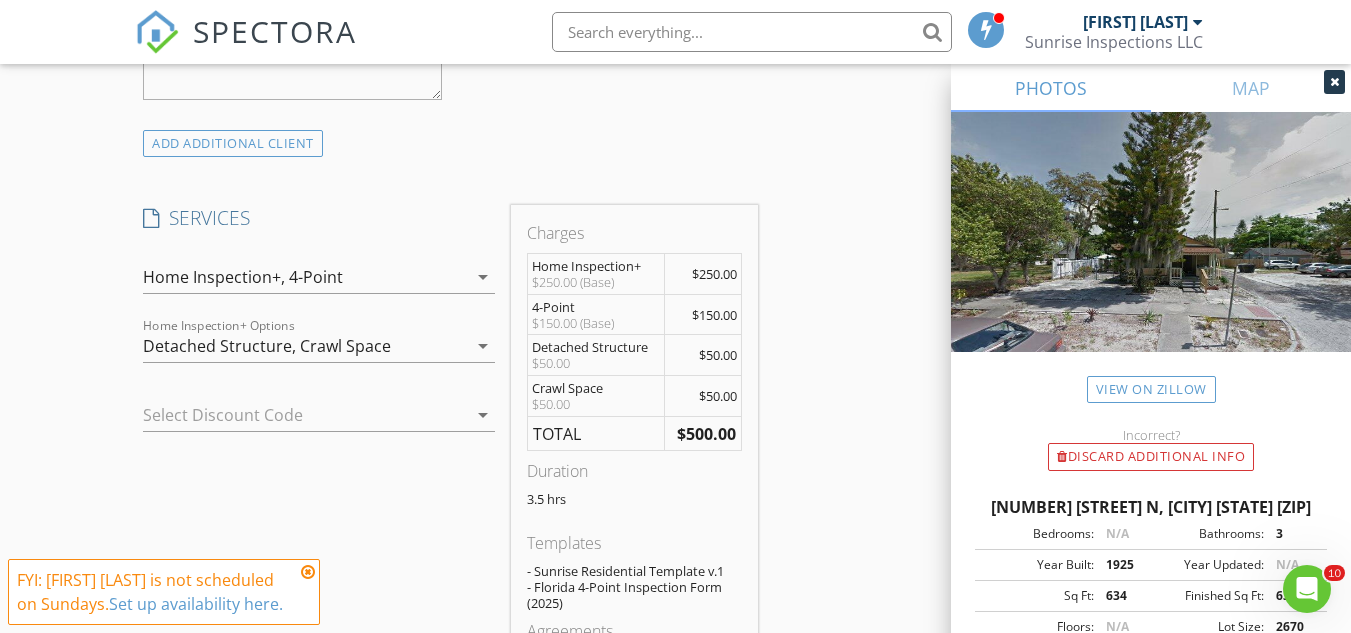 scroll, scrollTop: 1467, scrollLeft: 0, axis: vertical 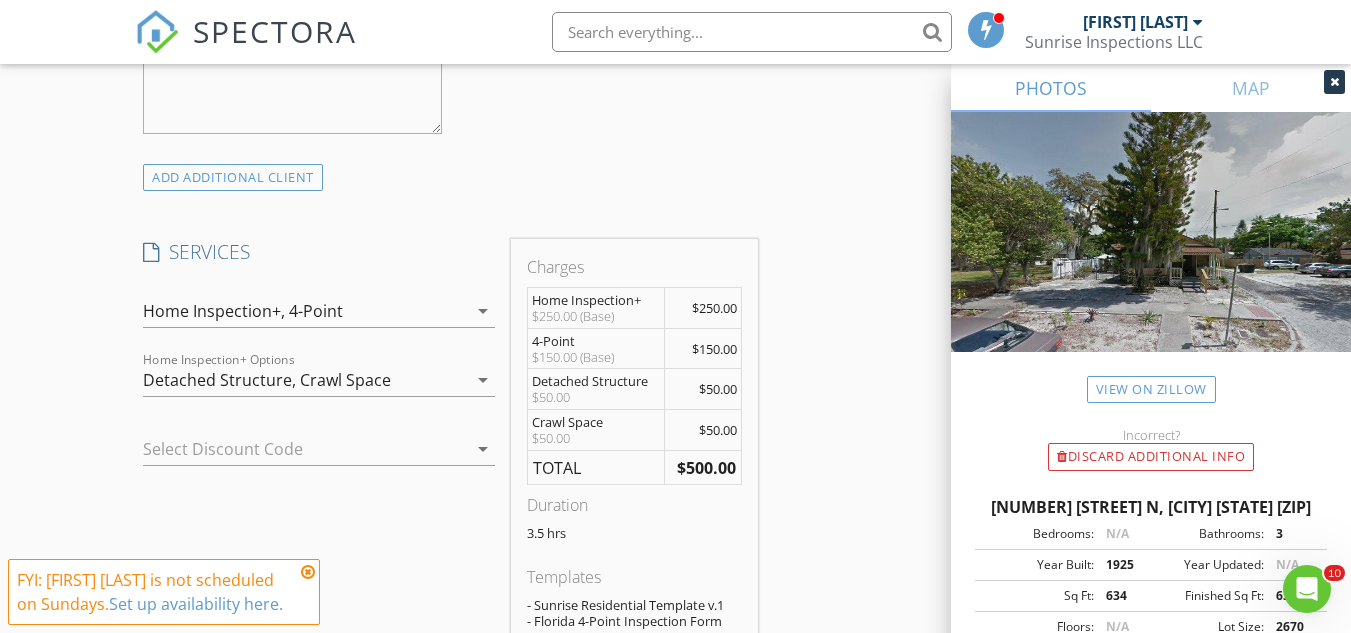 drag, startPoint x: 533, startPoint y: 288, endPoint x: 580, endPoint y: 403, distance: 124.23365 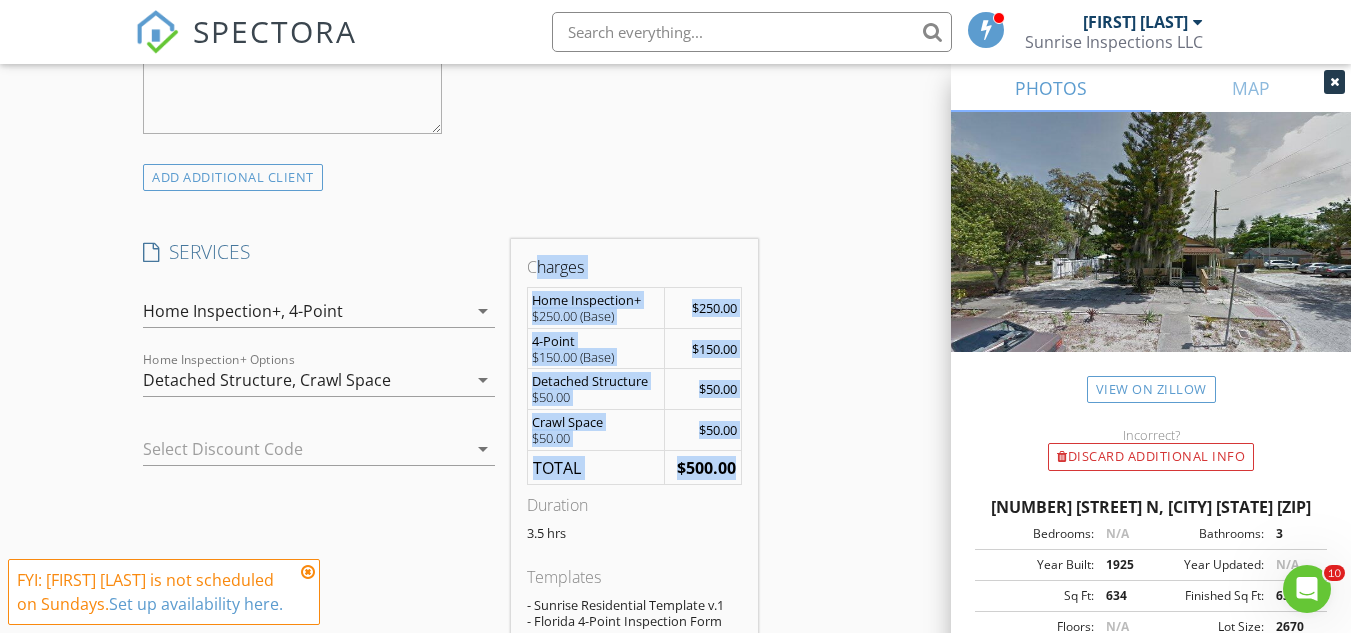 drag, startPoint x: 733, startPoint y: 465, endPoint x: 530, endPoint y: 263, distance: 286.37912 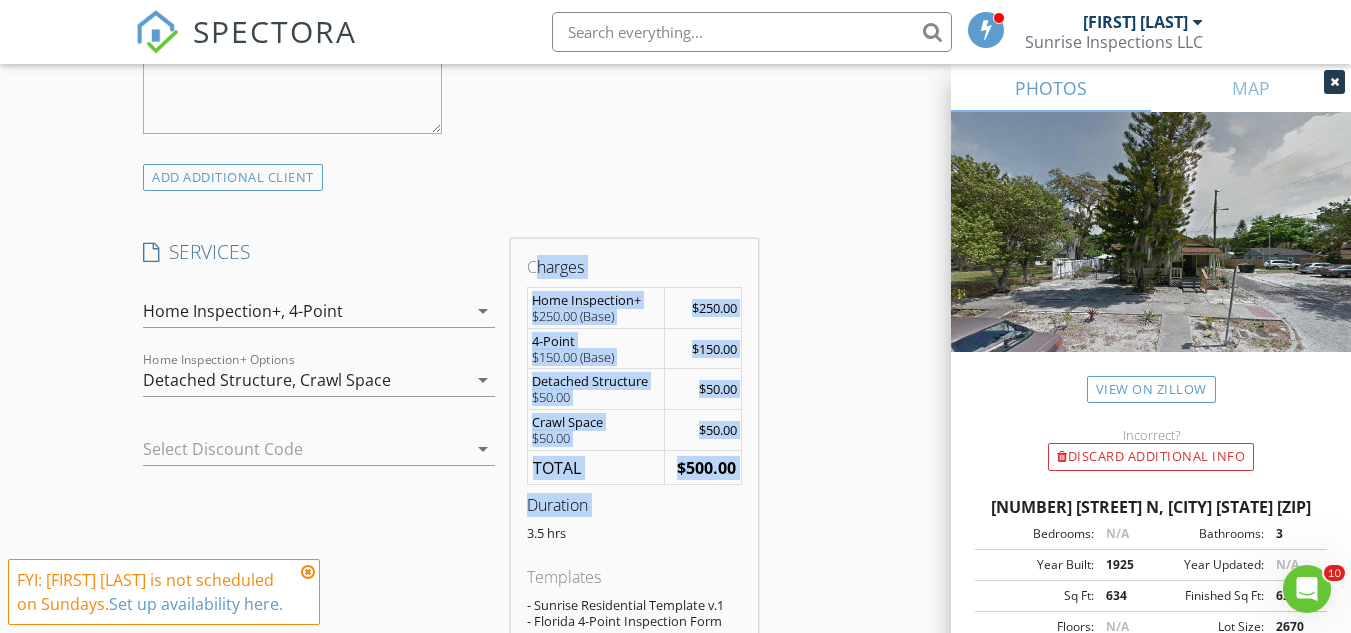 drag, startPoint x: 530, startPoint y: 263, endPoint x: 691, endPoint y: 494, distance: 281.5706 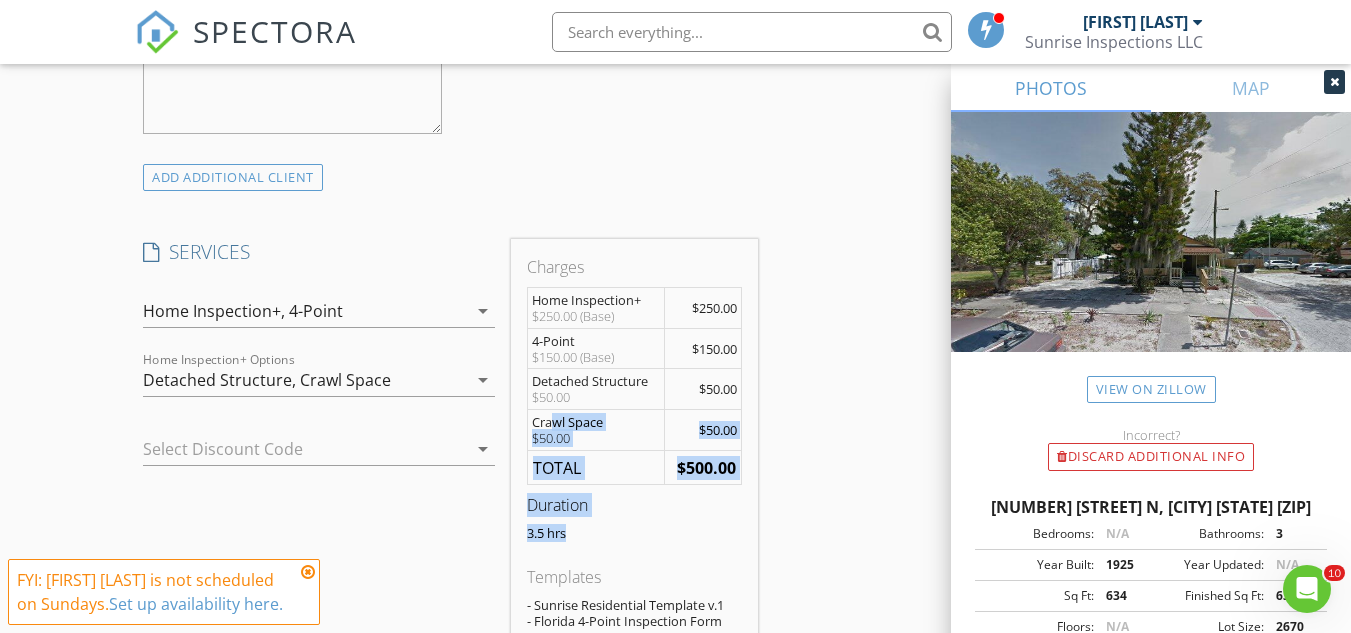 drag, startPoint x: 608, startPoint y: 538, endPoint x: 555, endPoint y: 323, distance: 221.43622 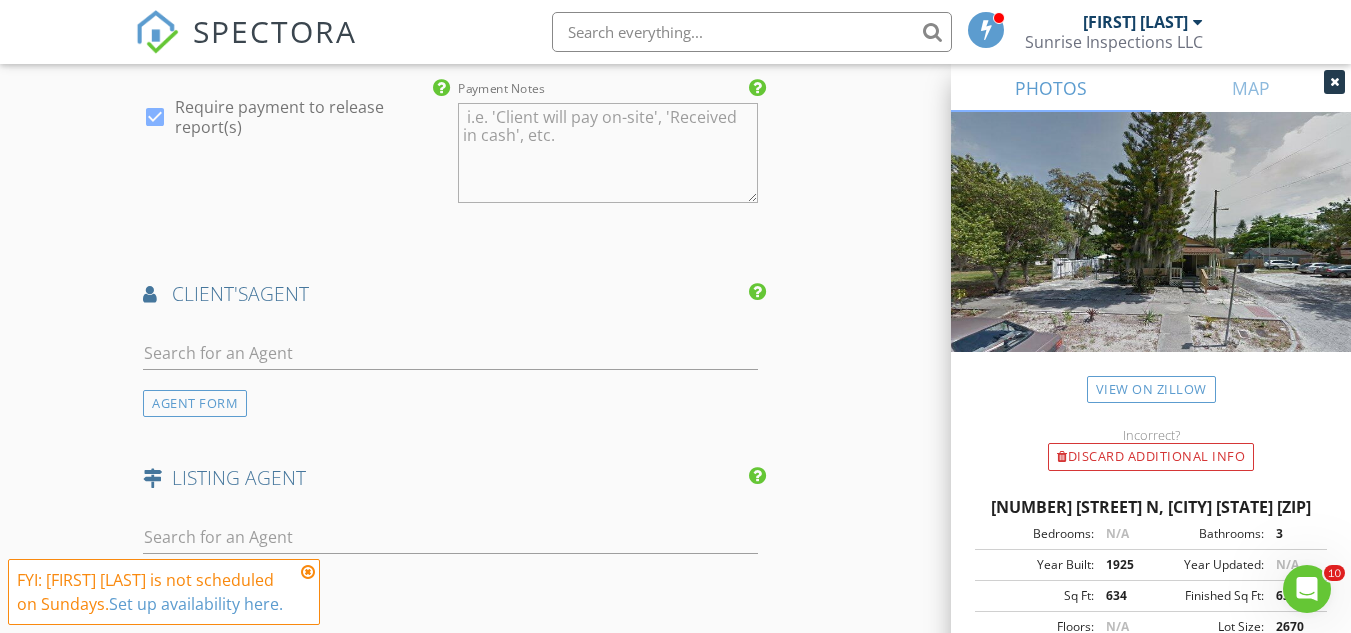 scroll, scrollTop: 2533, scrollLeft: 0, axis: vertical 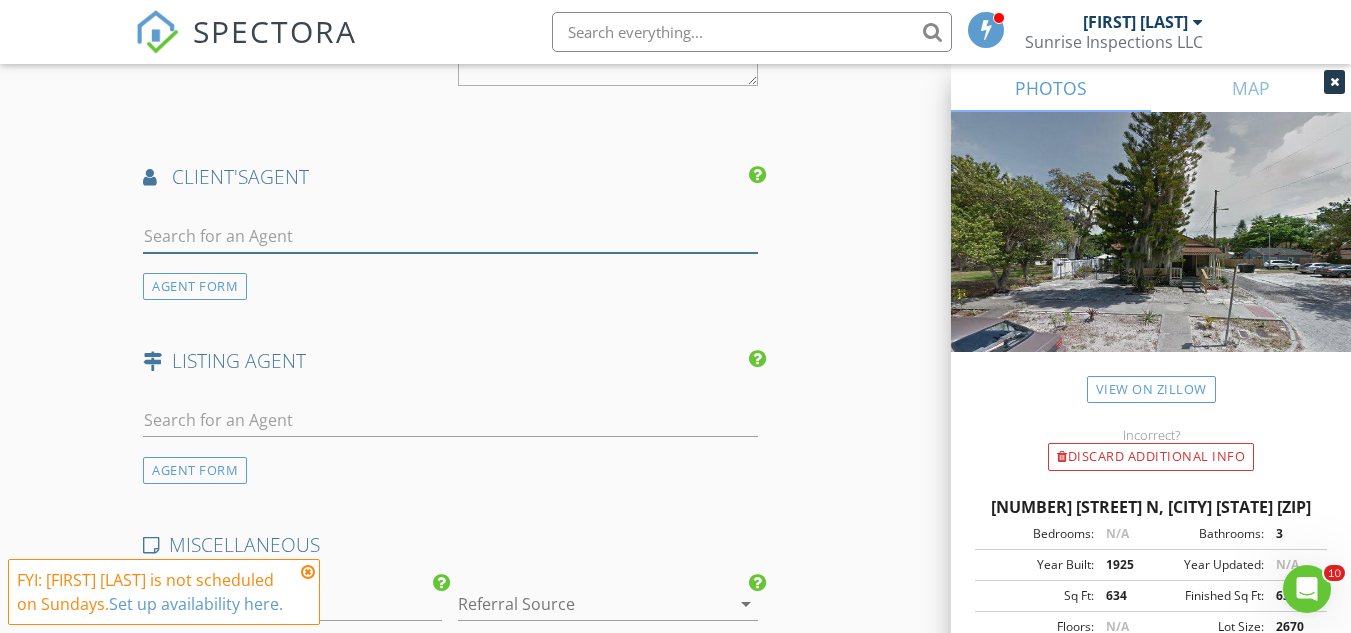 click at bounding box center [450, 236] 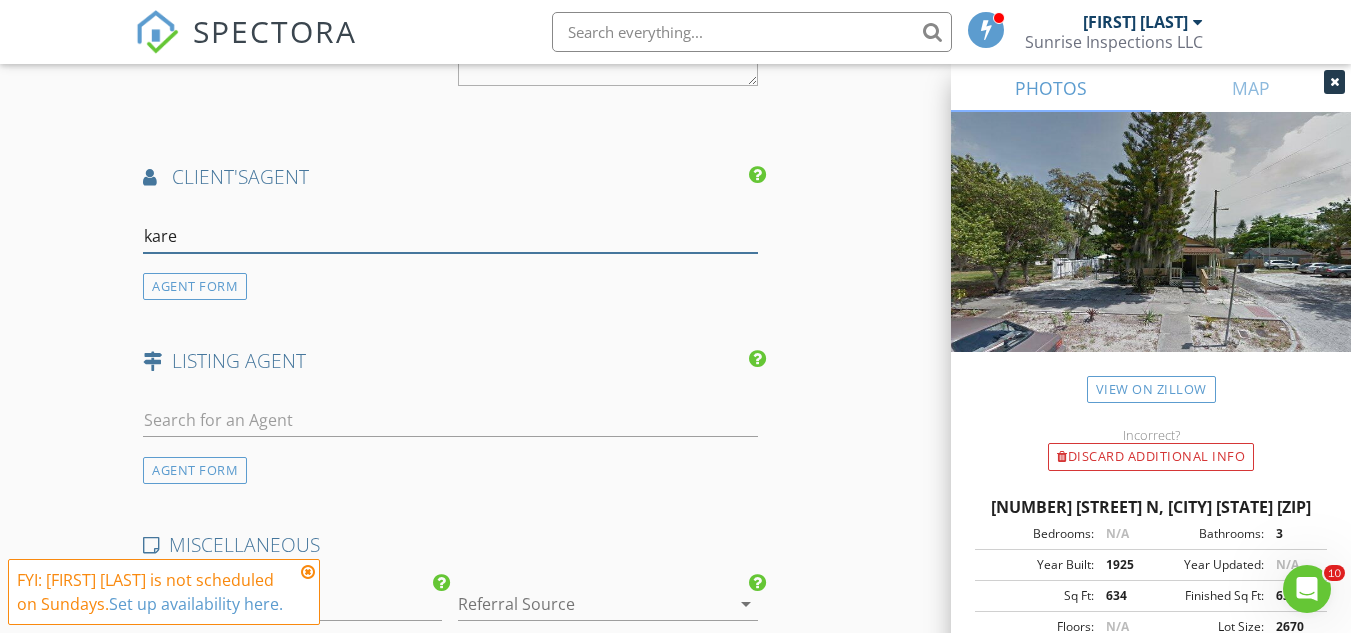 type on "karen" 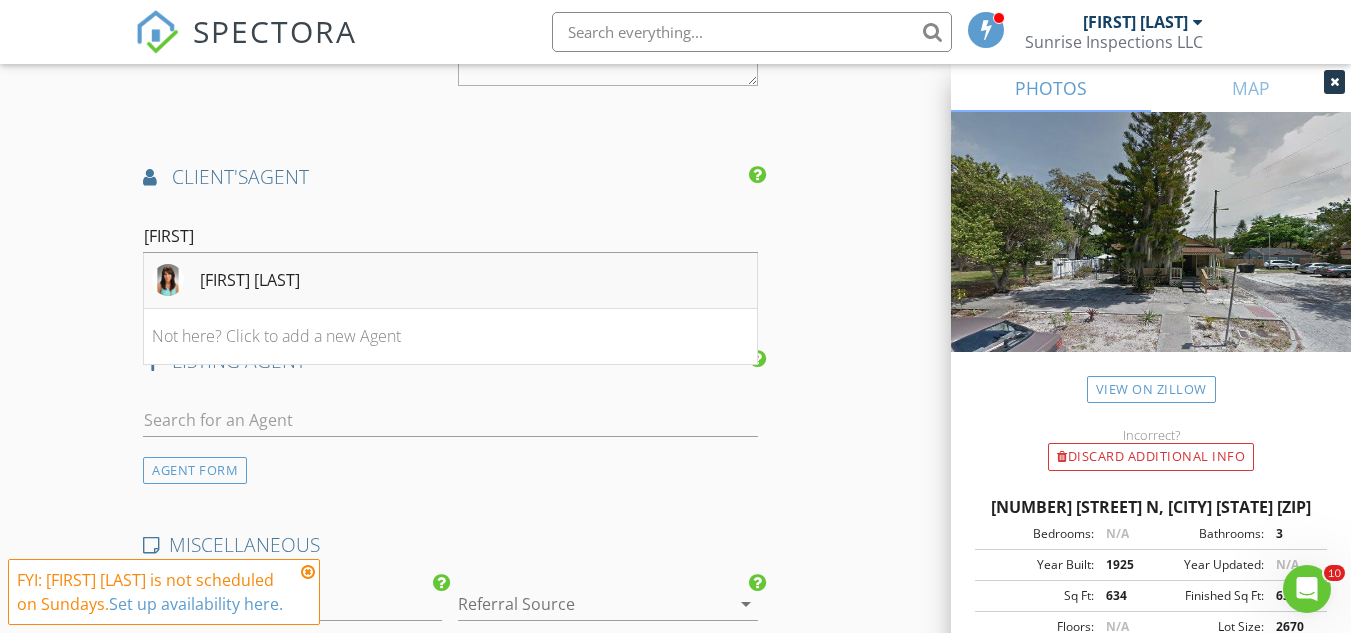 click on "Karen Lucas" at bounding box center [250, 280] 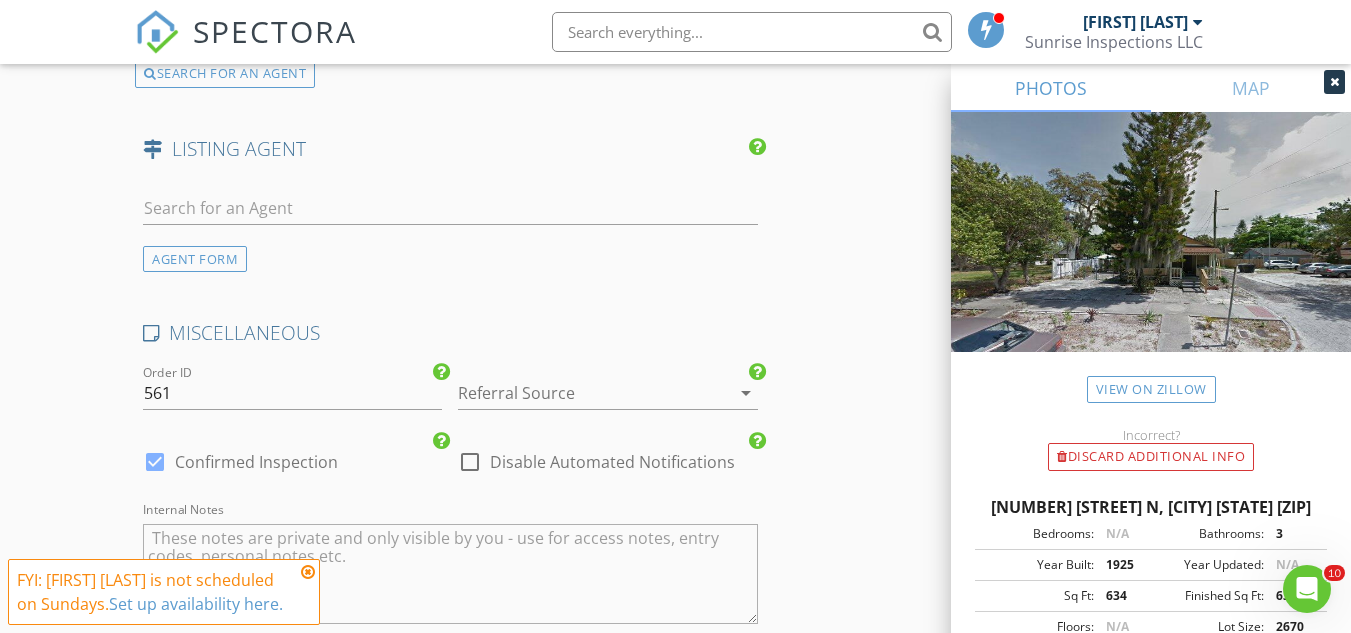 scroll, scrollTop: 3333, scrollLeft: 0, axis: vertical 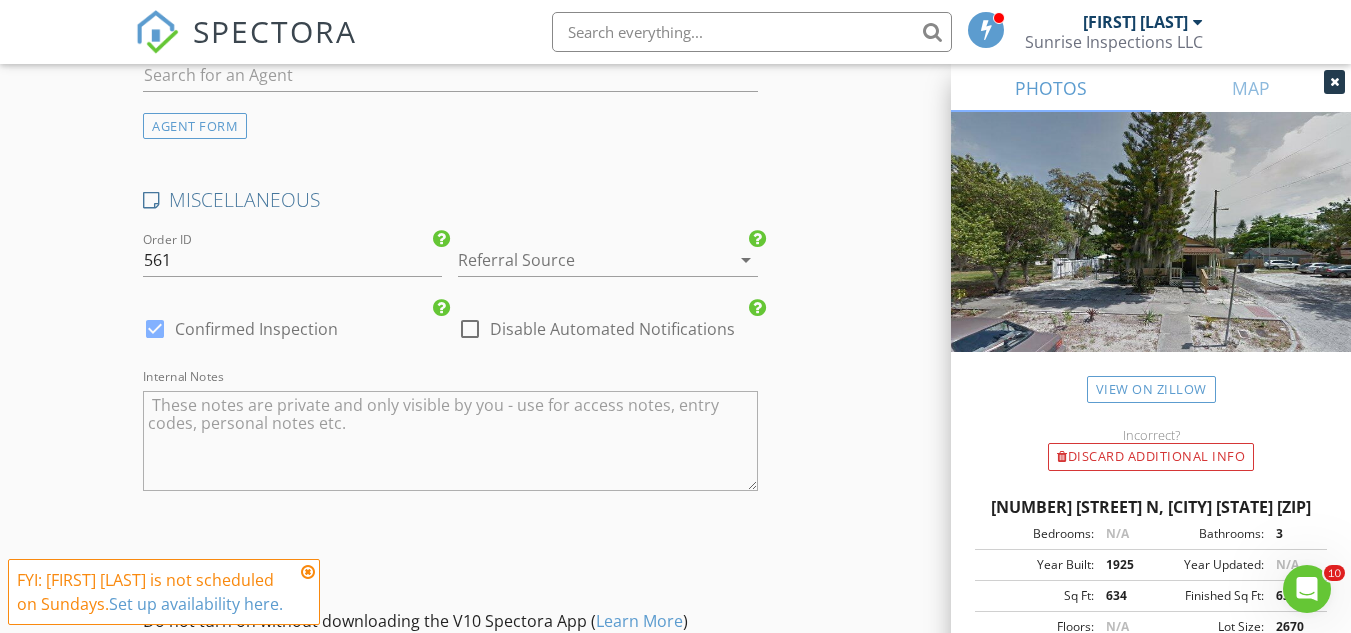 click at bounding box center (450, 441) 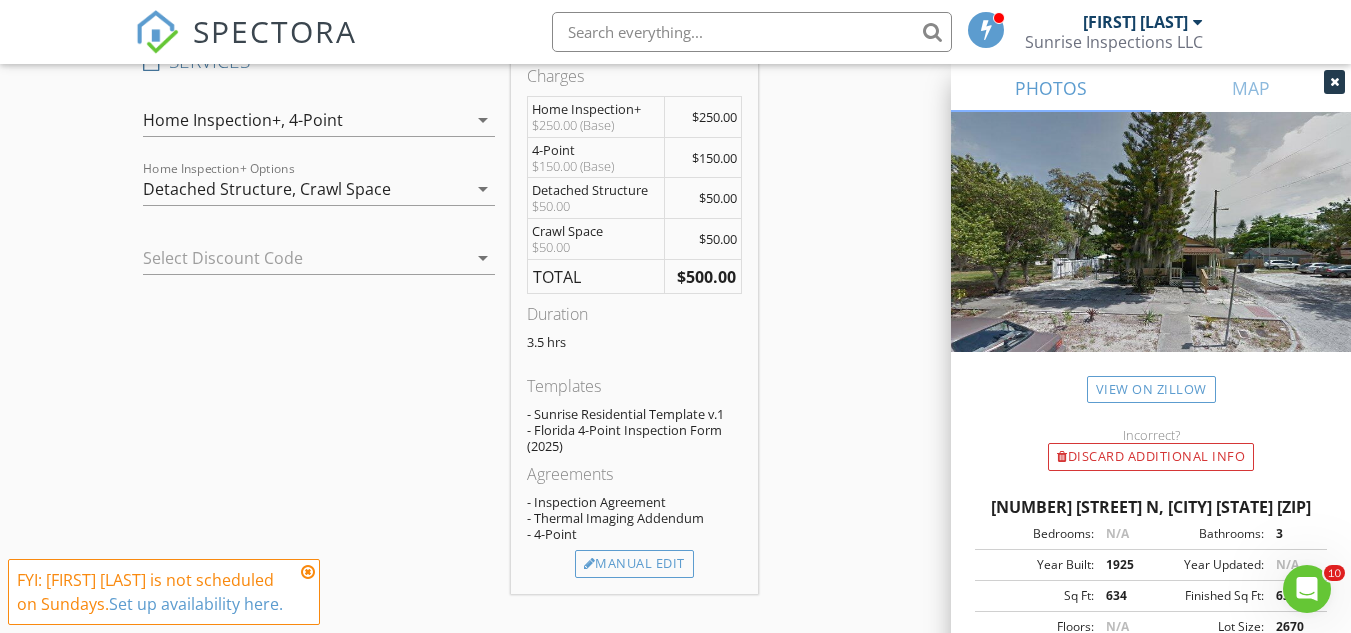 scroll, scrollTop: 1600, scrollLeft: 0, axis: vertical 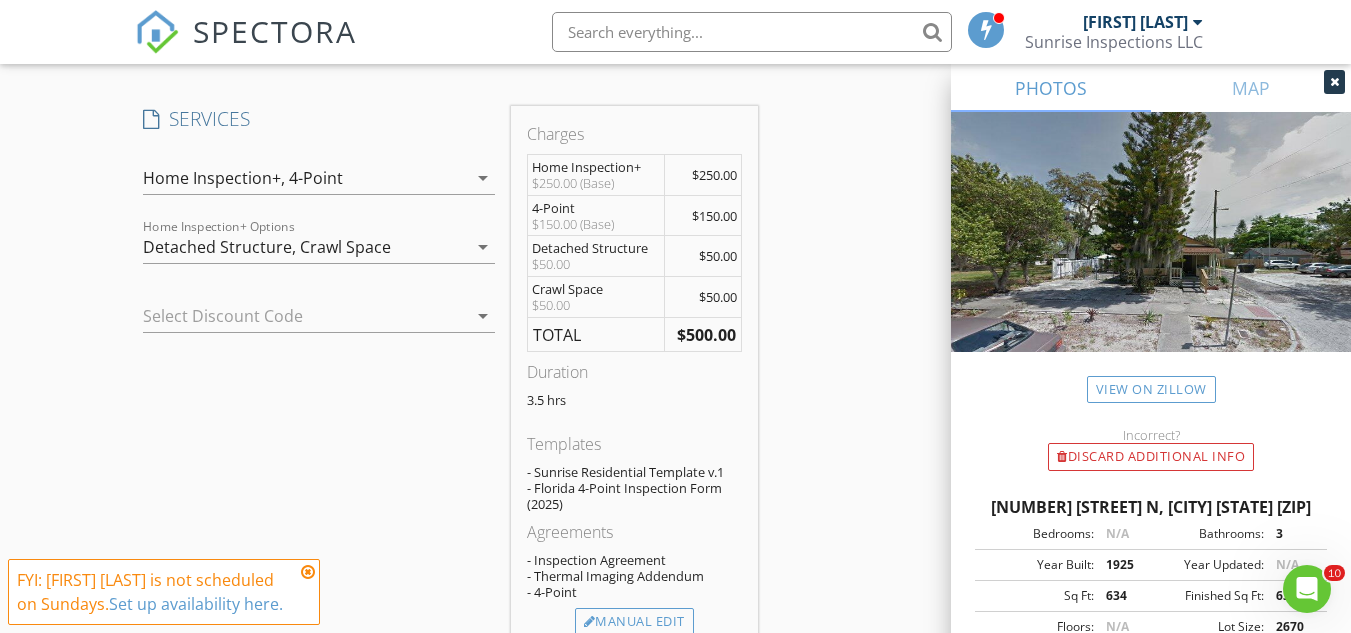 type on "Crawl space, detached studio apartment over garage" 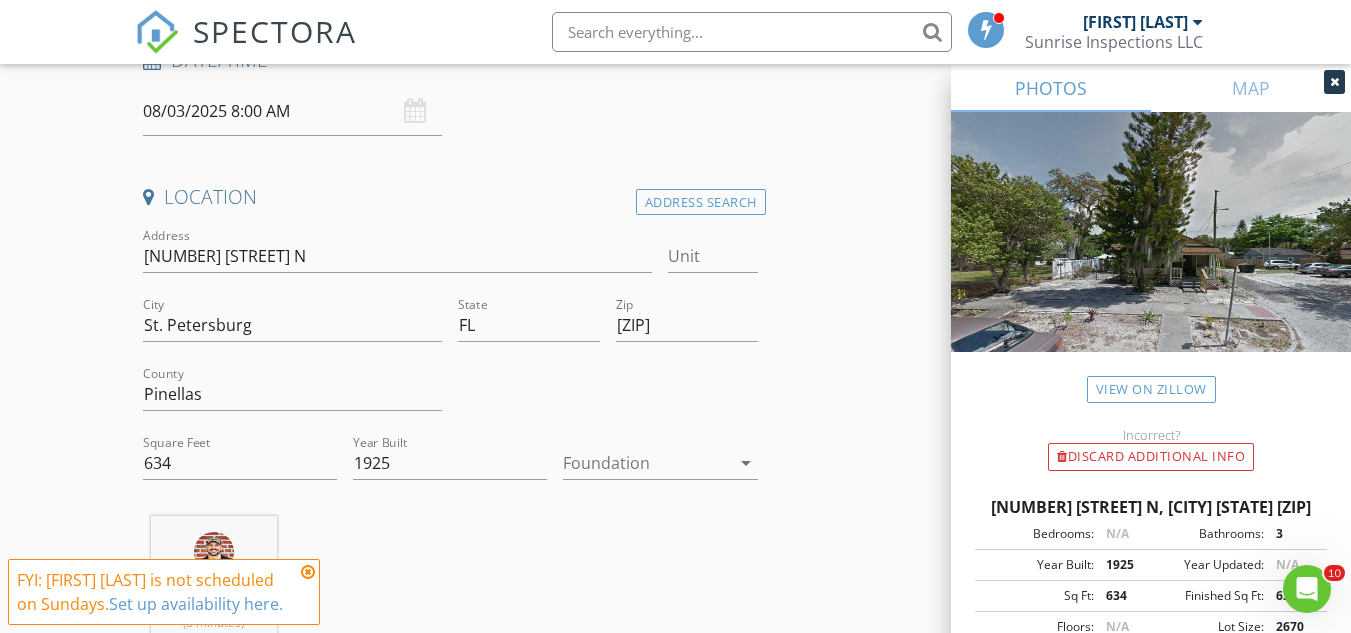 scroll, scrollTop: 133, scrollLeft: 0, axis: vertical 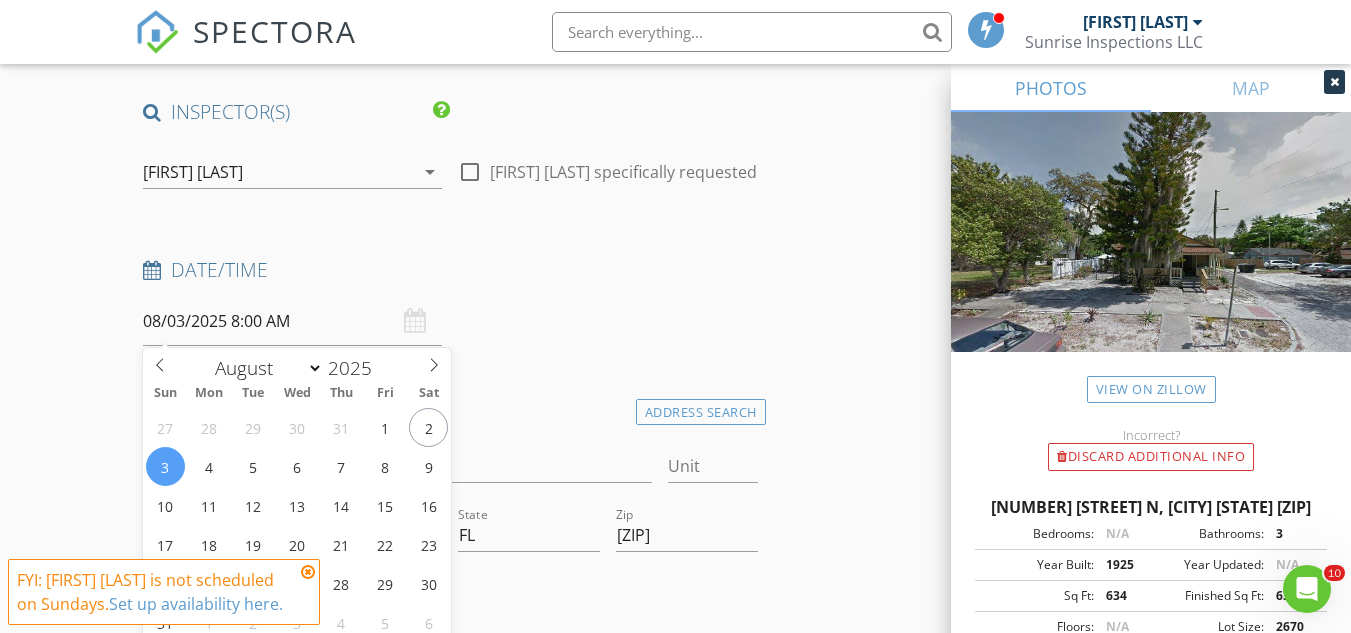 click on "08/03/2025 8:00 AM" at bounding box center [292, 321] 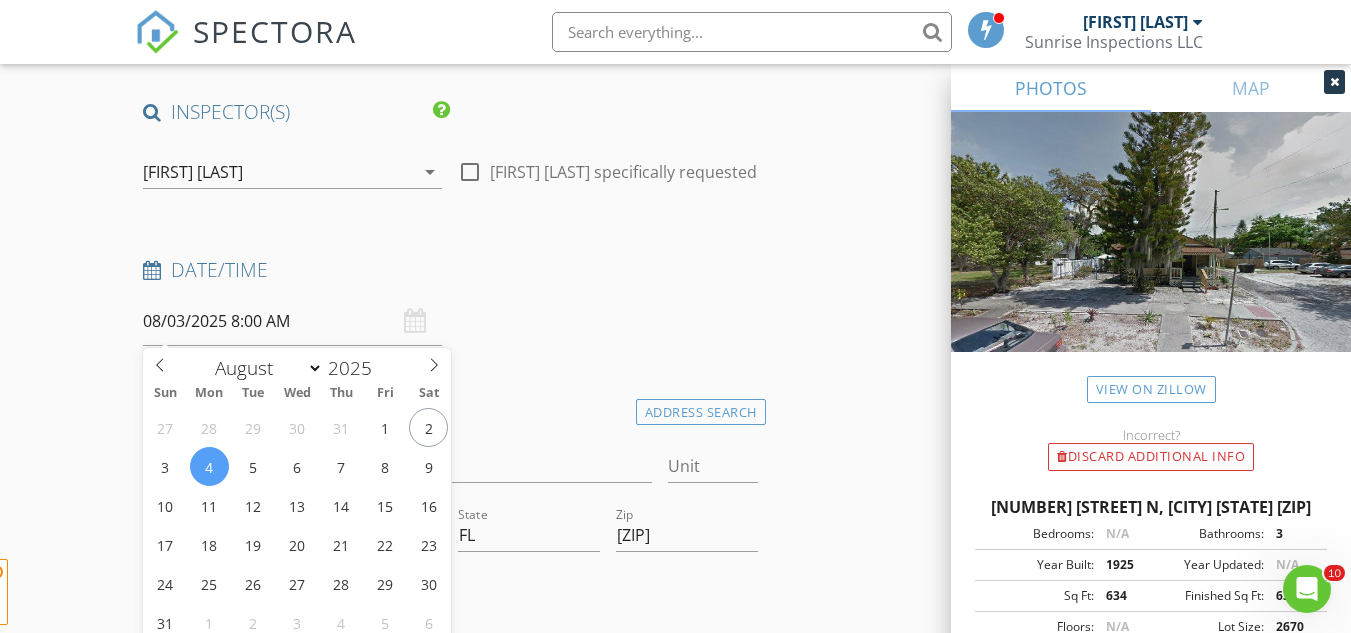 type on "08/04/2025 8:00 AM" 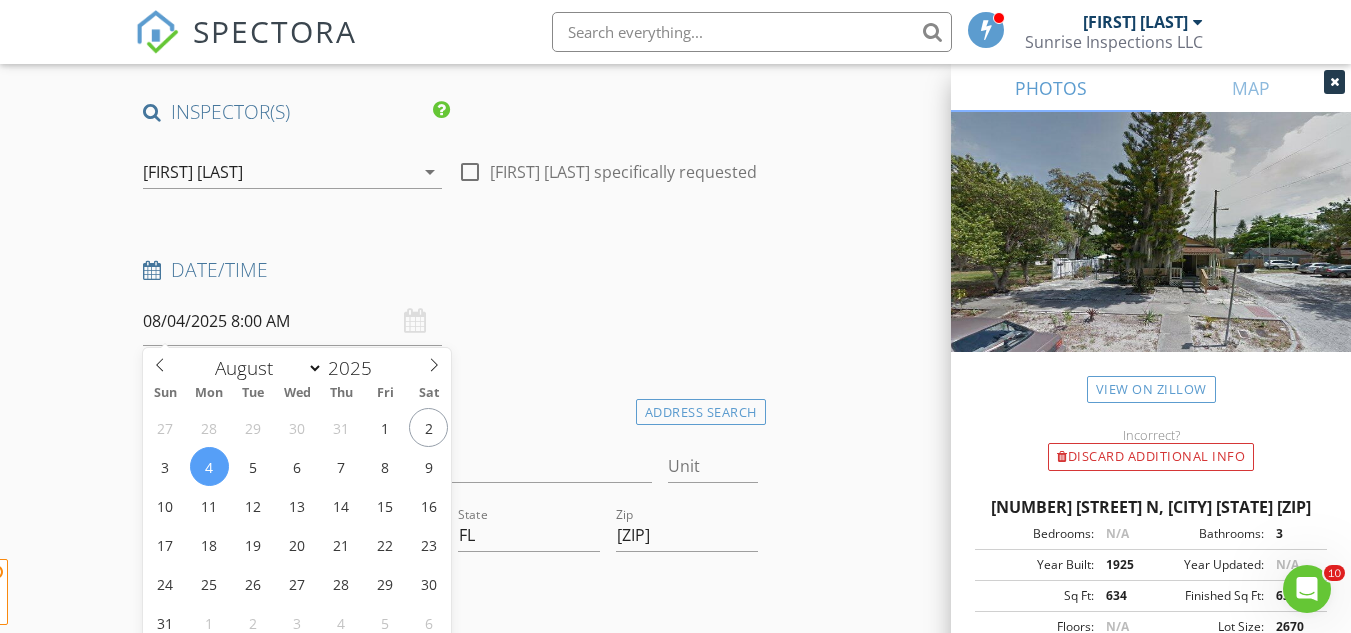 scroll, scrollTop: 479, scrollLeft: 0, axis: vertical 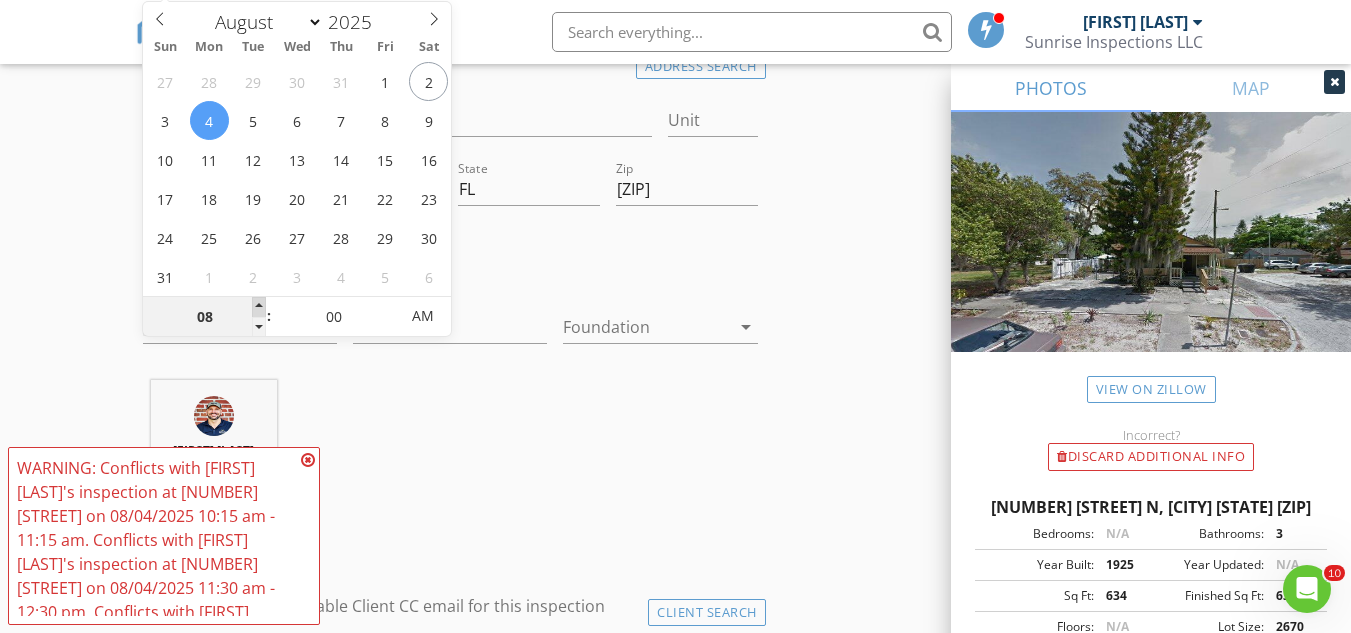 type on "09" 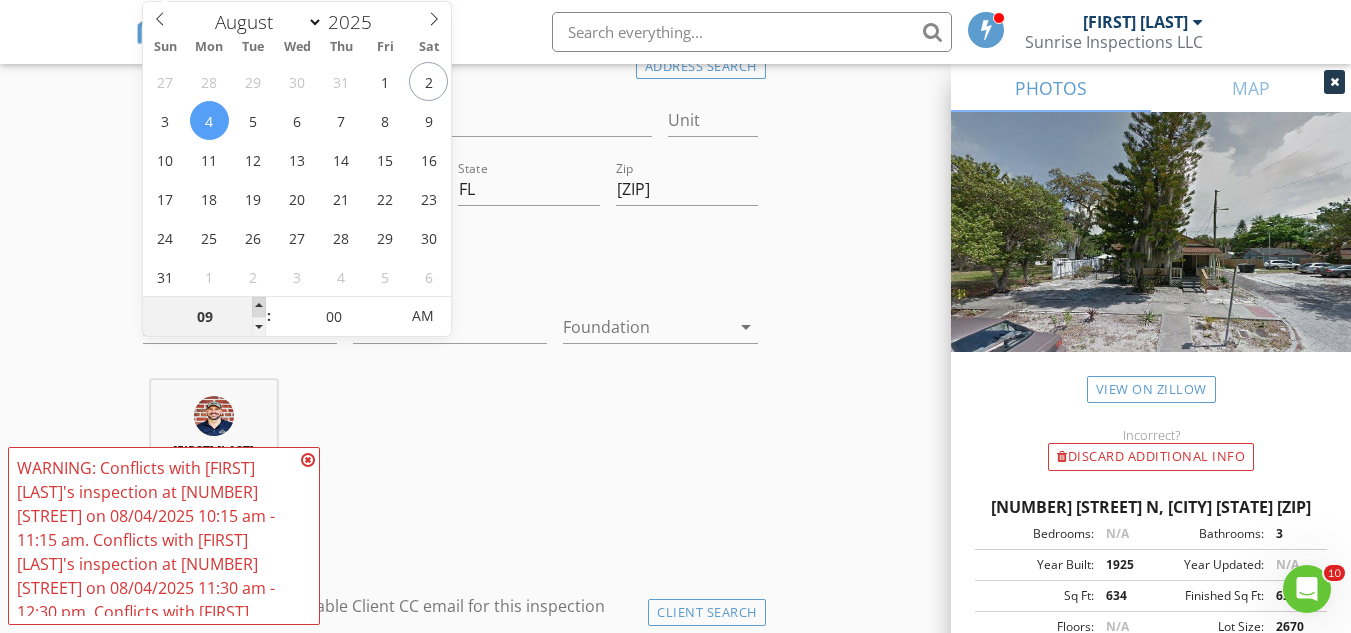 click at bounding box center [259, 307] 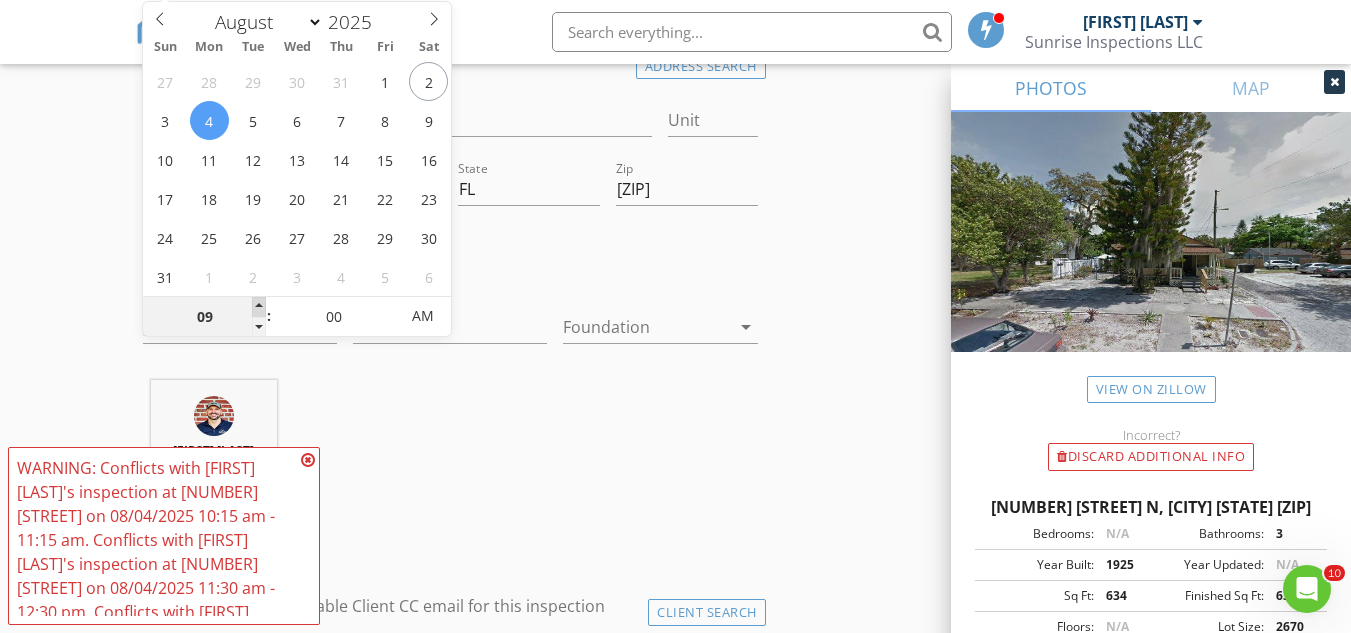type on "10" 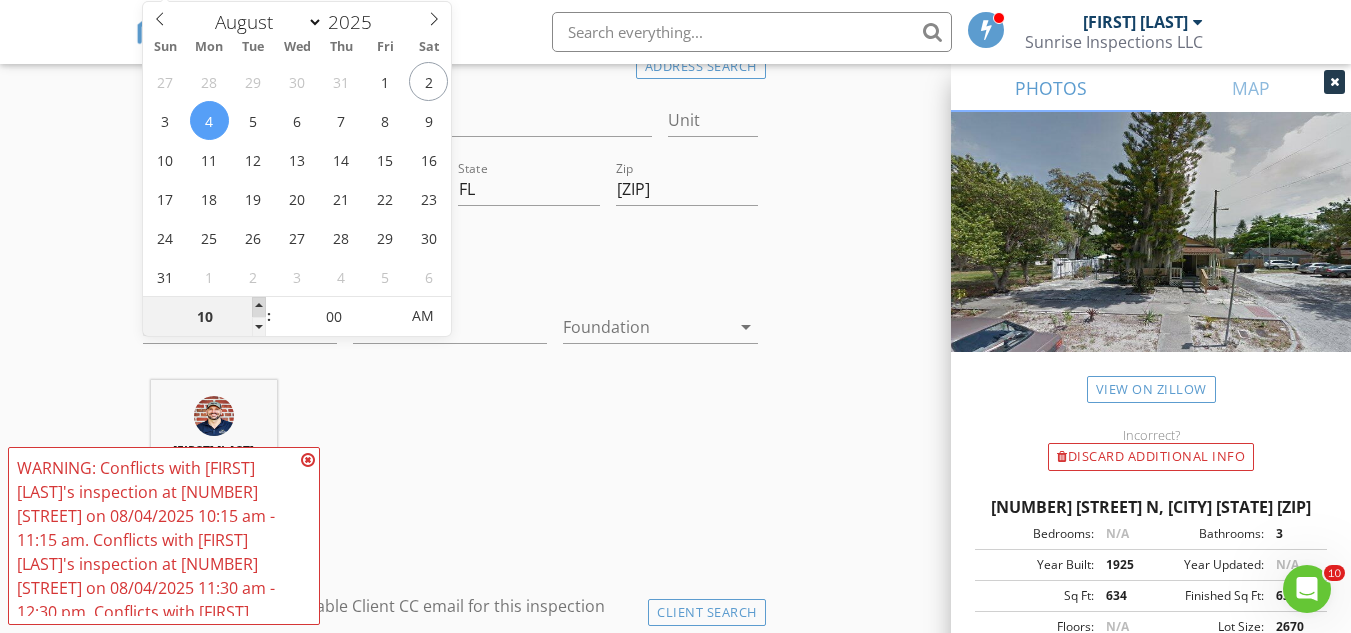 click at bounding box center (259, 307) 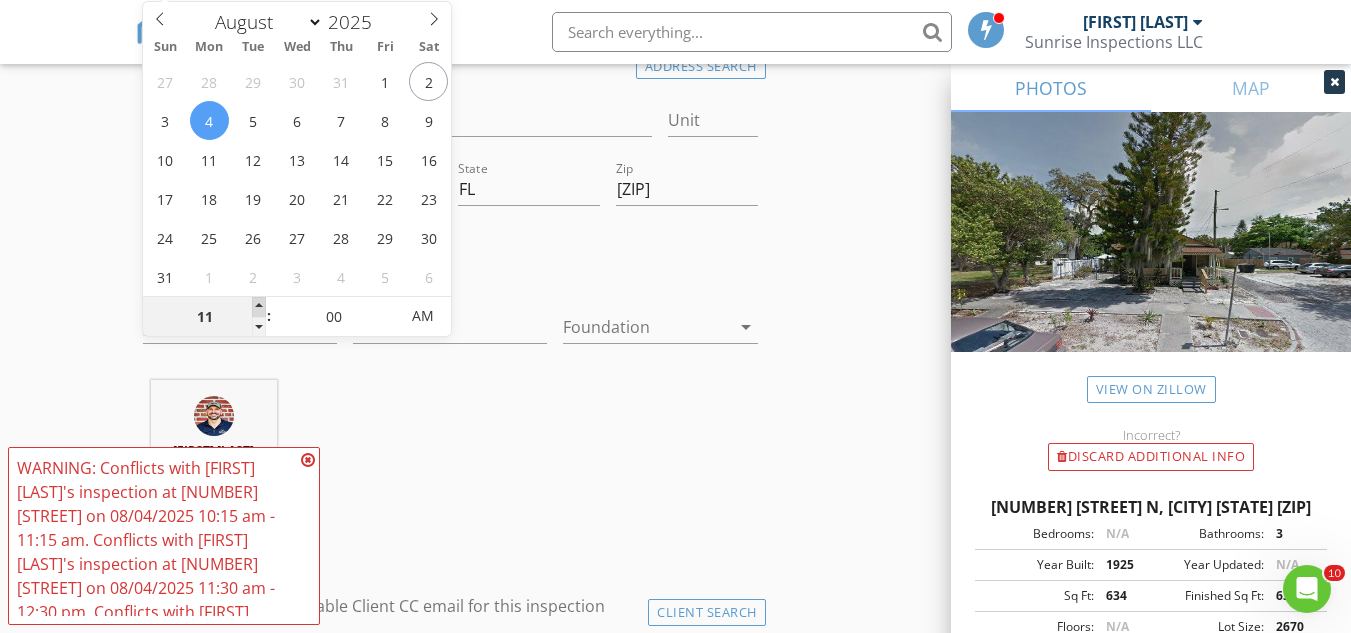 click at bounding box center [259, 307] 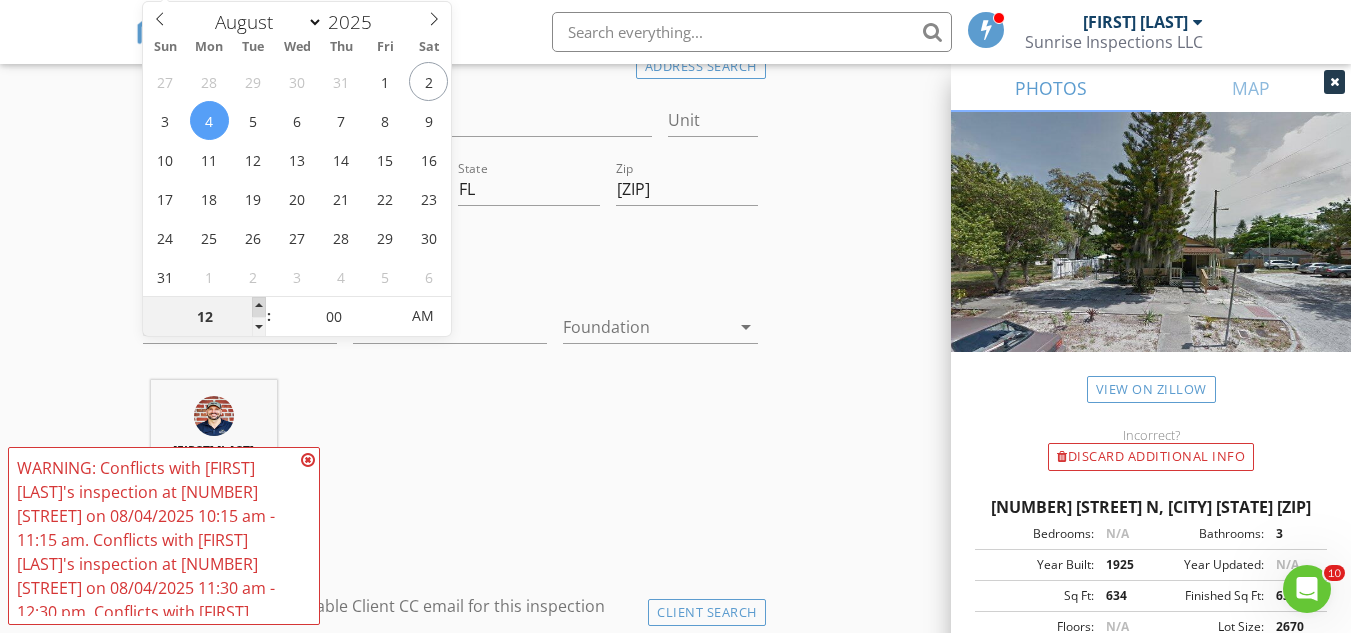 click at bounding box center (259, 307) 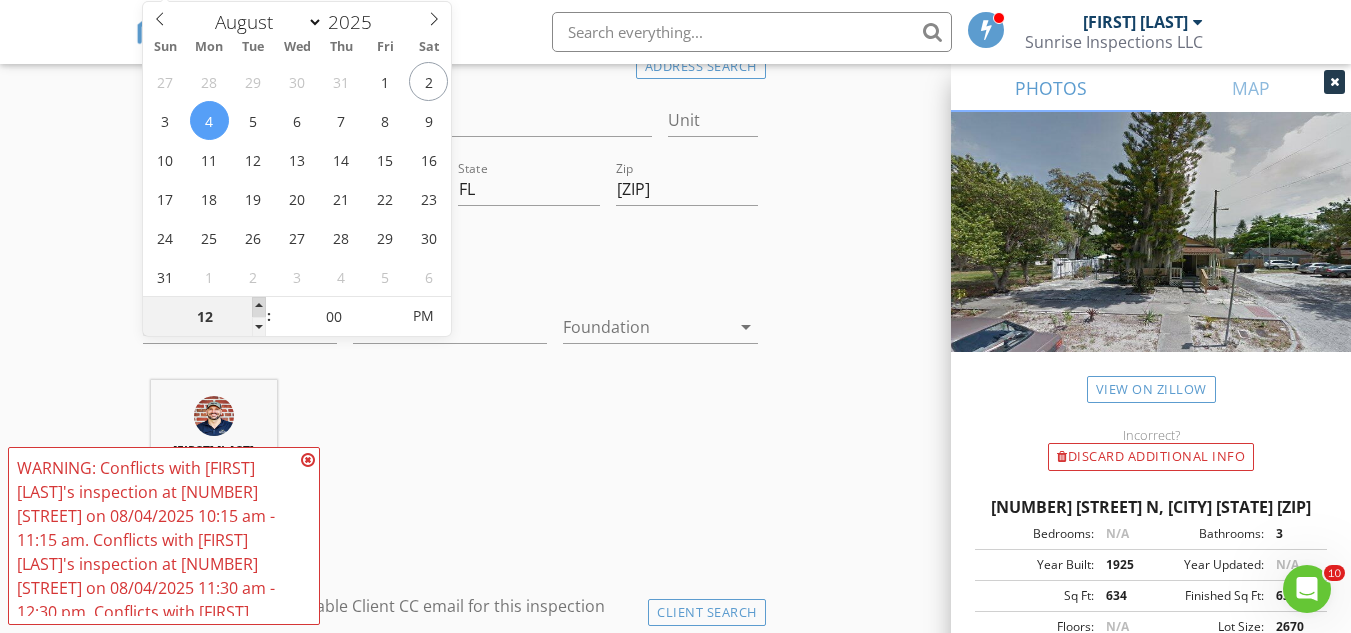type on "01" 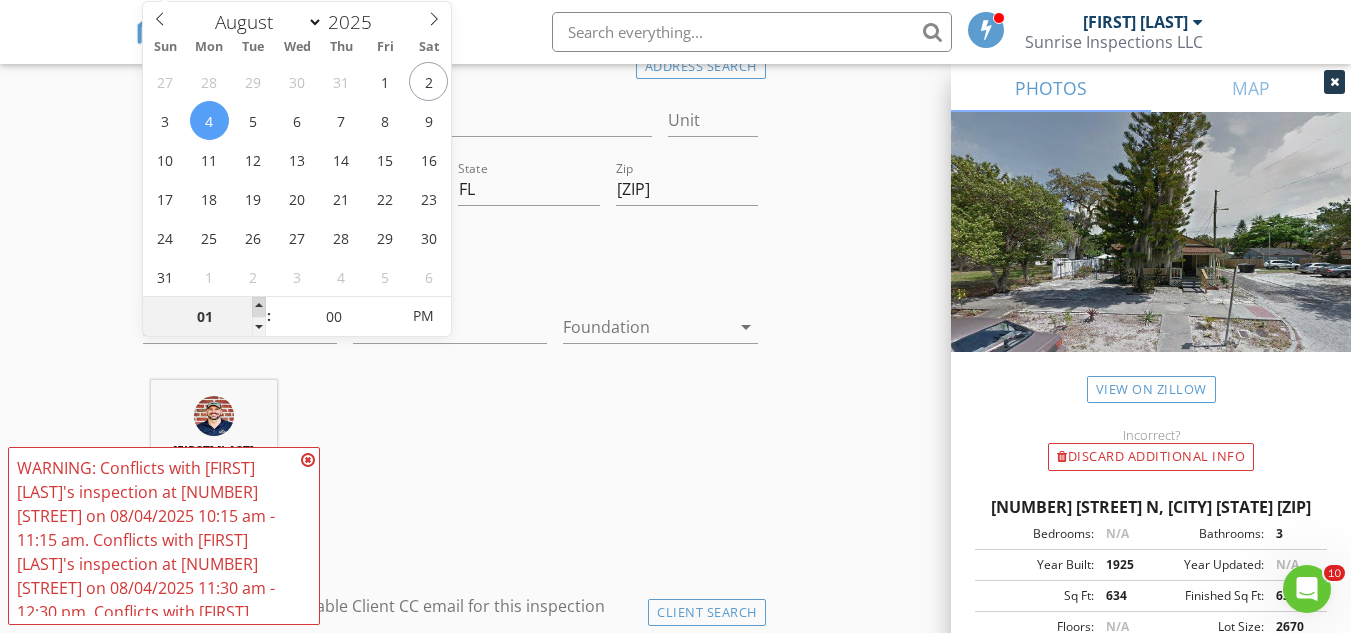click at bounding box center [259, 307] 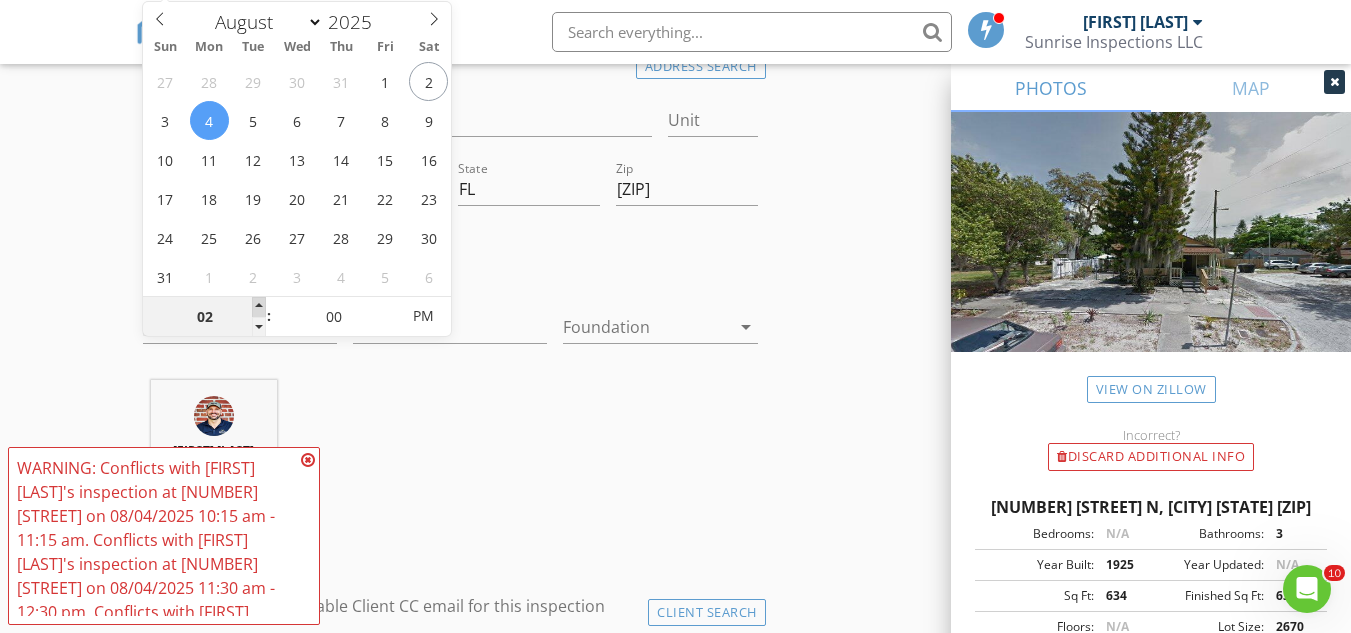 click at bounding box center (259, 307) 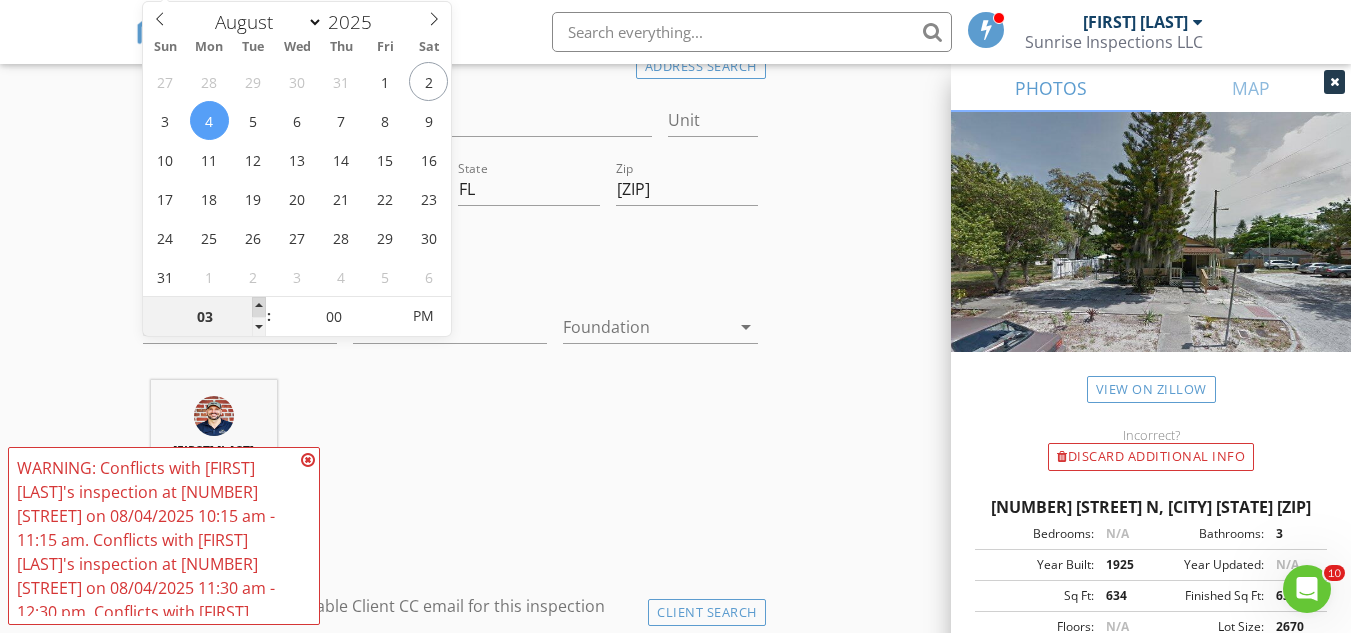 type on "08/04/2025 3:00 PM" 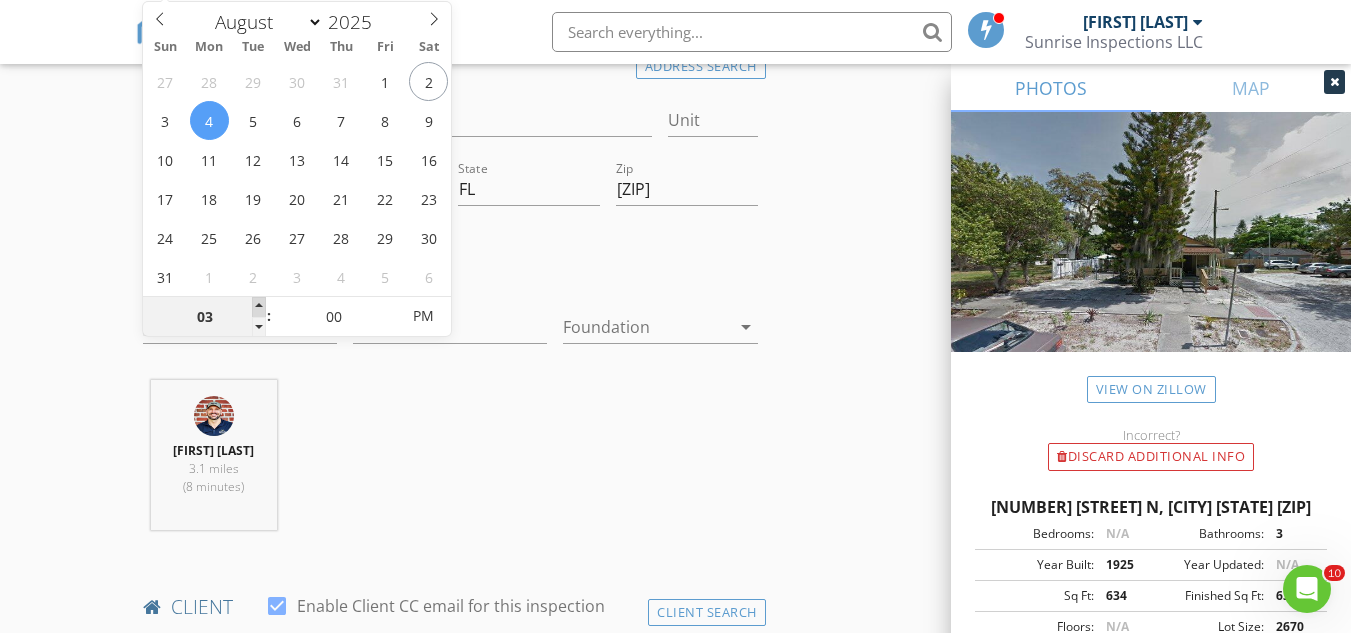 type on "04" 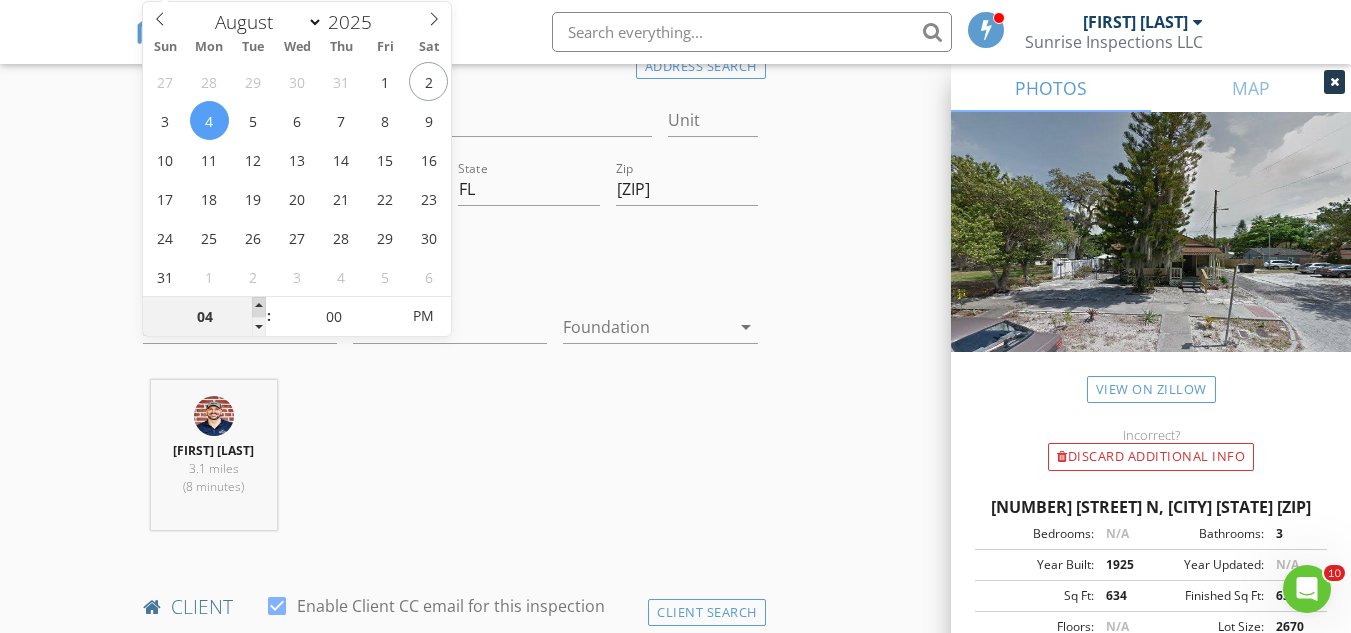 click at bounding box center [259, 307] 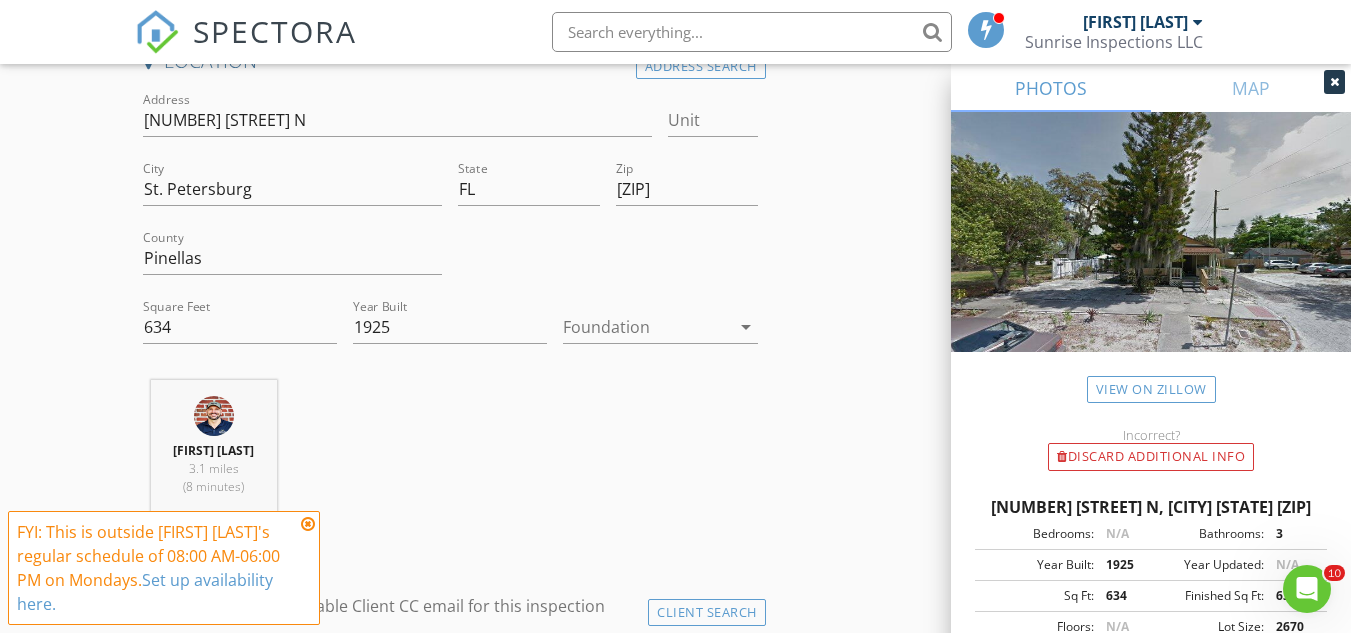 click on "New Inspection
Click here to use the New Order Form
INSPECTOR(S)
check_box   Joshua Roberts   PRIMARY   check_box_outline_blank   Keith Johnson     Joshua Roberts arrow_drop_down   check_box_outline_blank Joshua Roberts specifically requested
Date/Time
08/04/2025 4:00 PM
Location
Address Search       Address 917 Dartmoor St N   Unit   City St. Petersburg   State FL   Zip 33701   County Pinellas     Square Feet 634   Year Built 1925   Foundation arrow_drop_down     Joshua Roberts     3.1 miles     (8 minutes)
client
check_box Enable Client CC email for this inspection   Client Search     check_box_outline_blank Client is a Company/Organization     First Name   Last Name   Email   CC Email   Phone           Notes   Private Notes
ADD ADDITIONAL client
SERVICES" at bounding box center [675, 1687] 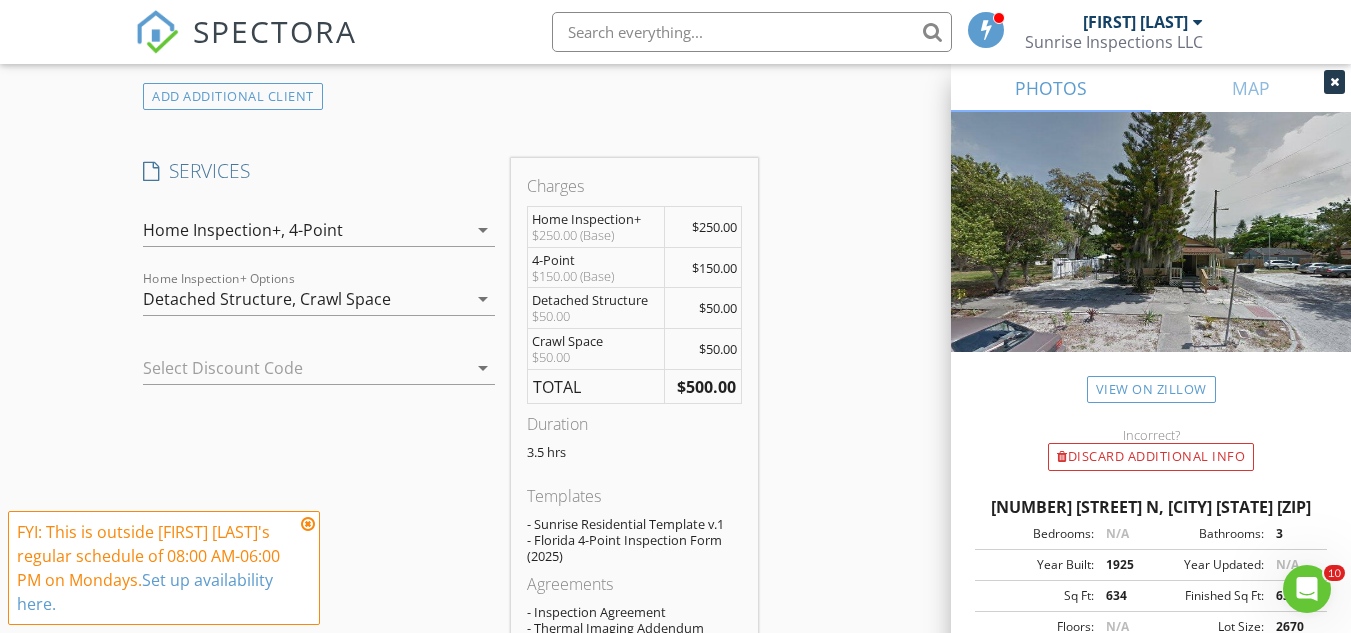 scroll, scrollTop: 1679, scrollLeft: 0, axis: vertical 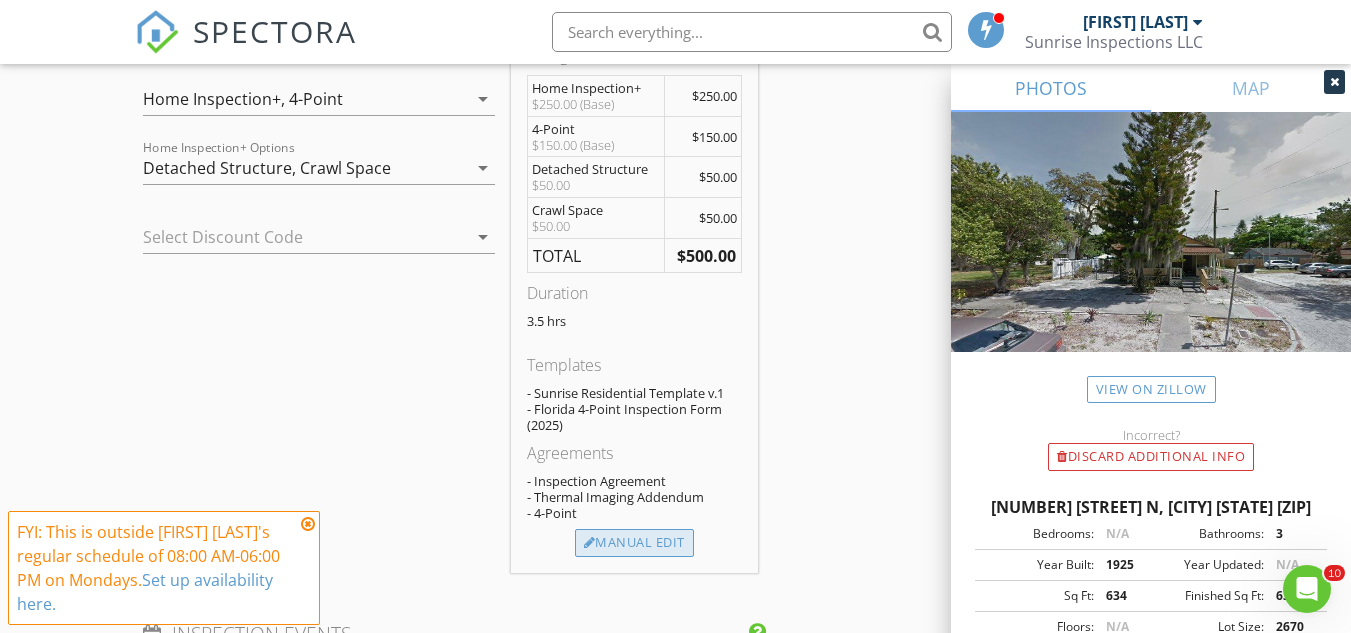 click on "Manual Edit" at bounding box center [634, 543] 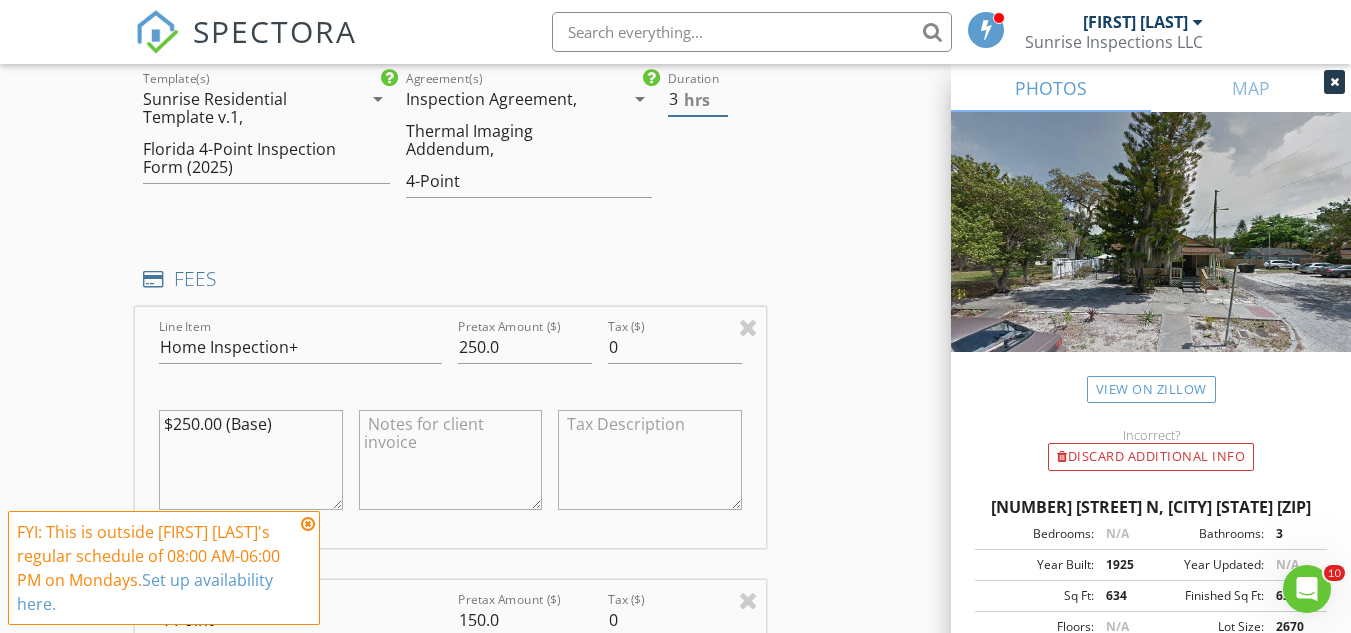 type on "3" 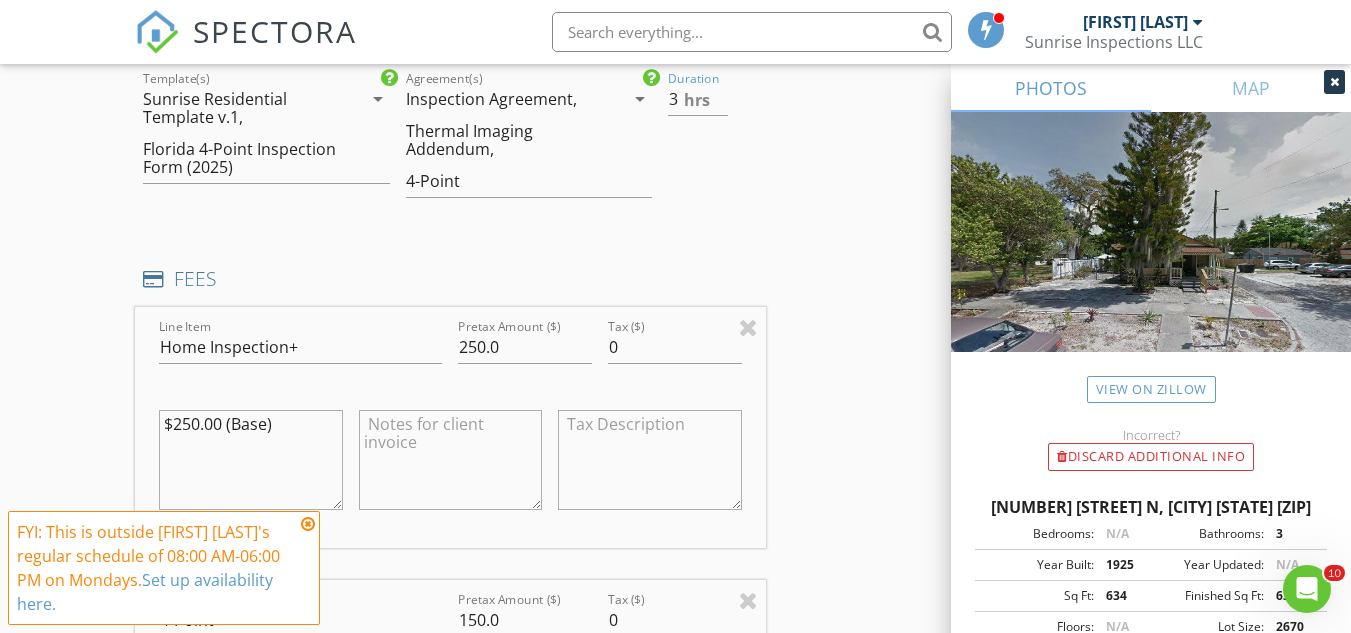 click on "INSPECTOR(S)
check_box   Joshua Roberts   PRIMARY   check_box_outline_blank   Keith Johnson     Joshua Roberts arrow_drop_down   check_box_outline_blank Joshua Roberts specifically requested
Date/Time
08/04/2025 4:00 PM
Location
Address Search       Address 917 Dartmoor St N   Unit   City St. Petersburg   State FL   Zip 33701   County Pinellas     Square Feet 634   Year Built 1925   Foundation arrow_drop_down     Joshua Roberts     3.1 miles     (8 minutes)
client
check_box Enable Client CC email for this inspection   Client Search     check_box_outline_blank Client is a Company/Organization     First Name   Last Name   Email   CC Email   Phone           Notes   Private Notes
ADD ADDITIONAL client
SERVICES
check_box   Home Inspection+   Residential Home Inspection" at bounding box center (675, 979) 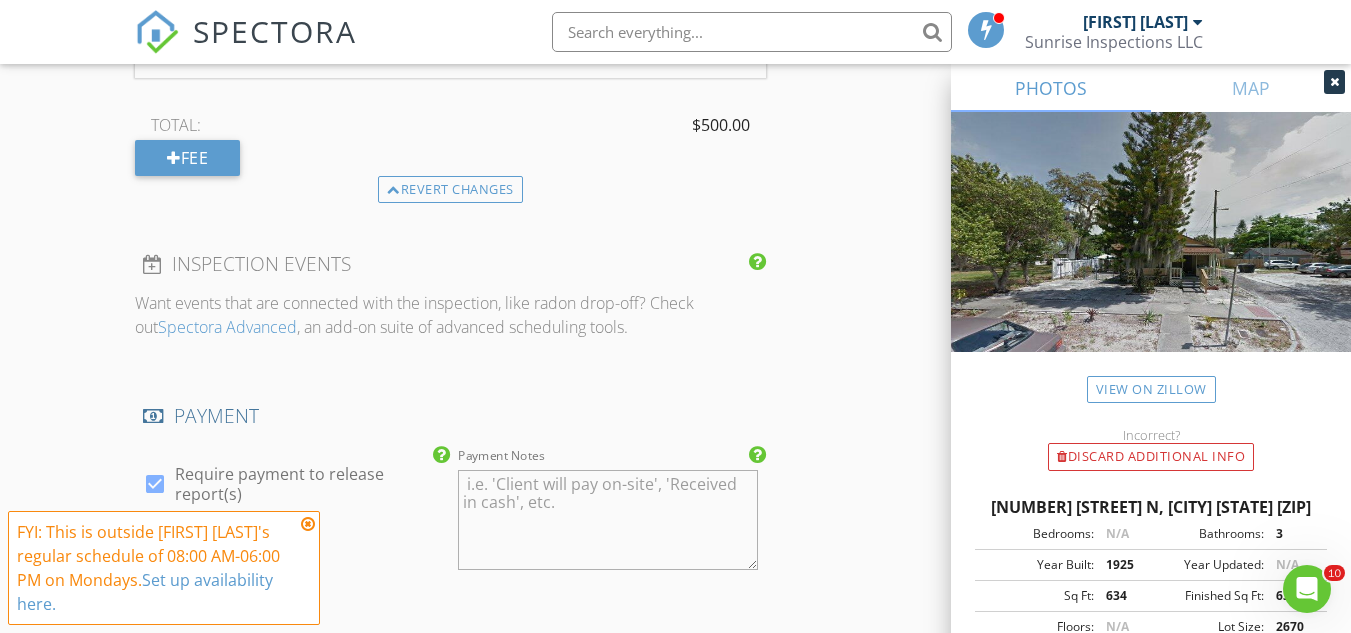 scroll, scrollTop: 3013, scrollLeft: 0, axis: vertical 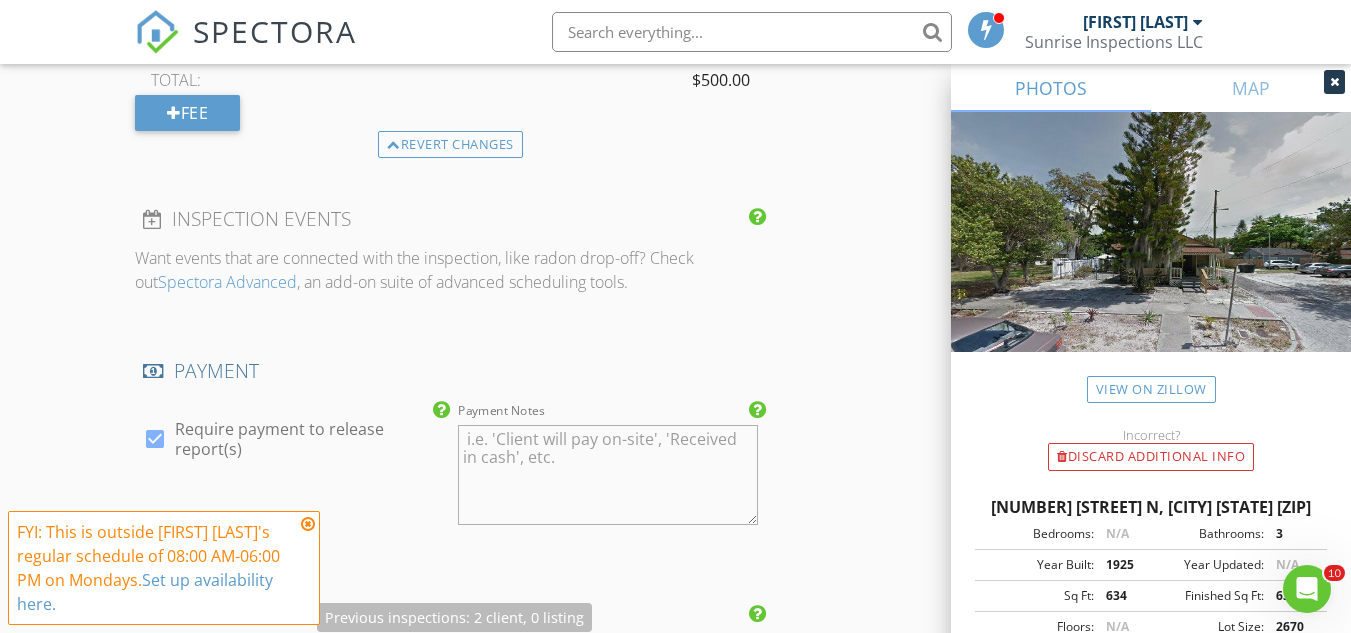 drag, startPoint x: 842, startPoint y: 400, endPoint x: 371, endPoint y: 206, distance: 509.38885 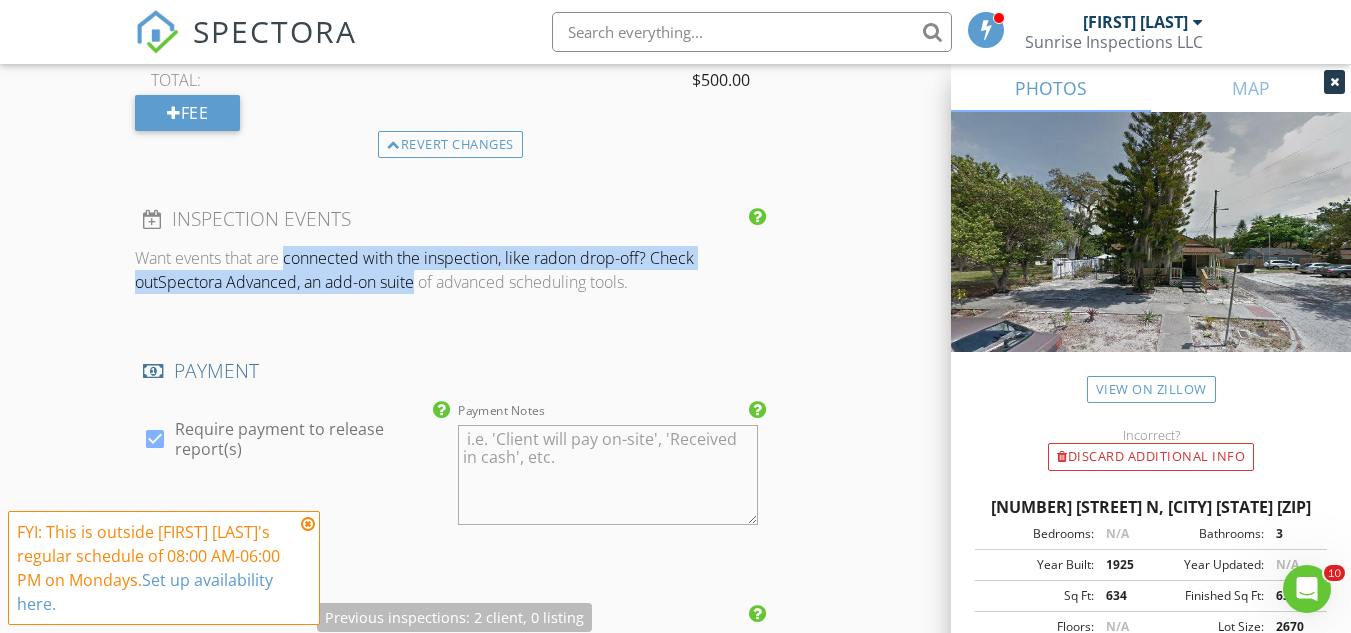 drag, startPoint x: 358, startPoint y: 249, endPoint x: 378, endPoint y: 329, distance: 82.46211 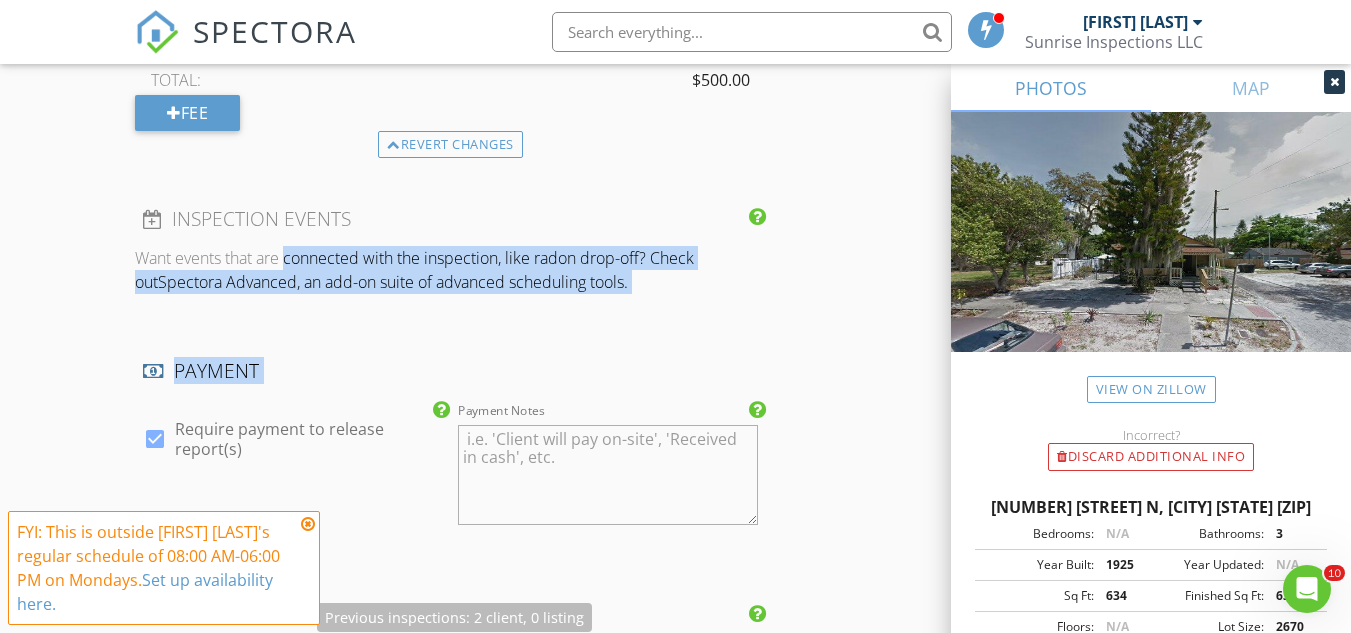 click on "INSPECTOR(S)
check_box   Joshua Roberts   PRIMARY   check_box_outline_blank   Keith Johnson     Joshua Roberts arrow_drop_down   check_box_outline_blank Joshua Roberts specifically requested
Date/Time
08/04/2025 4:00 PM
Location
Address Search       Address 917 Dartmoor St N   Unit   City St. Petersburg   State FL   Zip 33701   County Pinellas     Square Feet 634   Year Built 1925   Foundation arrow_drop_down     Joshua Roberts     3.1 miles     (8 minutes)
client
check_box Enable Client CC email for this inspection   Client Search     check_box_outline_blank Client is a Company/Organization     First Name   Last Name   Email   CC Email   Phone           Notes   Private Notes
ADD ADDITIONAL client
SERVICES
check_box   Home Inspection+   Residential Home Inspection" at bounding box center (450, -413) 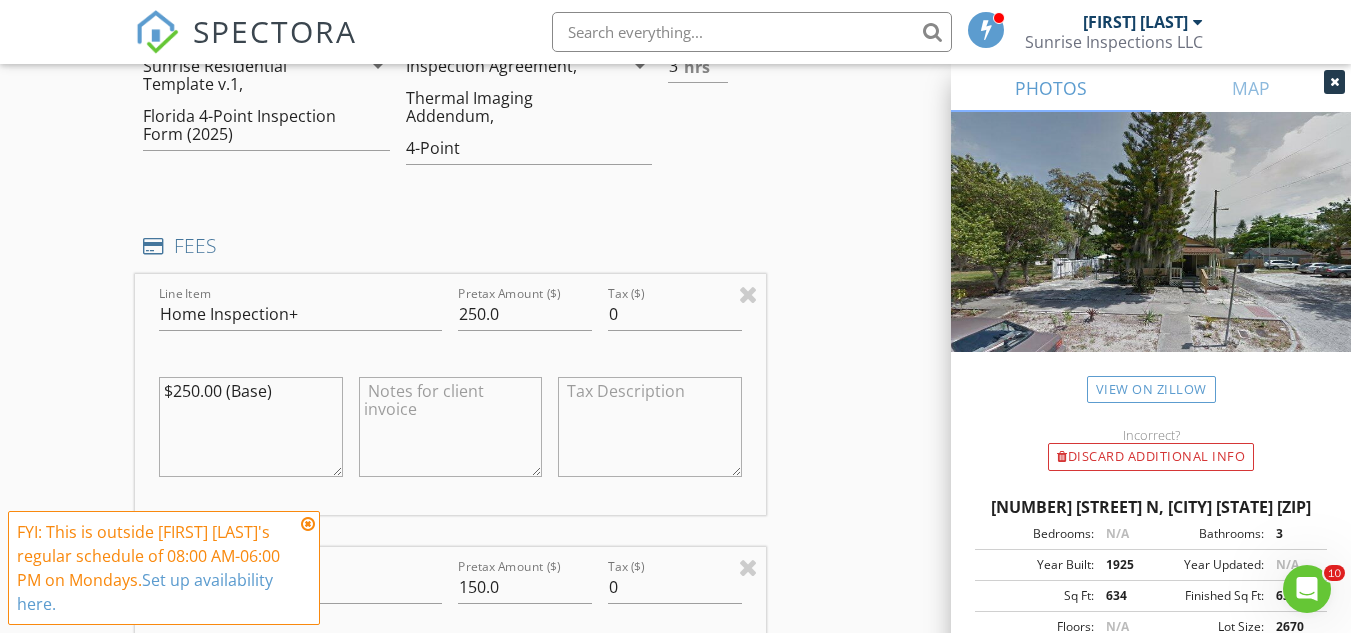 scroll, scrollTop: 1679, scrollLeft: 0, axis: vertical 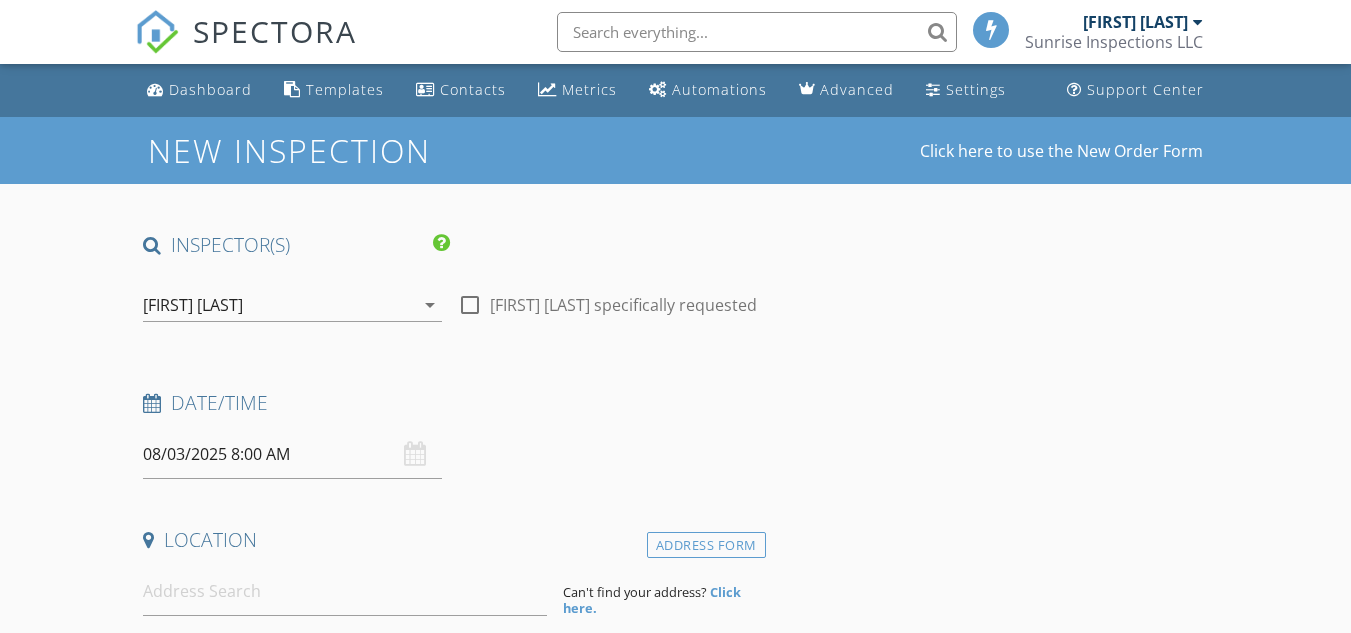 click on "Dashboard" at bounding box center [210, 89] 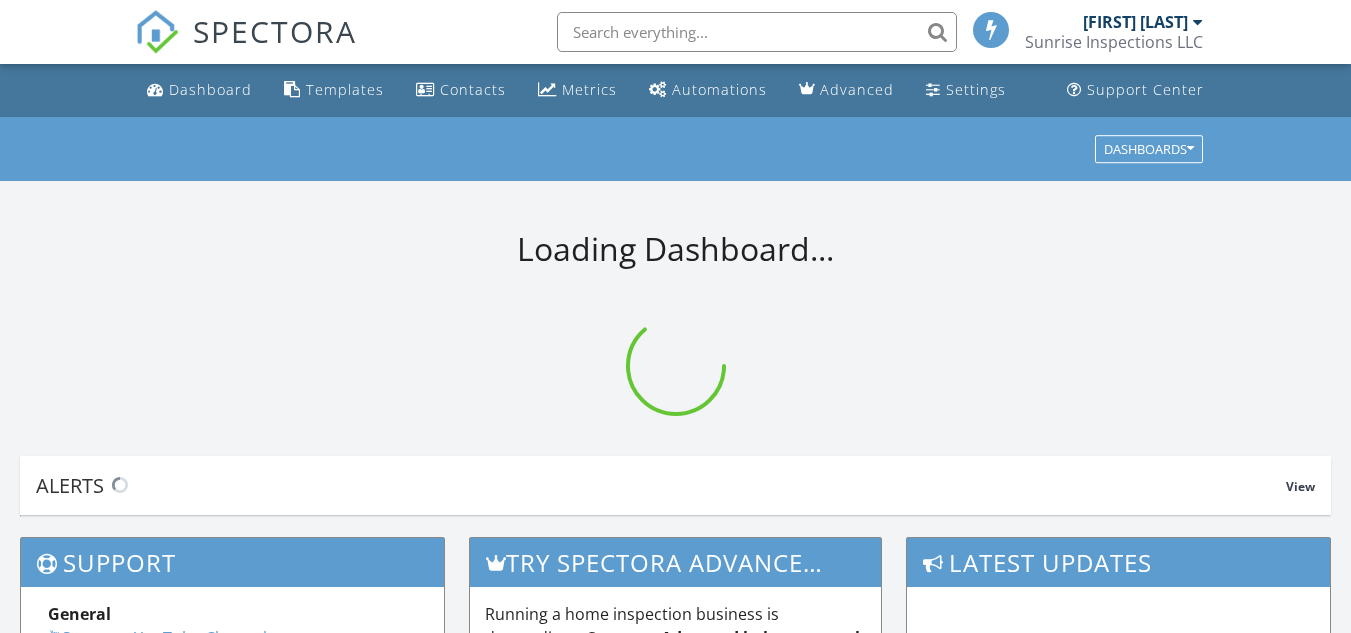 scroll, scrollTop: 0, scrollLeft: 0, axis: both 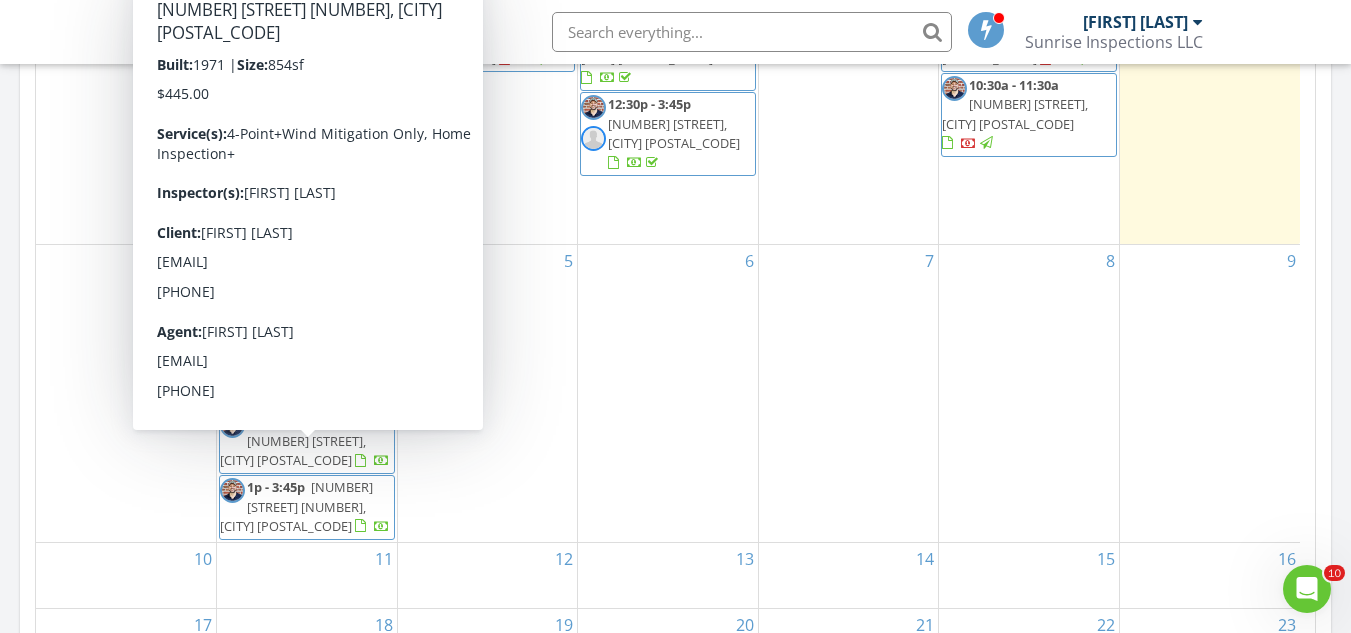 click on "11" at bounding box center [307, 575] 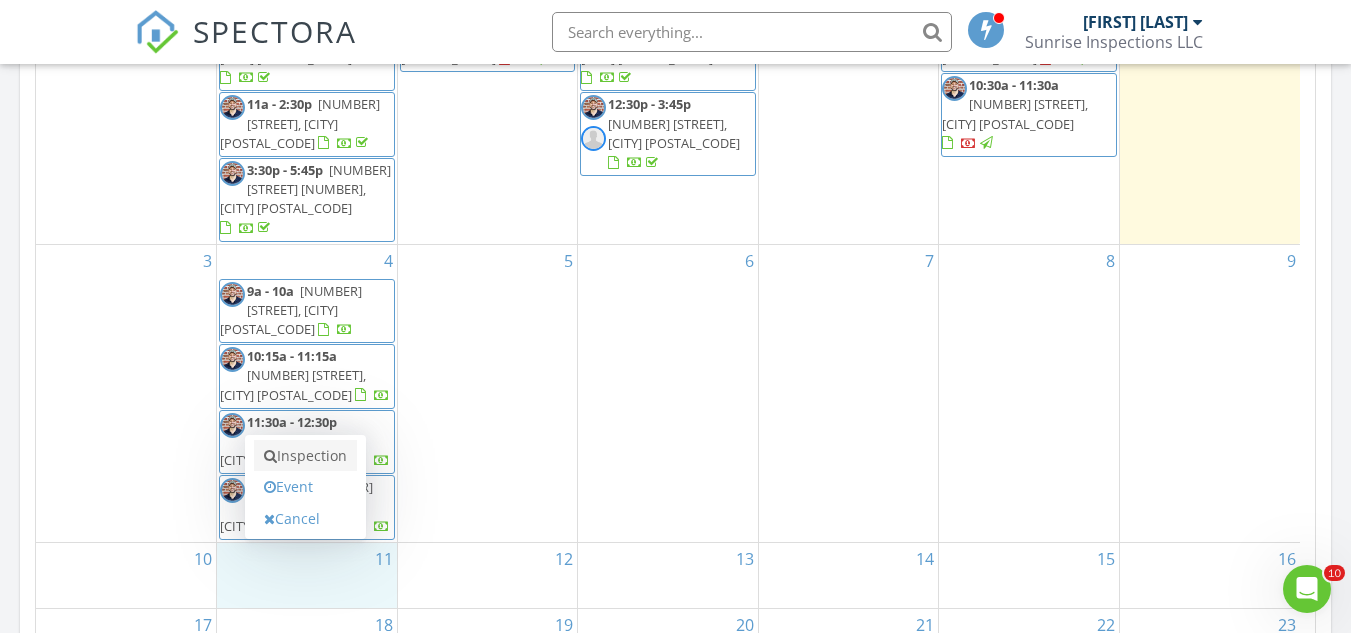 click on "Inspection" at bounding box center [305, 456] 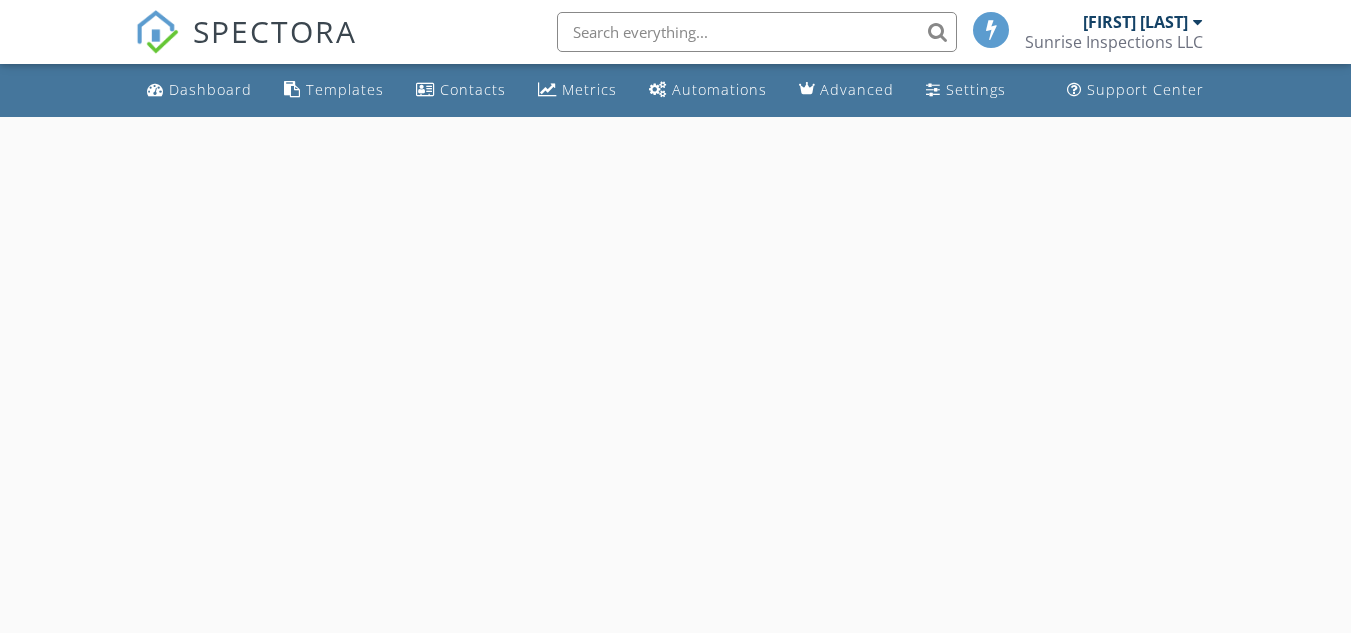 scroll, scrollTop: 0, scrollLeft: 0, axis: both 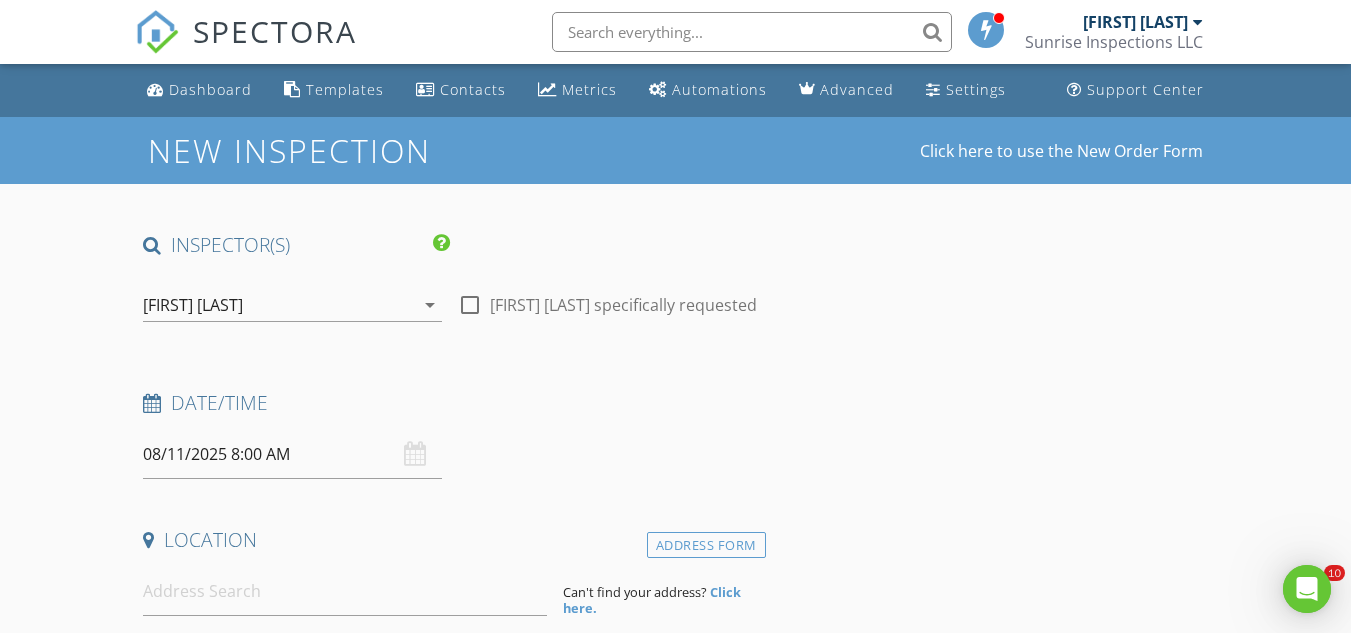 click on "08/11/2025 8:00 AM" at bounding box center [292, 454] 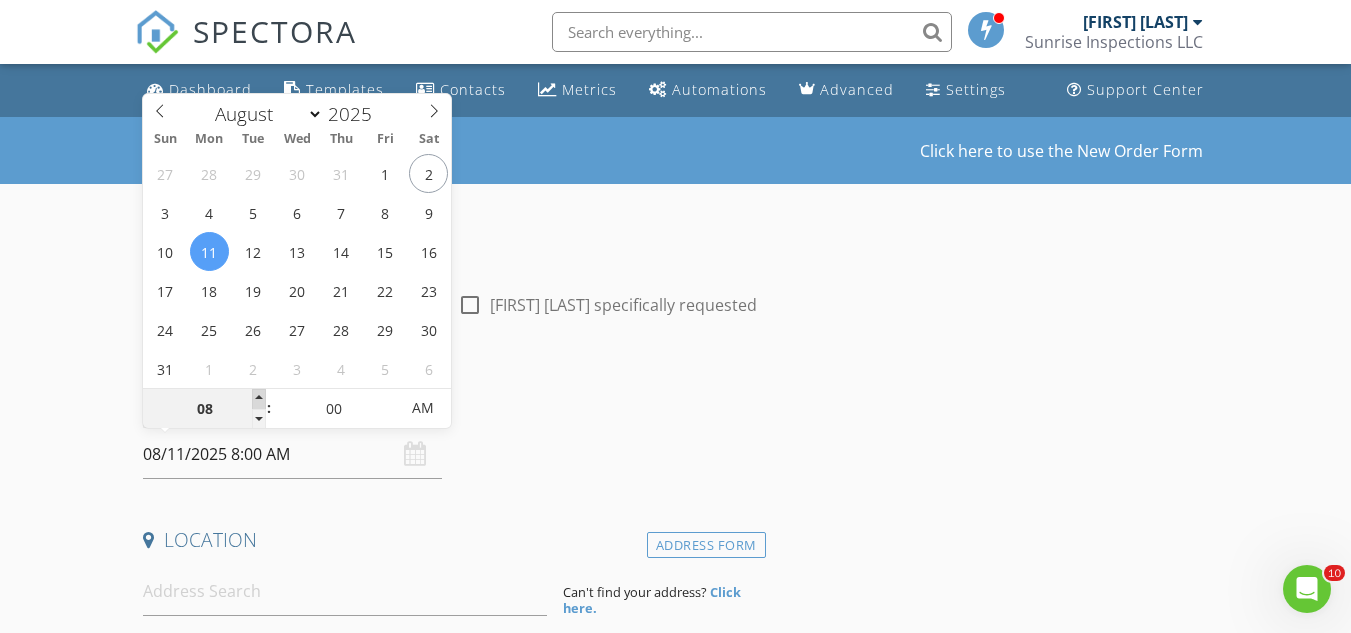 type on "09" 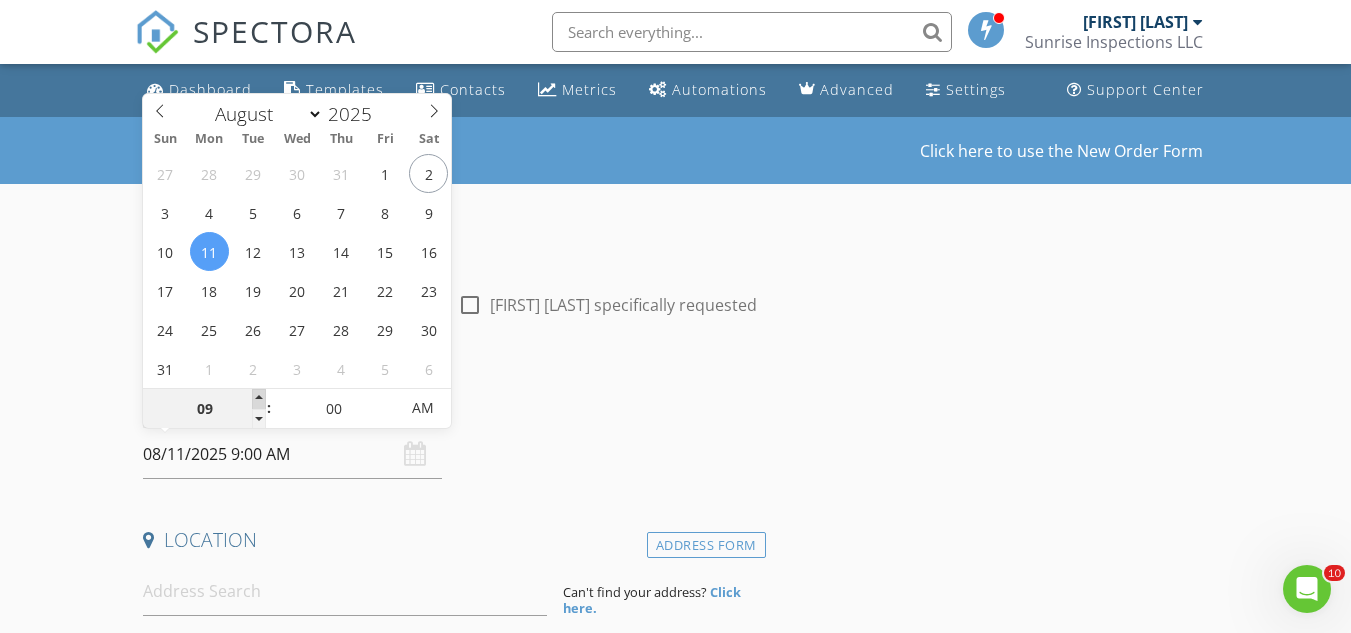 click at bounding box center [259, 399] 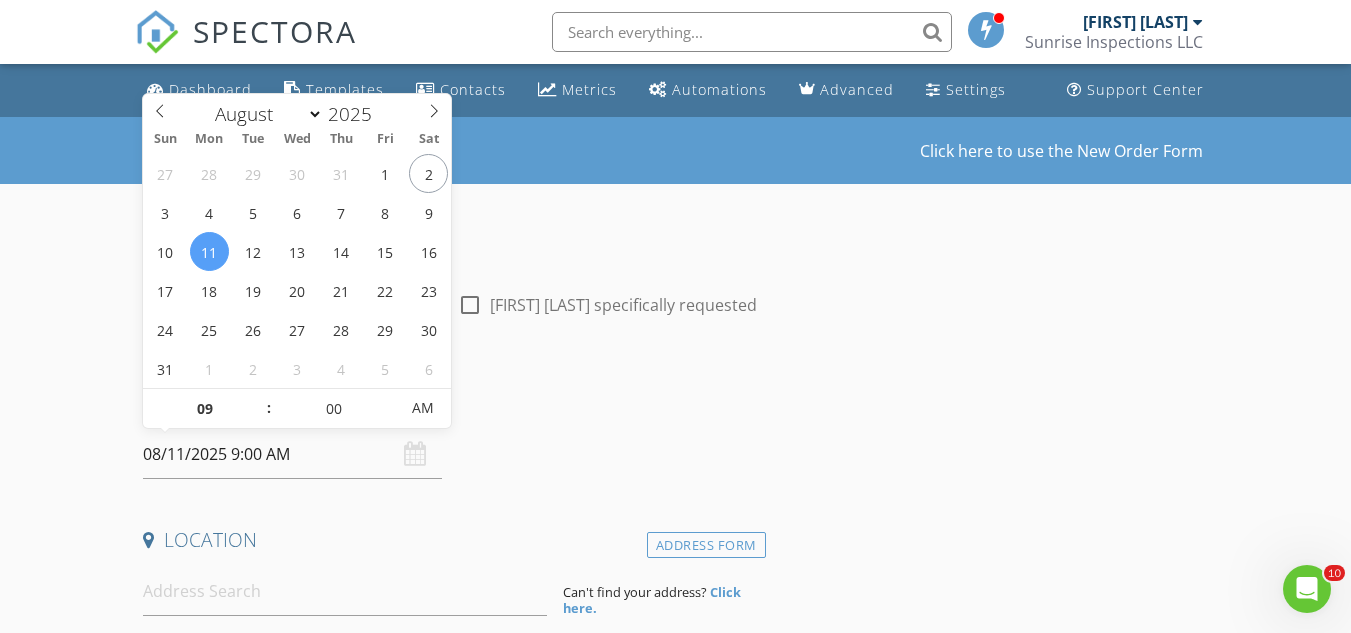 click on "New Inspection
Click here to use the New Order Form
INSPECTOR(S)
check_box   Joshua Roberts   PRIMARY   check_box_outline_blank   Keith Johnson     Joshua Roberts arrow_drop_down   check_box_outline_blank Joshua Roberts specifically requested
Date/Time
08/11/2025 9:00 AM
Location
Address Form       Can't find your address?   Click here.
client
check_box Enable Client CC email for this inspection   Client Search     check_box_outline_blank Client is a Company/Organization     First Name   Last Name   Email   CC Email   Phone           Notes   Private Notes
ADD ADDITIONAL client
SERVICES
check_box_outline_blank   Home Inspection+   Residential Home Inspection check_box_outline_blank   4-Point+Wind Mitigation Only   4-Point + Wind Mitigation check_box_outline_blank" at bounding box center [675, 1633] 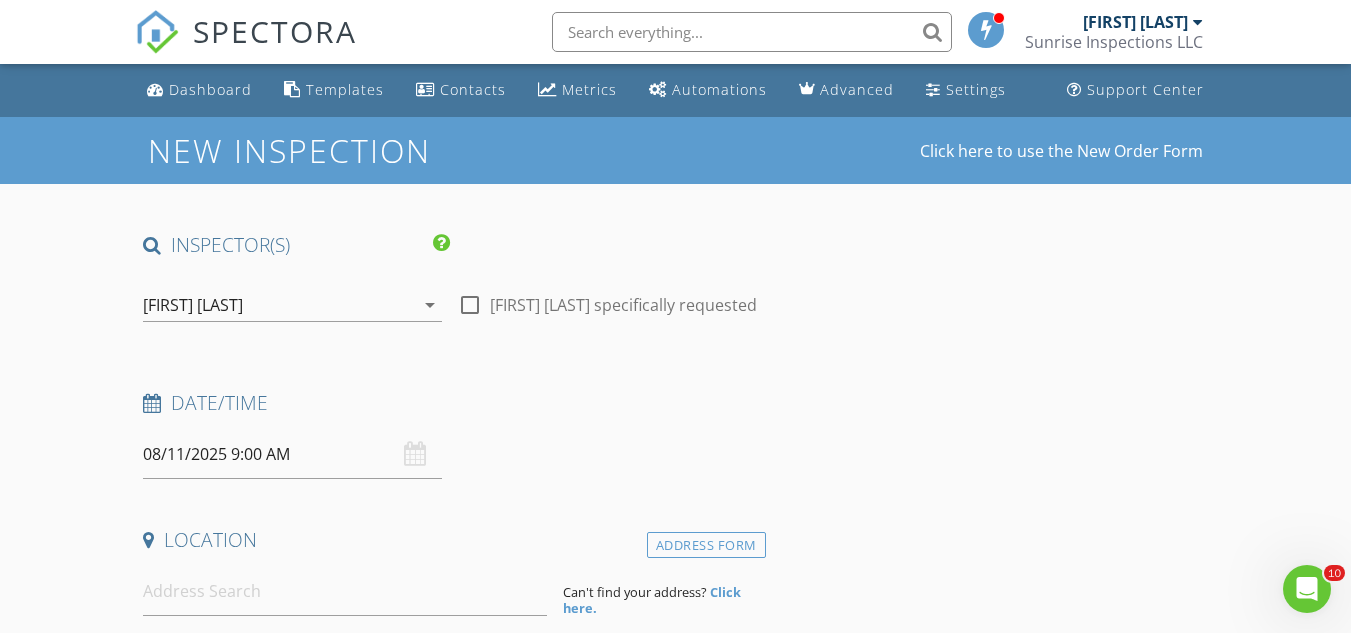 scroll, scrollTop: 133, scrollLeft: 0, axis: vertical 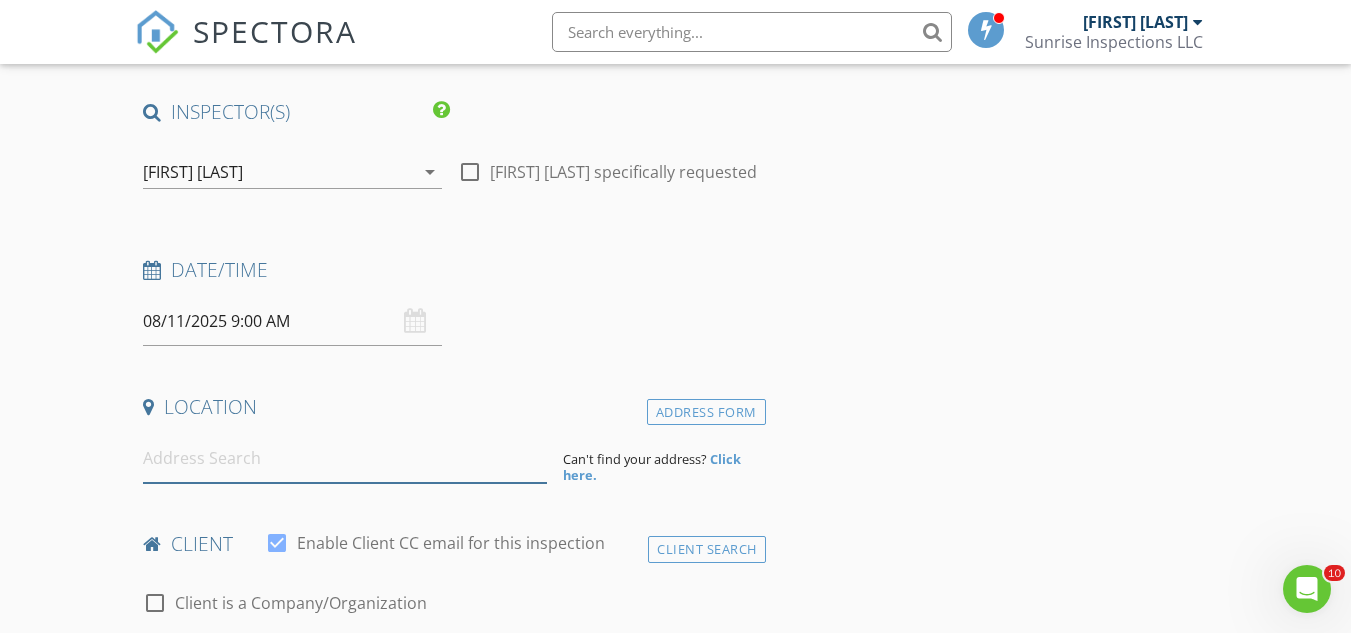 click at bounding box center [345, 458] 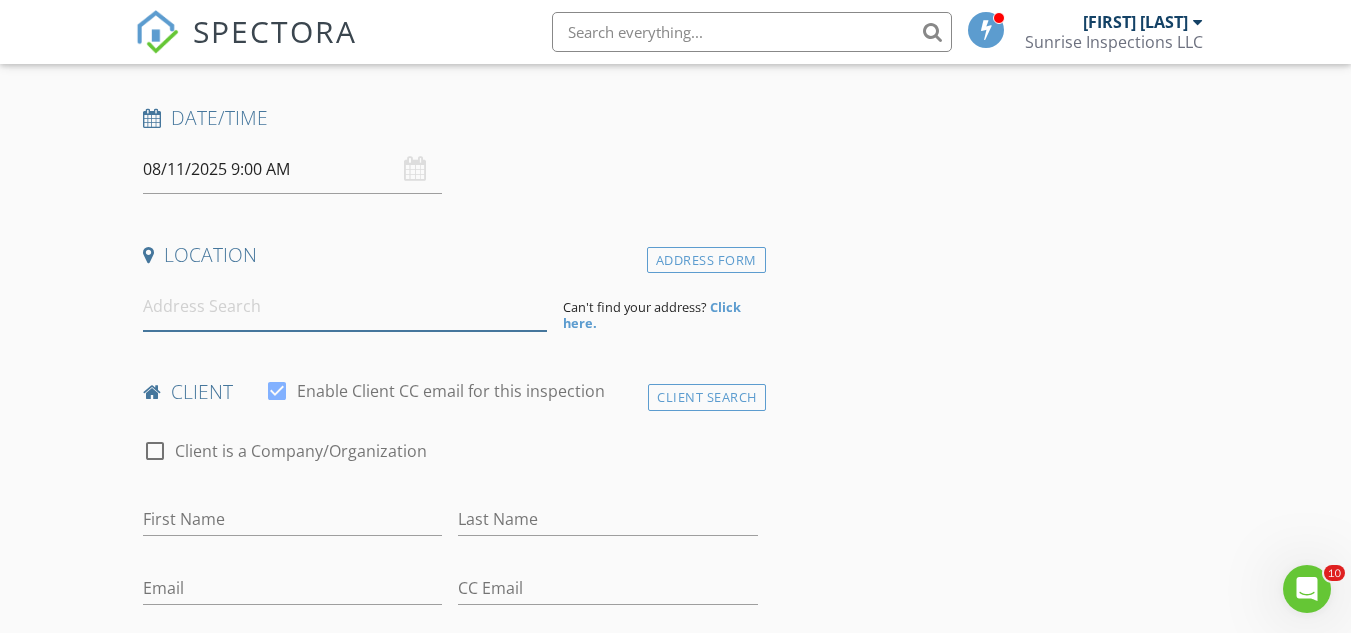 scroll, scrollTop: 400, scrollLeft: 0, axis: vertical 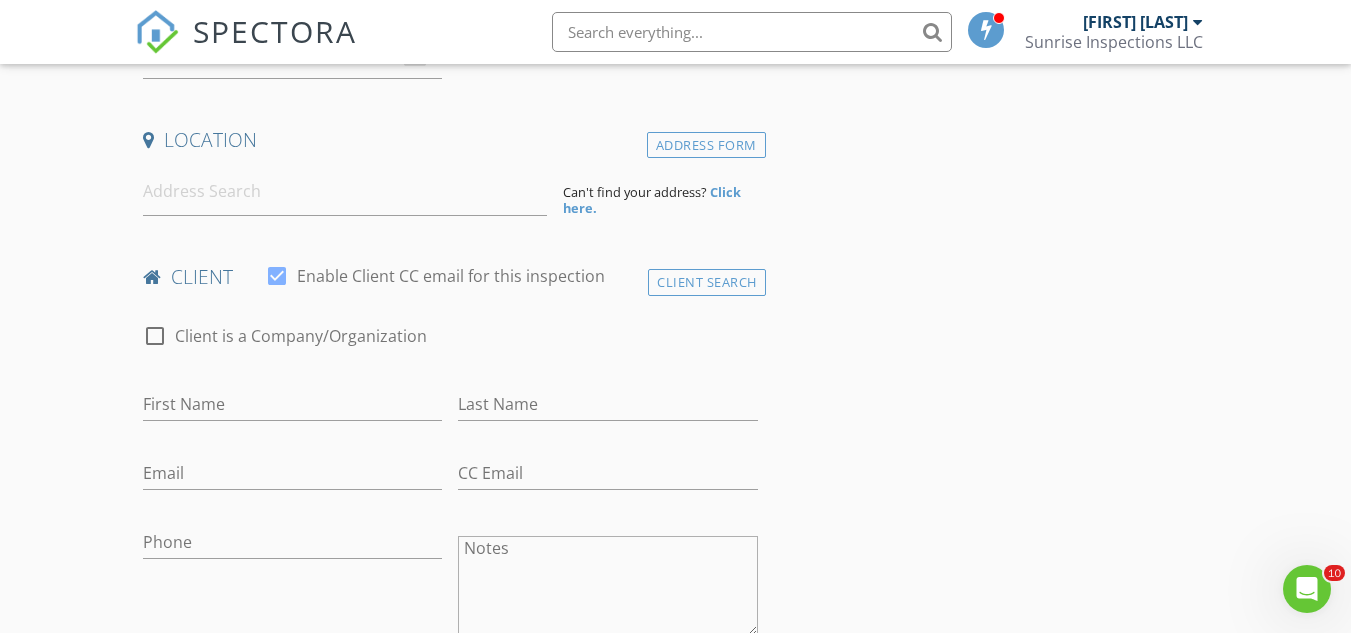 click on "Client Search" at bounding box center (707, 282) 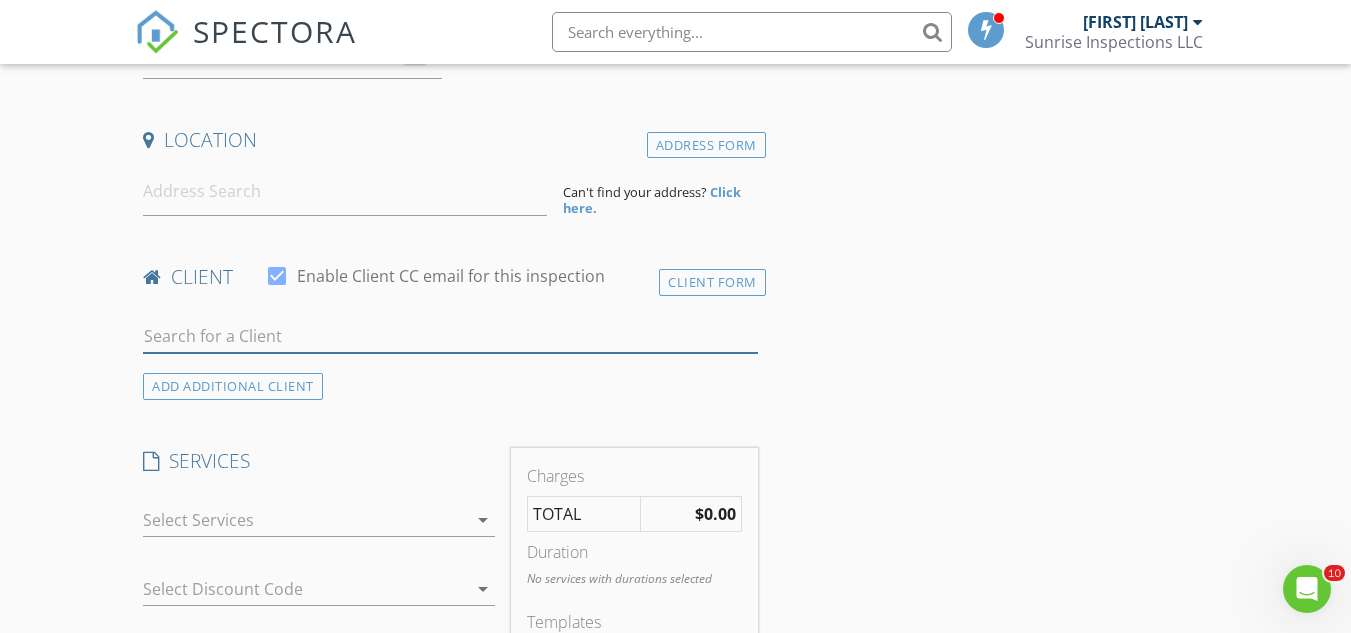 click at bounding box center [450, 336] 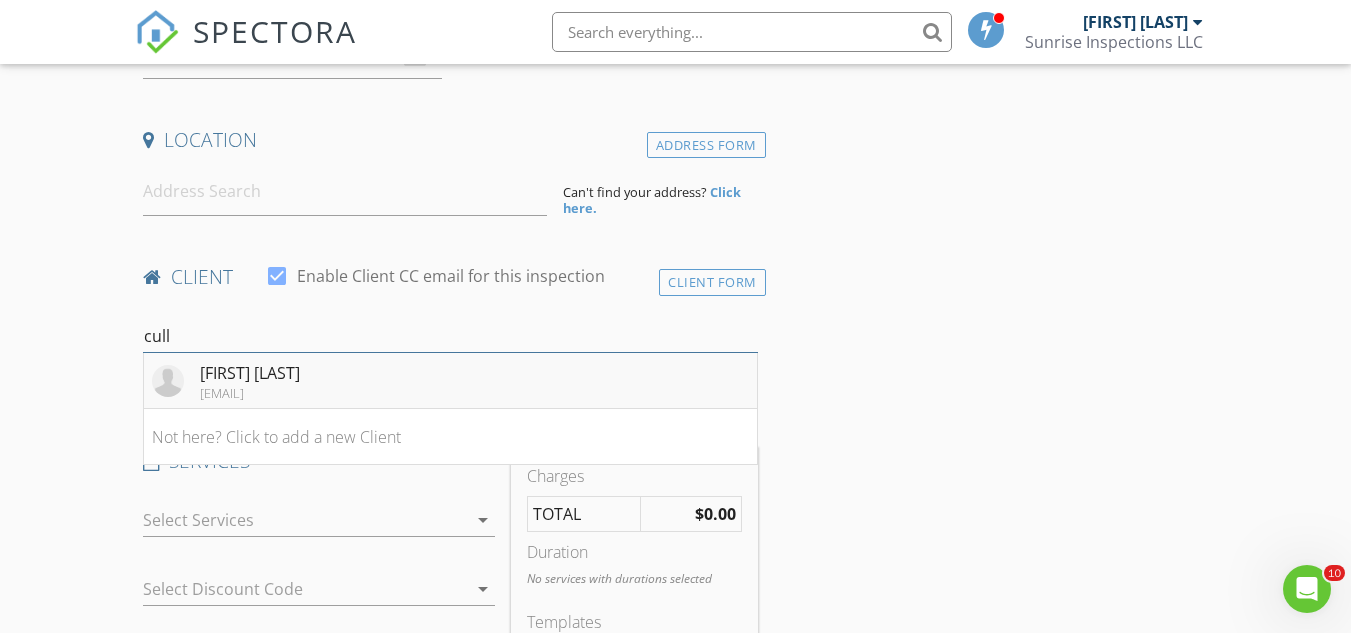 type on "cull" 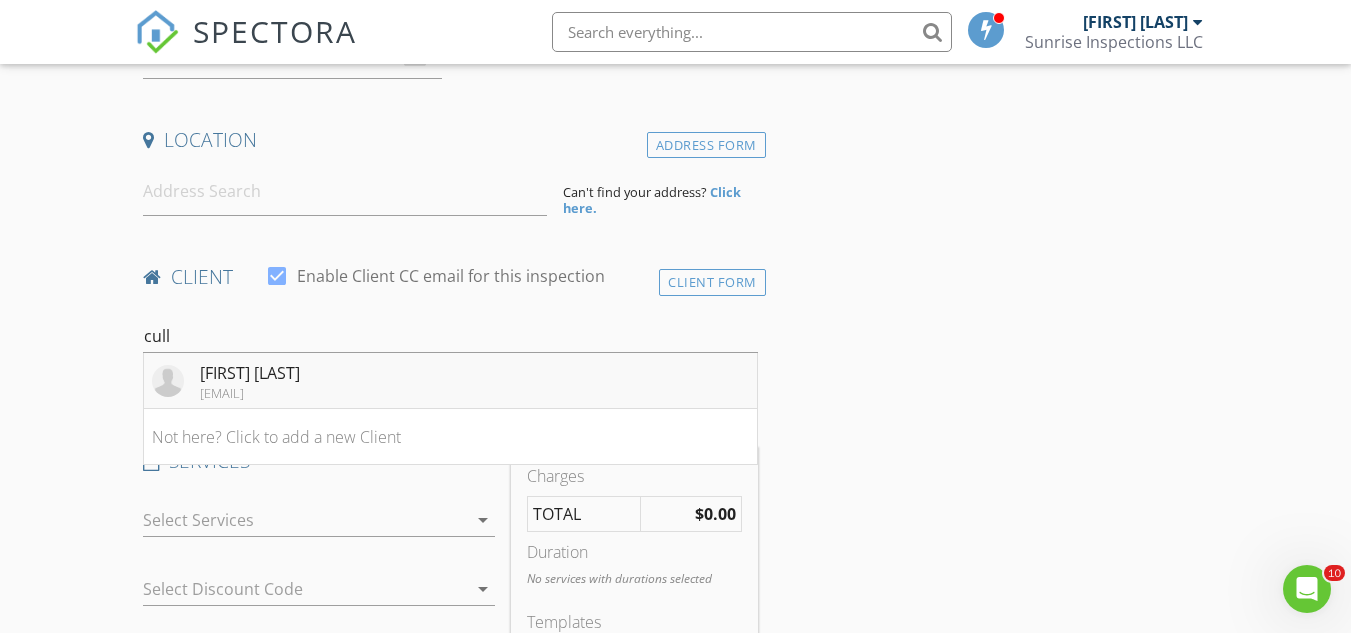 click on "[EMAIL]" at bounding box center [250, 393] 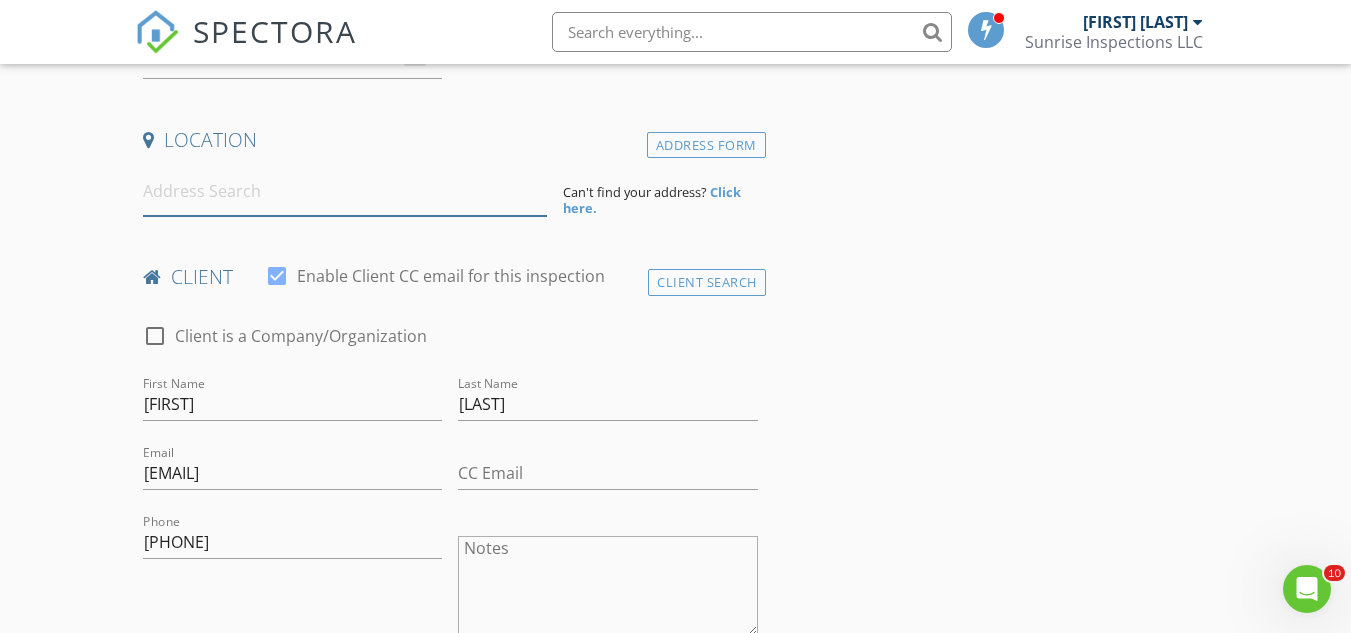 click at bounding box center (345, 191) 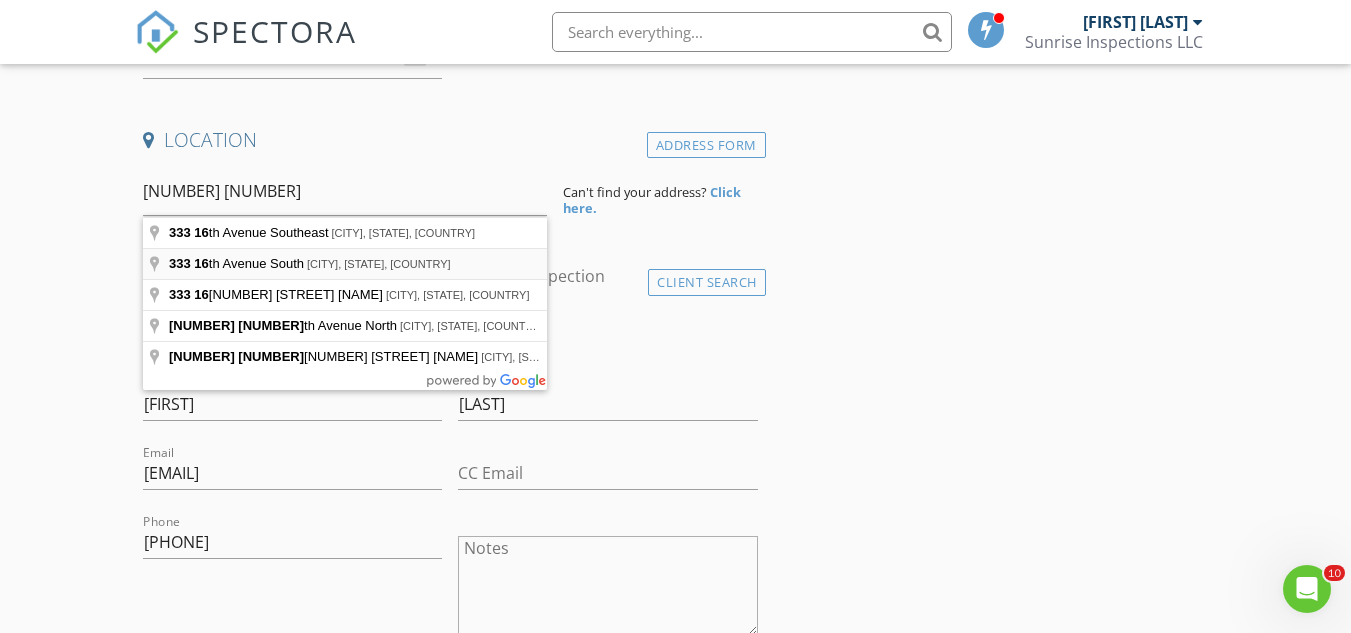 type on "333 16th Avenue South, St. Petersburg, FL, USA" 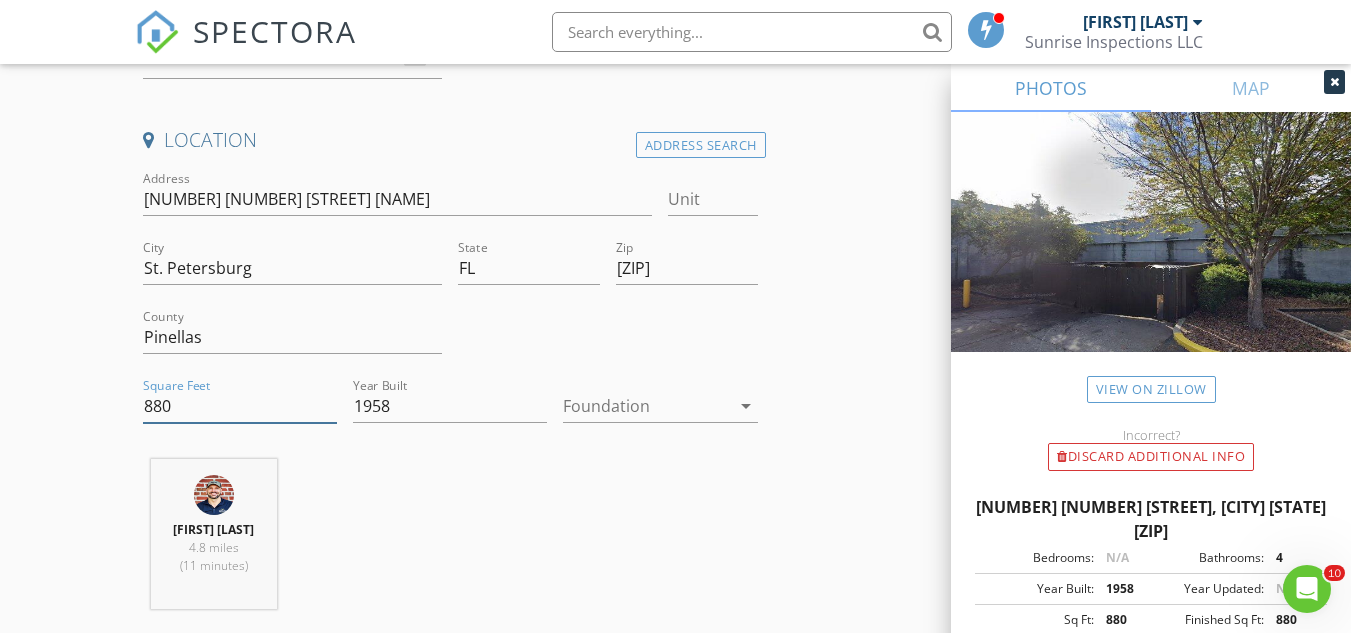 drag, startPoint x: 170, startPoint y: 404, endPoint x: 135, endPoint y: 406, distance: 35.057095 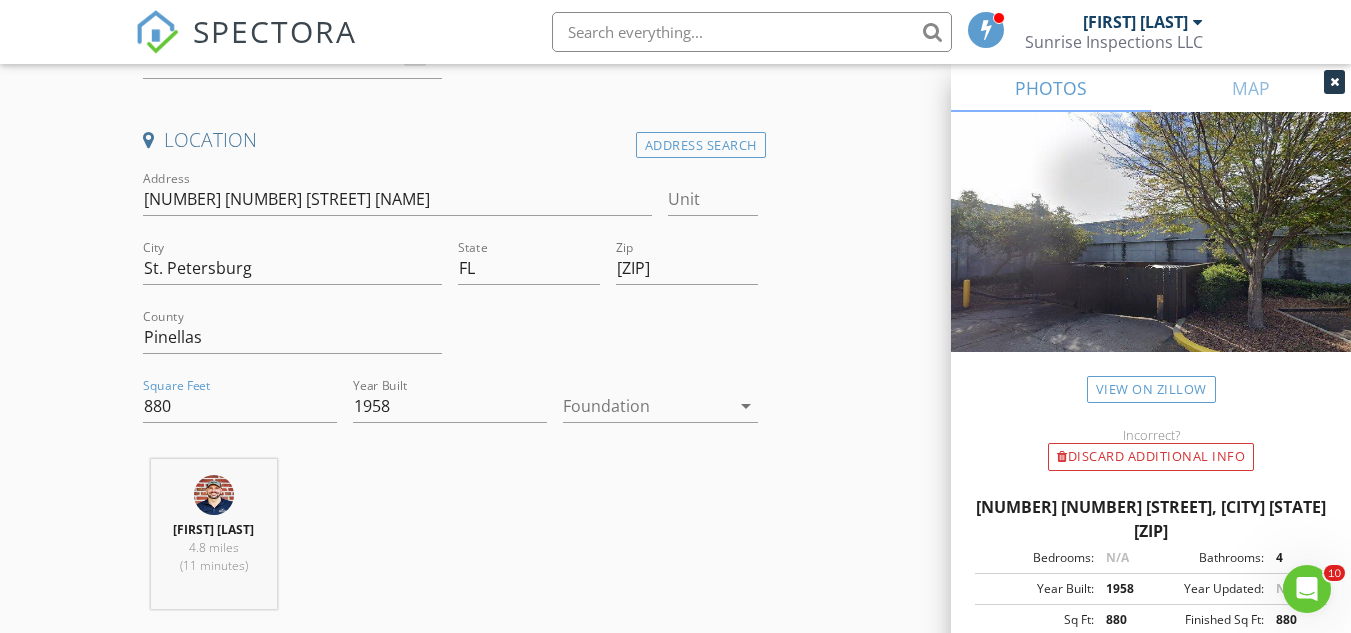 click on "New Inspection
Click here to use the New Order Form
INSPECTOR(S)
check_box   Joshua Roberts   PRIMARY   check_box_outline_blank   Keith Johnson     Joshua Roberts arrow_drop_down   check_box_outline_blank Joshua Roberts specifically requested
Date/Time
08/11/2025 9:00 AM
Location
Address Search       Address 333 16th Ave S   Unit   City St. Petersburg   State FL   Zip 33701   County Pinellas     Square Feet 880   Year Built 1958   Foundation arrow_drop_down     Joshua Roberts     4.8 miles     (11 minutes)
client
check_box Enable Client CC email for this inspection   Client Search     check_box_outline_blank Client is a Company/Organization     First Name Cullen   Last Name Mahoney   Email cullen@sodusdevelopment.com   CC Email   Phone 727-685-8515           Notes   Private Notes
ADD ADDITIONAL client" at bounding box center [675, 1438] 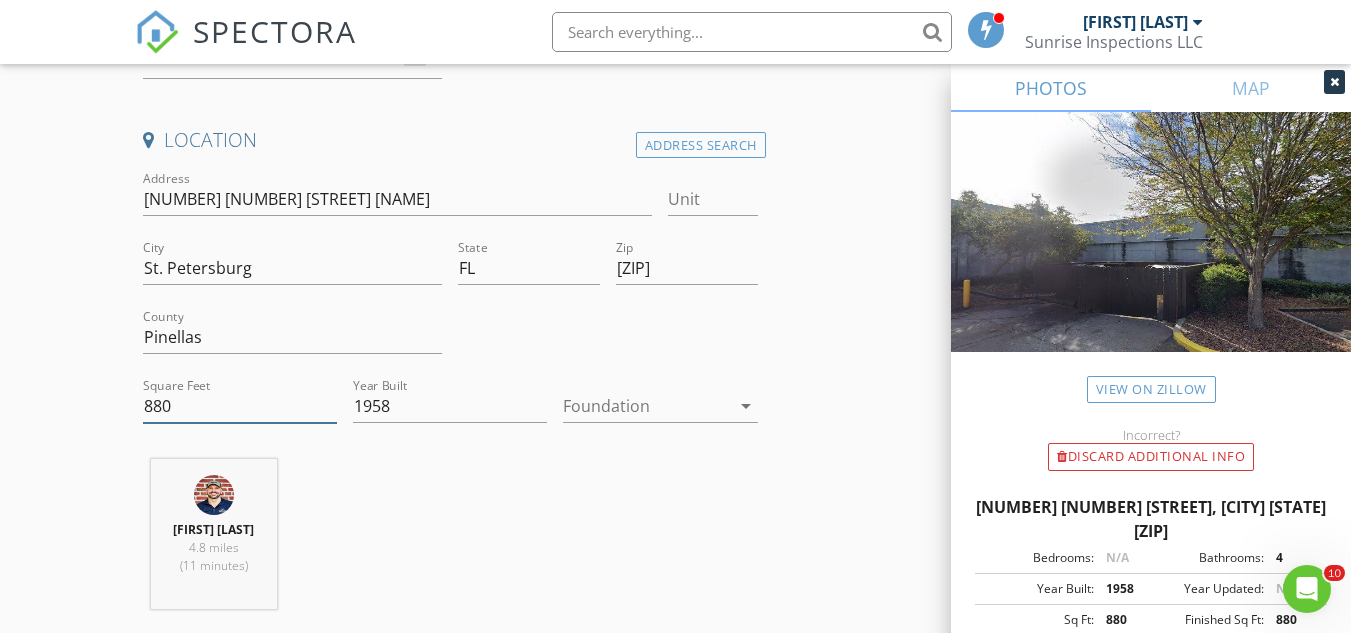 click on "880" at bounding box center [240, 406] 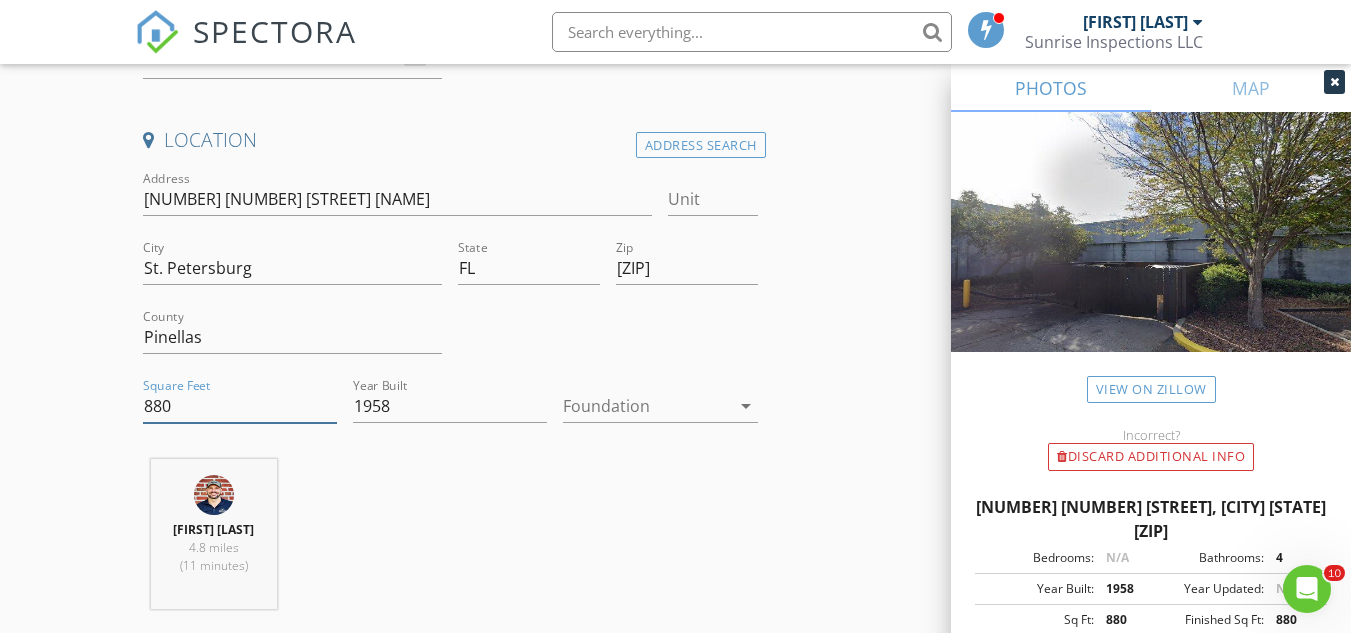 click on "880" at bounding box center (240, 406) 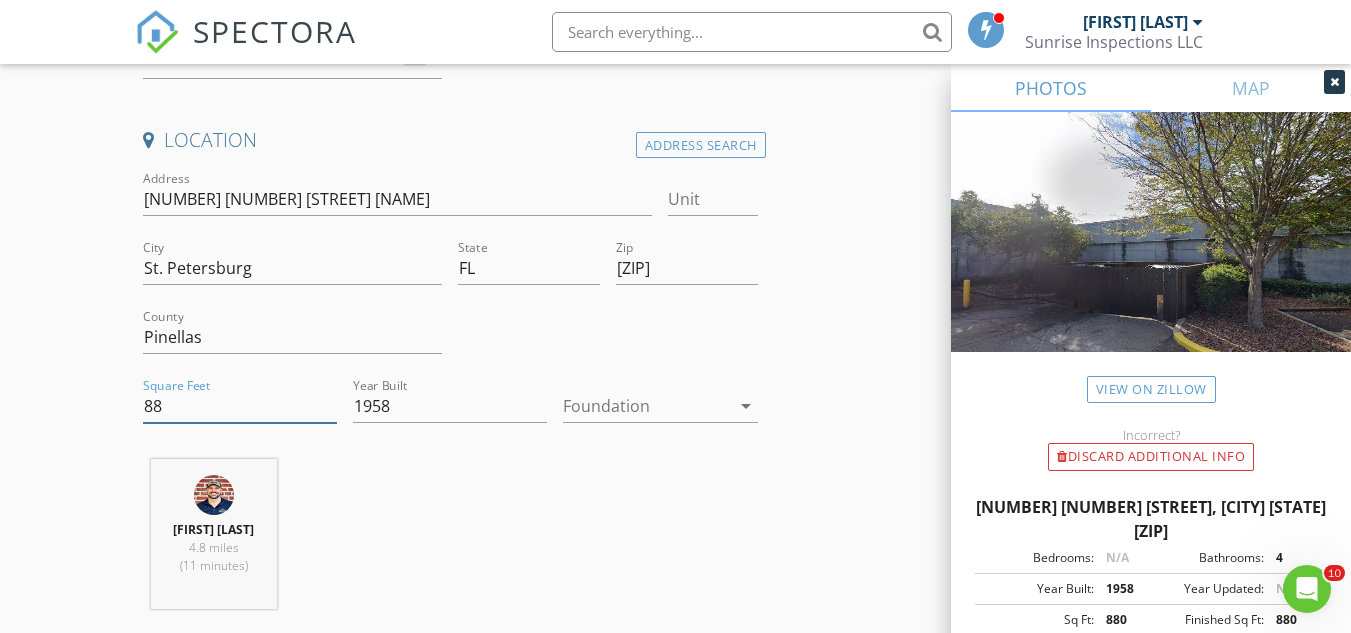 type on "8" 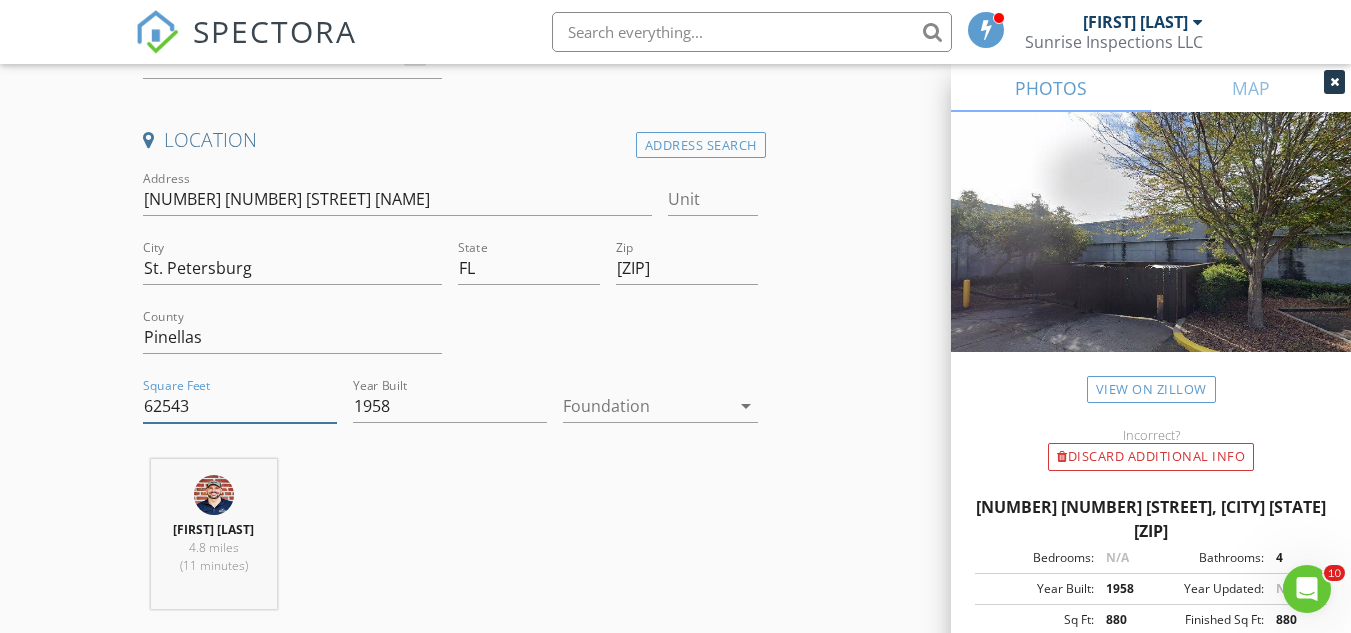 type on "62543" 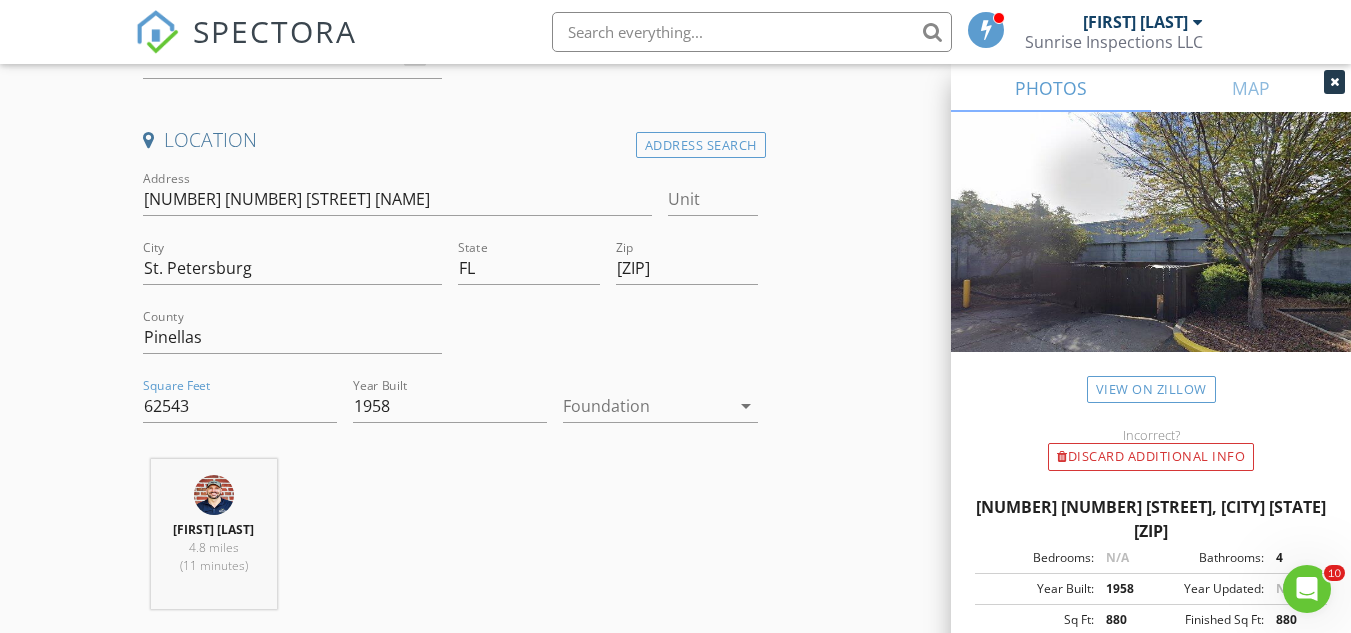 click on "New Inspection
Click here to use the New Order Form
INSPECTOR(S)
check_box   Joshua Roberts   PRIMARY   check_box_outline_blank   Keith Johnson     Joshua Roberts arrow_drop_down   check_box_outline_blank Joshua Roberts specifically requested
Date/Time
08/11/2025 9:00 AM
Location
Address Search       Address 333 16th Ave S   Unit   City St. Petersburg   State FL   Zip 33701   County Pinellas     Square Feet 62543   Year Built 1958   Foundation arrow_drop_down     Joshua Roberts     4.8 miles     (11 minutes)
client
check_box Enable Client CC email for this inspection   Client Search     check_box_outline_blank Client is a Company/Organization     First Name Cullen   Last Name Mahoney   Email cullen@sodusdevelopment.com   CC Email   Phone 727-685-8515           Notes   Private Notes
SERVICES" at bounding box center [675, 1438] 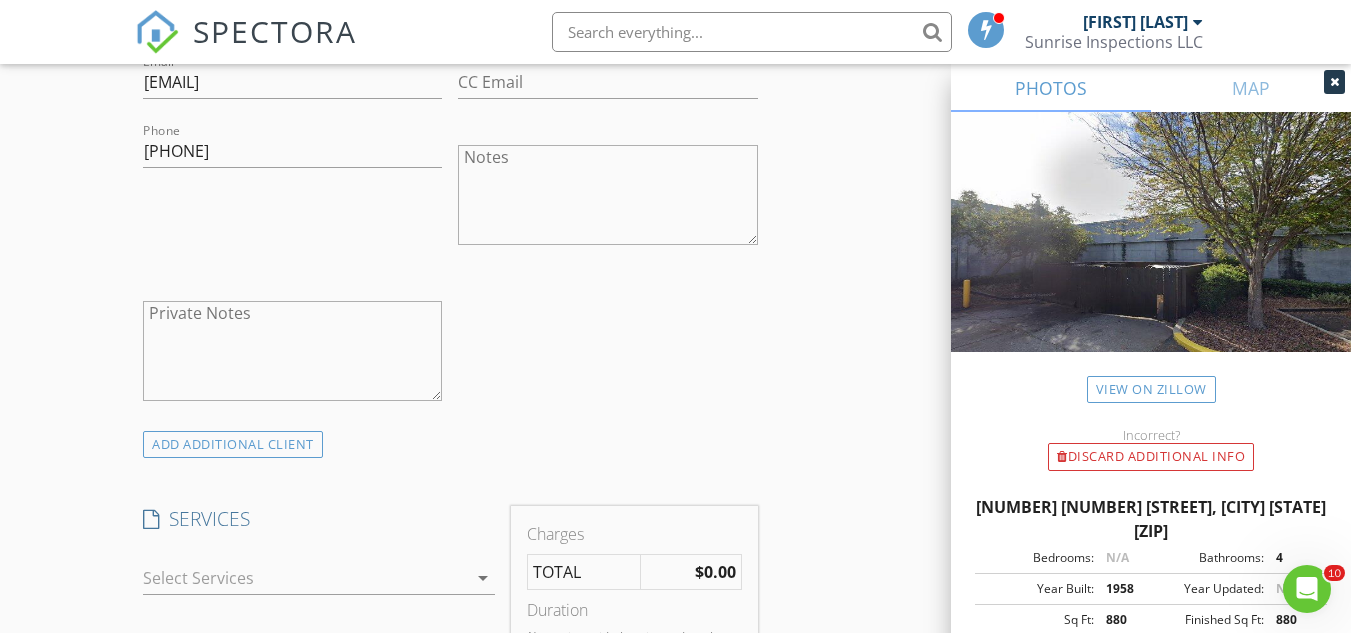 scroll, scrollTop: 1467, scrollLeft: 0, axis: vertical 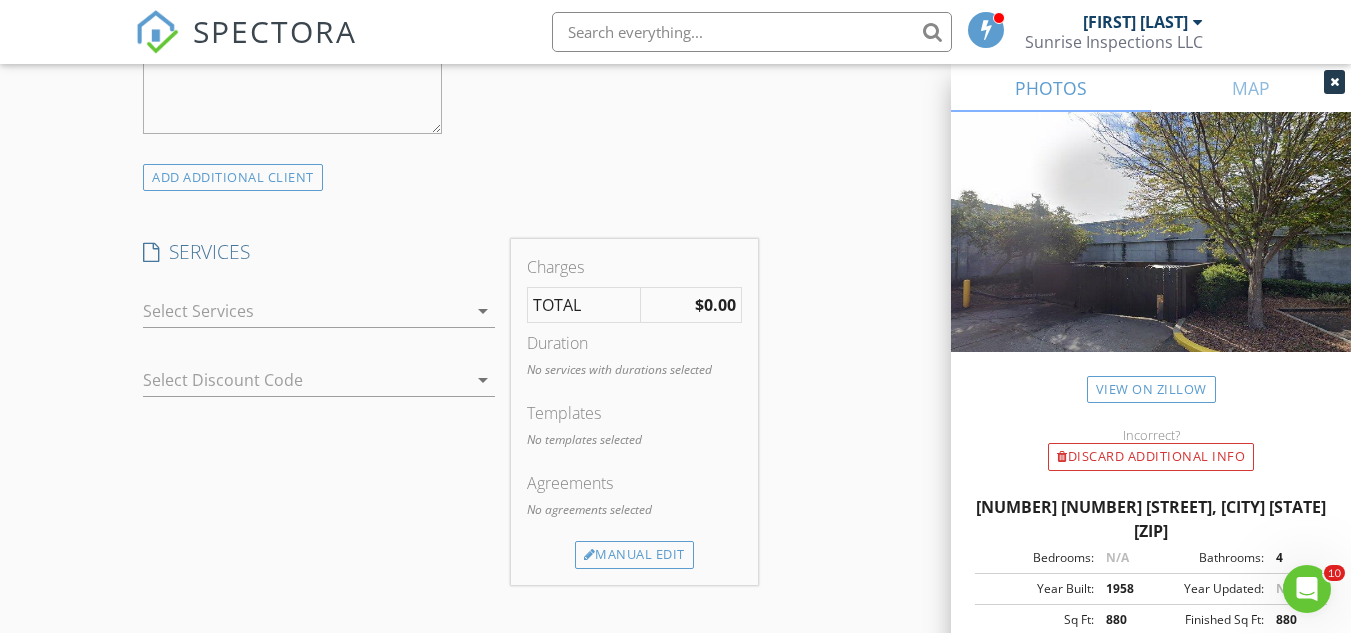 click at bounding box center (305, 311) 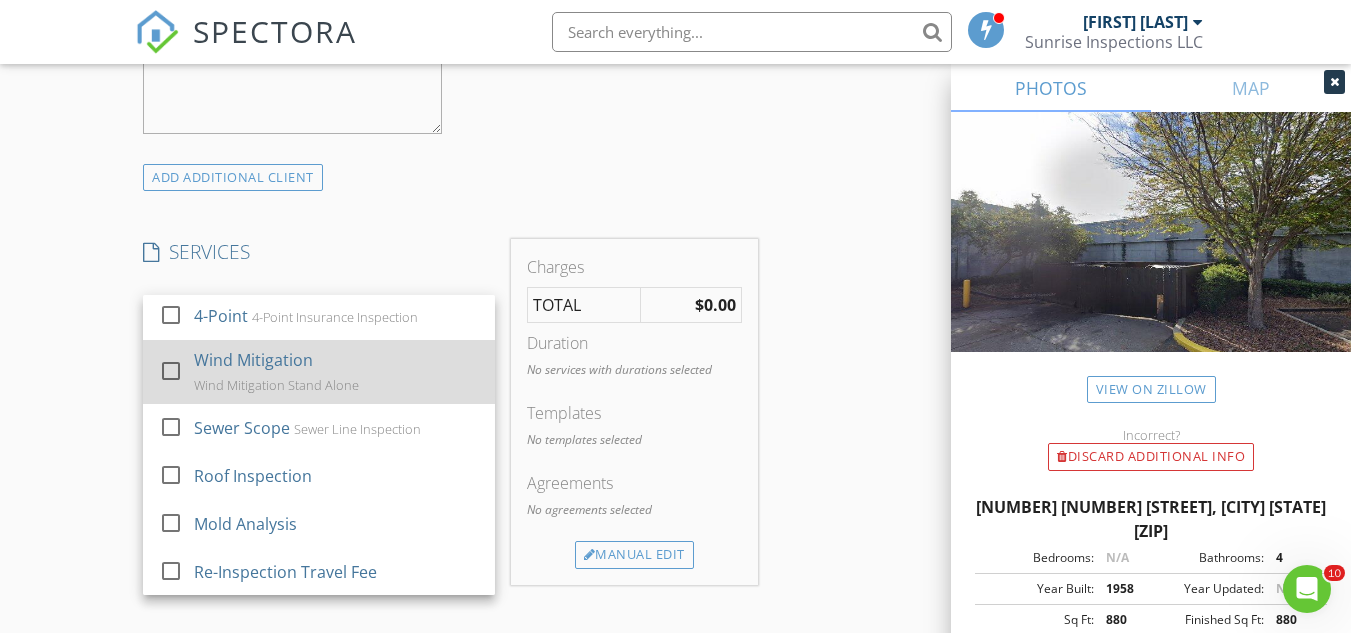 scroll, scrollTop: 196, scrollLeft: 0, axis: vertical 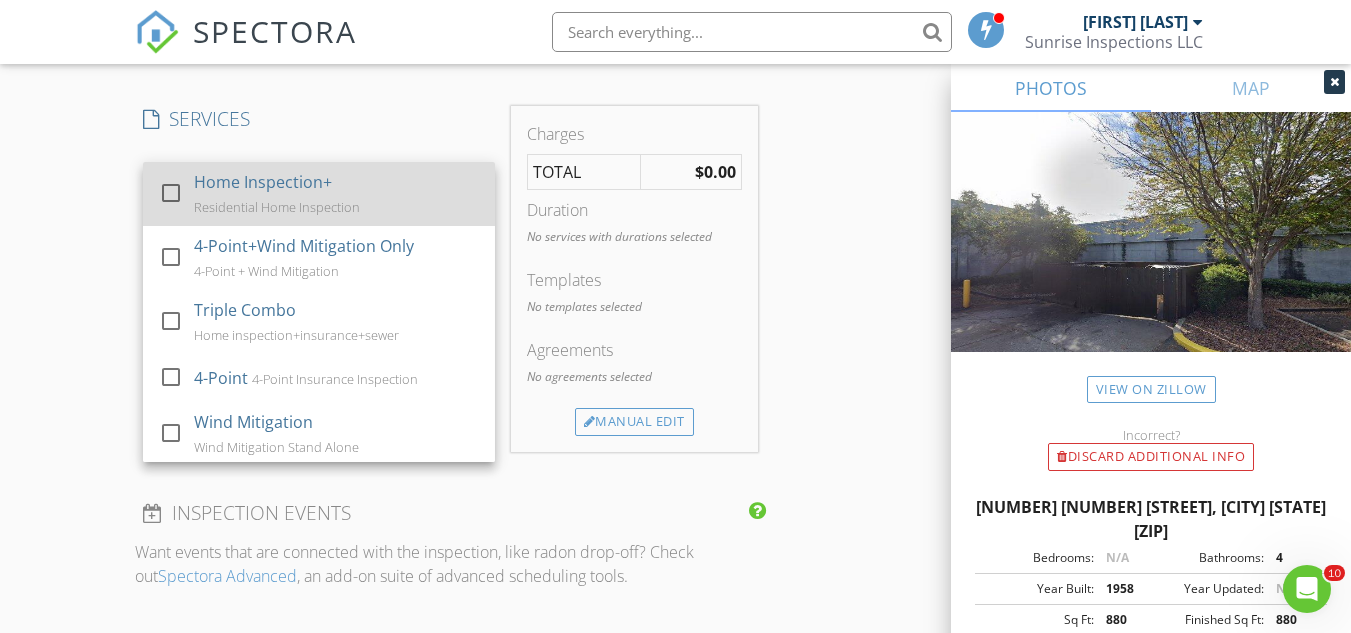 click on "Residential Home Inspection" at bounding box center [277, 207] 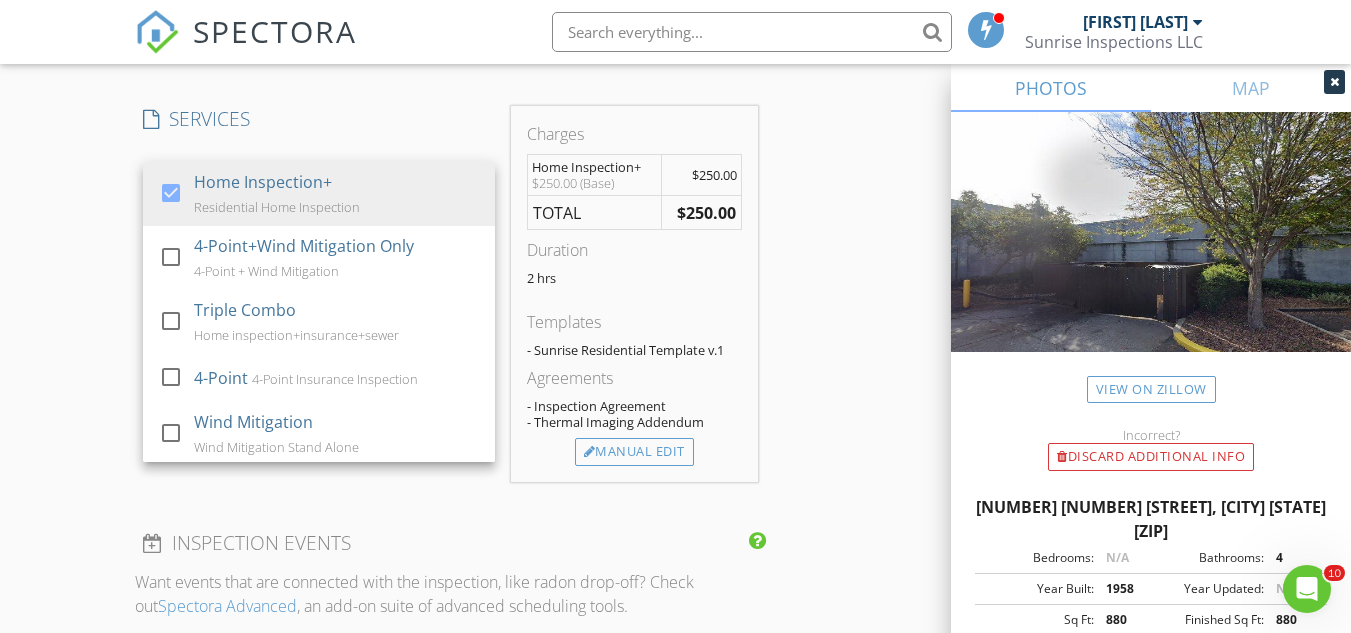 click on "Duration" at bounding box center [634, 250] 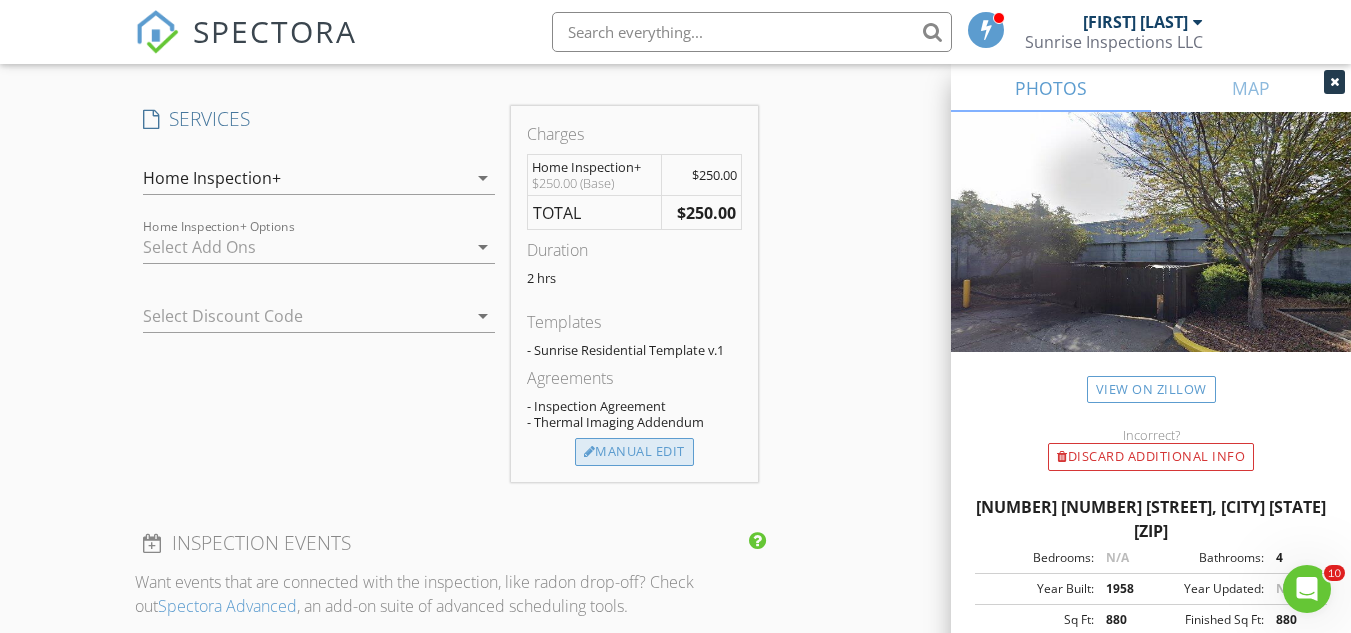 click on "Manual Edit" at bounding box center [634, 452] 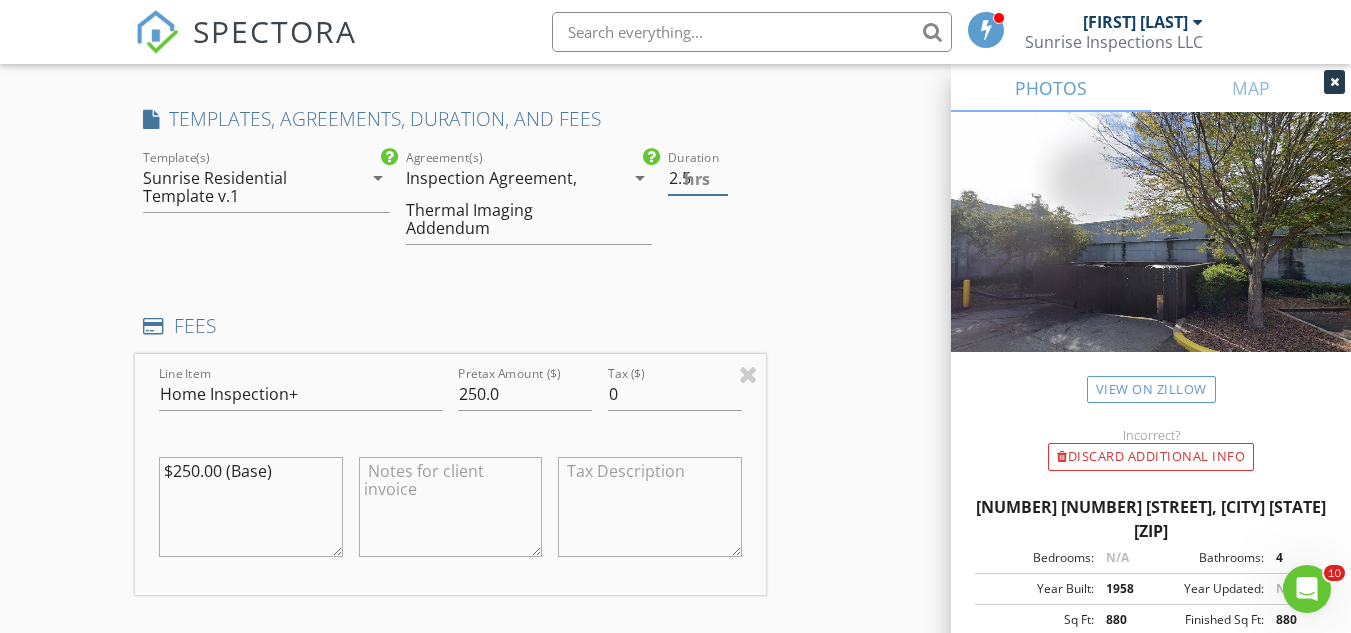 click on "2.5" at bounding box center (697, 178) 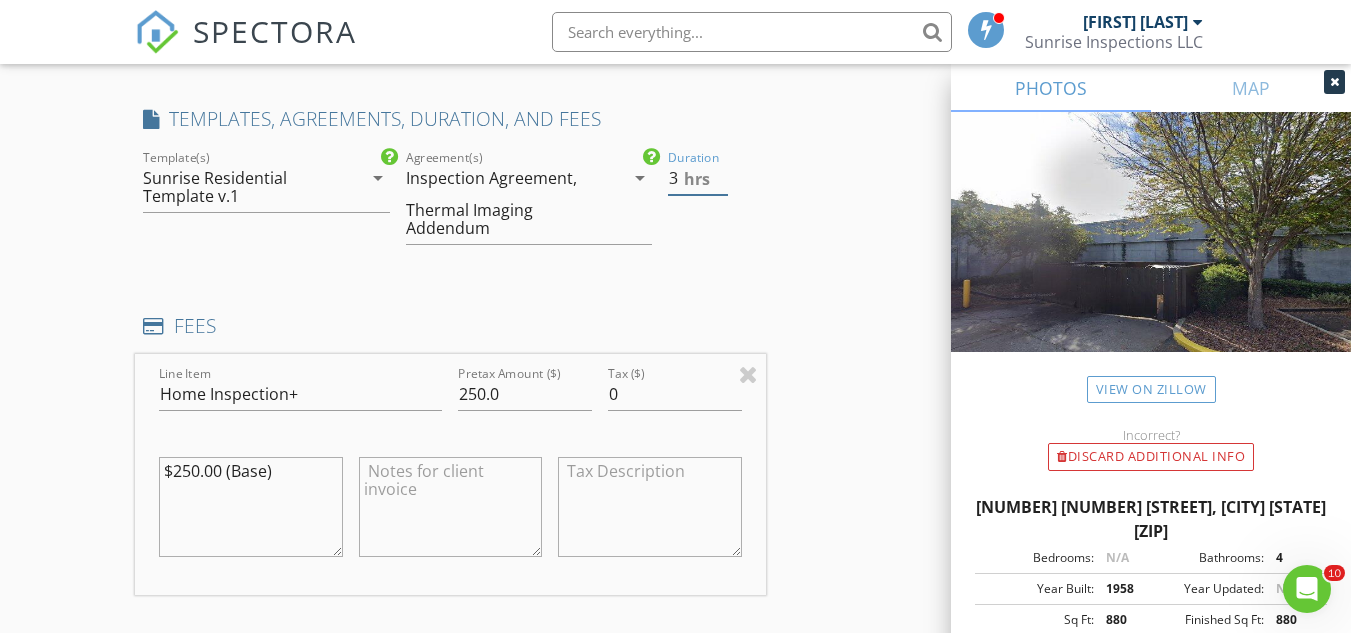 click on "3" at bounding box center [697, 178] 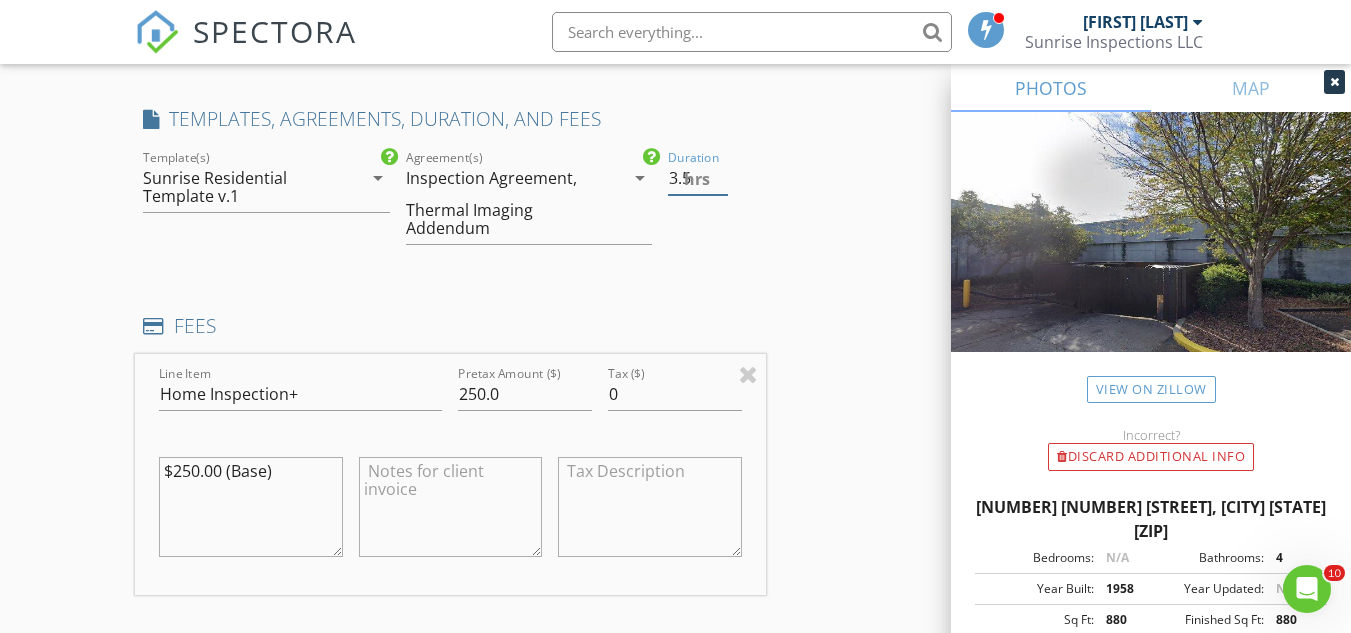 click on "3.5" at bounding box center [697, 178] 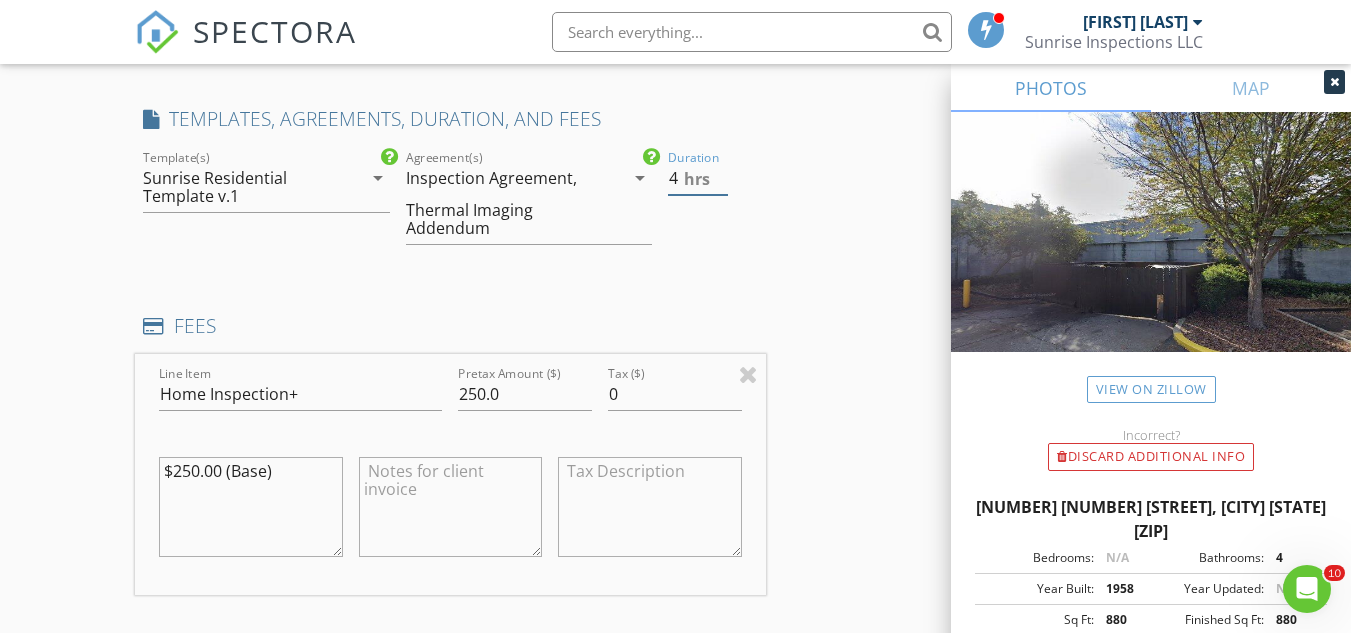 click on "4" at bounding box center [697, 178] 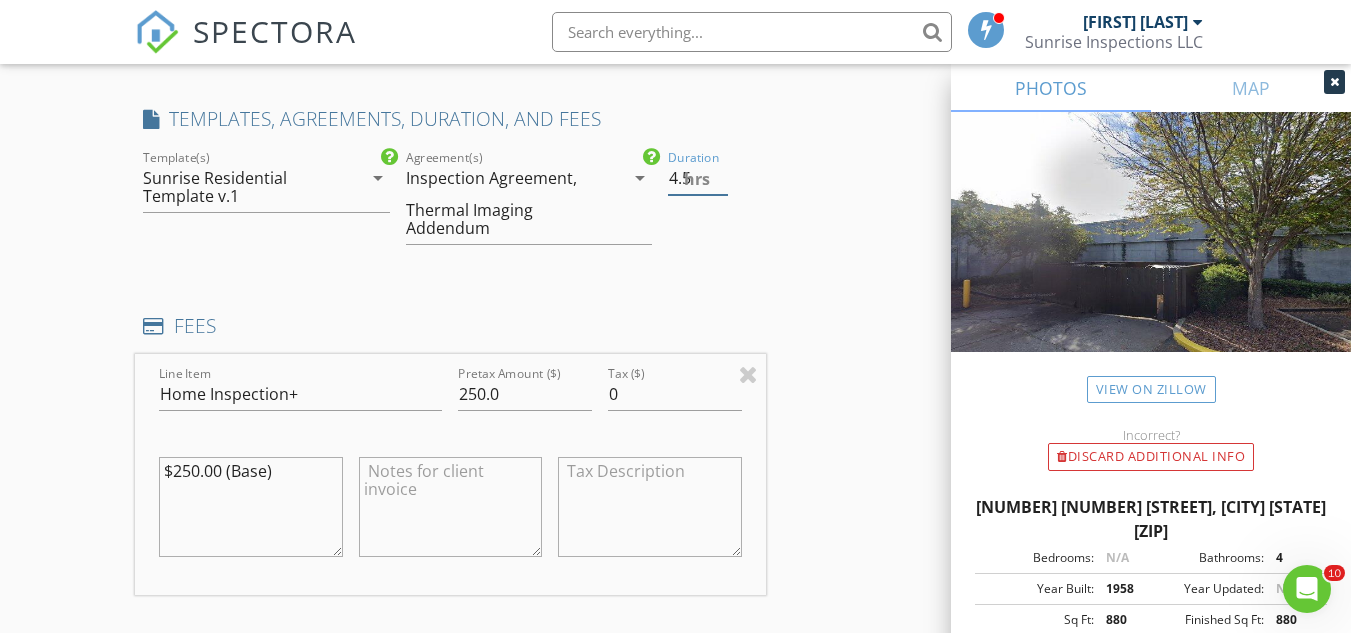 click on "4.5" at bounding box center [697, 178] 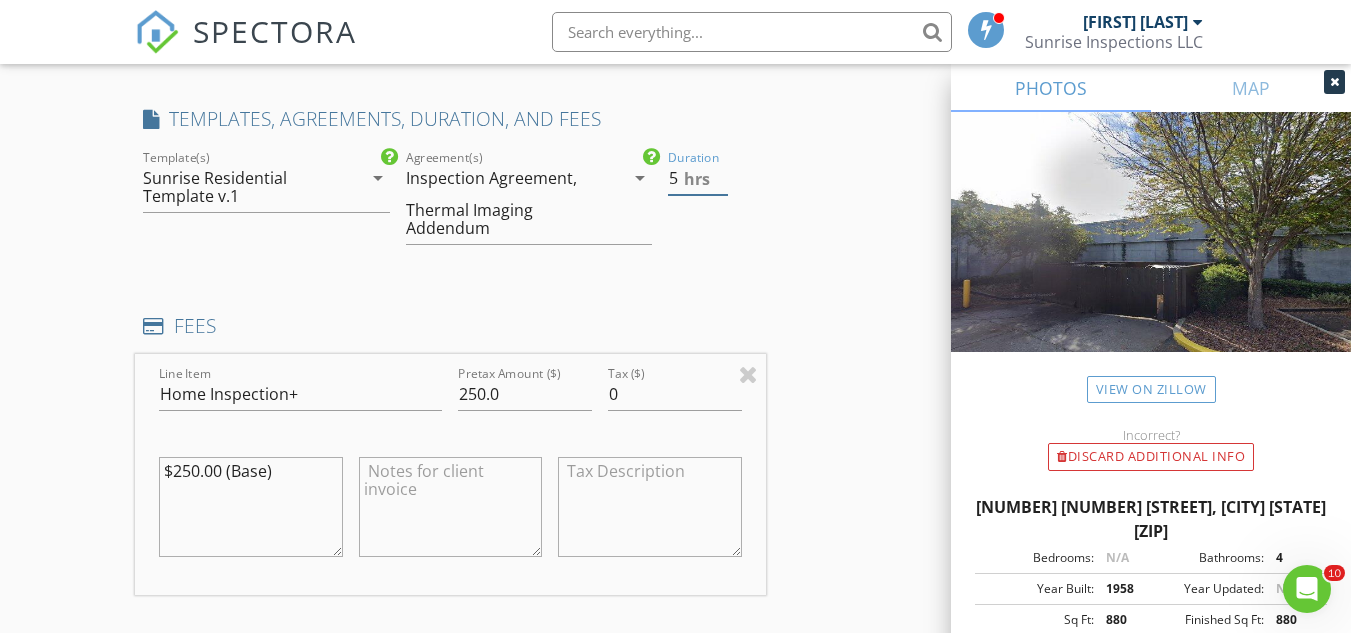 click on "5" at bounding box center [697, 178] 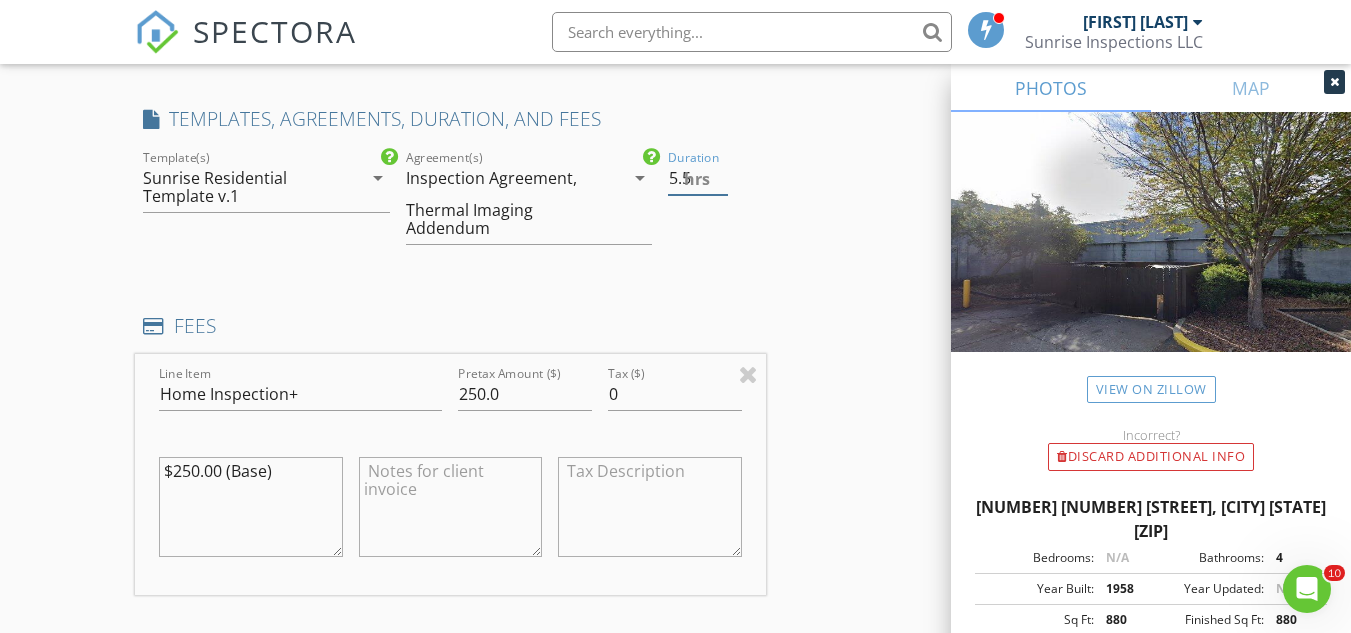 click on "5.5" at bounding box center (697, 178) 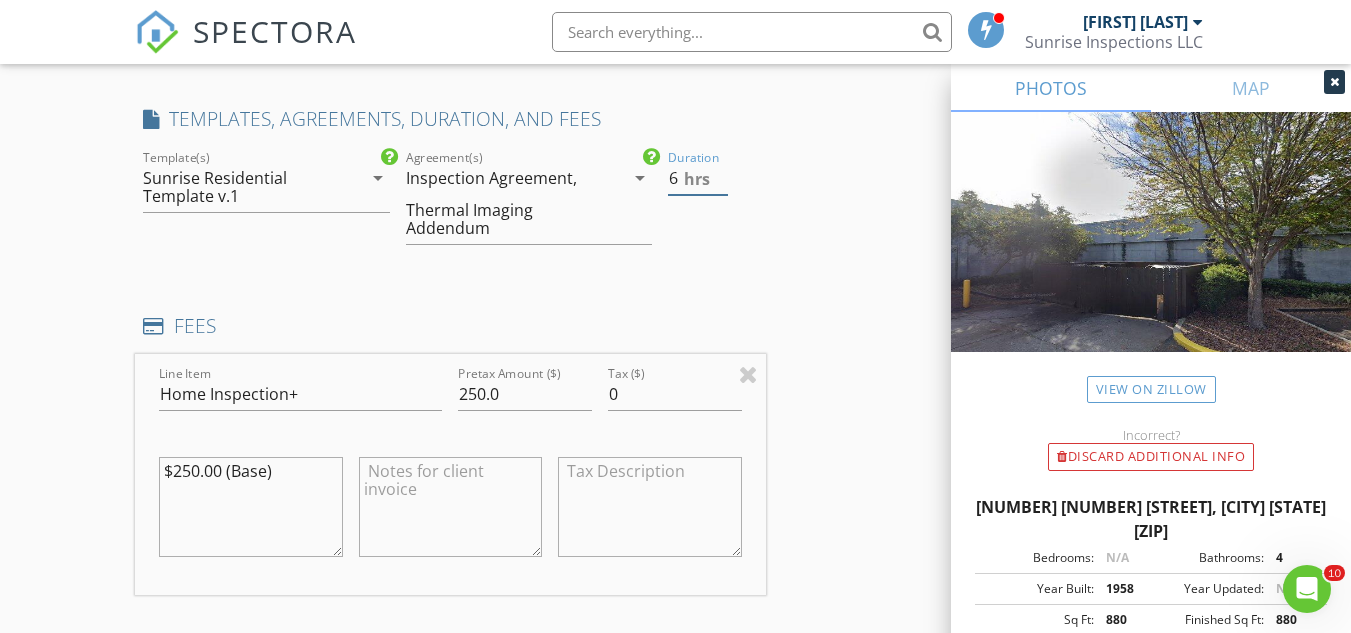 type on "6" 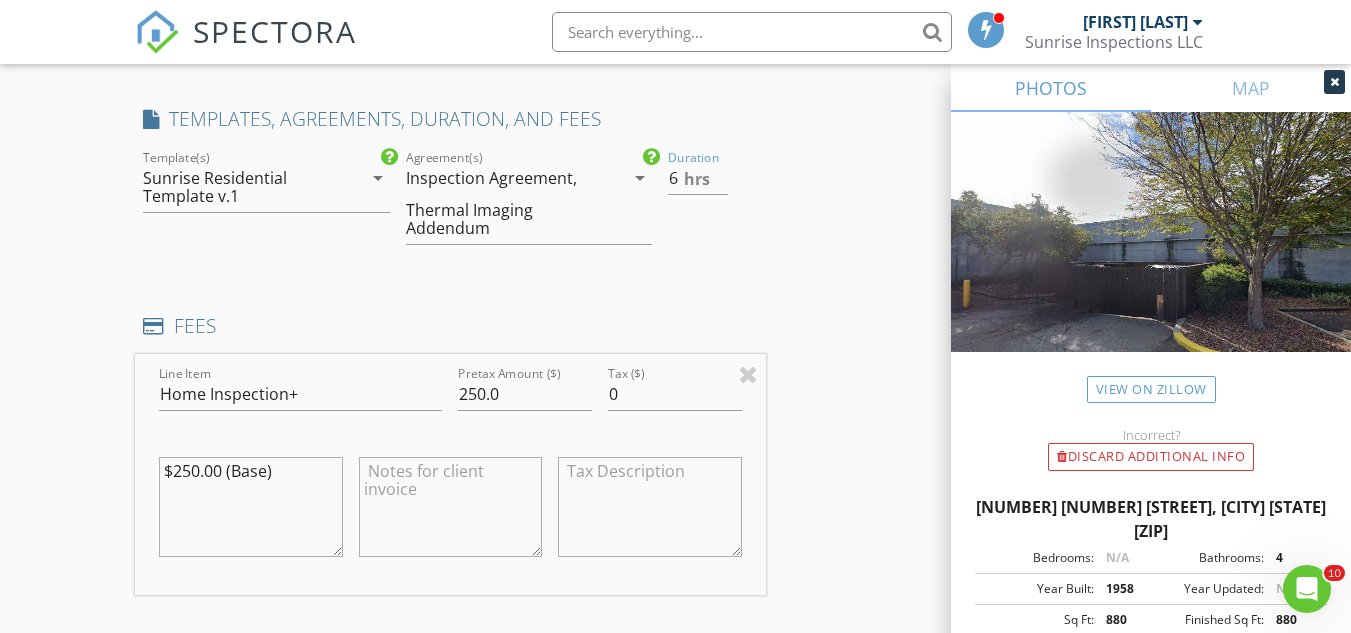 click on "Thermal Imaging Addendum" at bounding box center [504, 219] 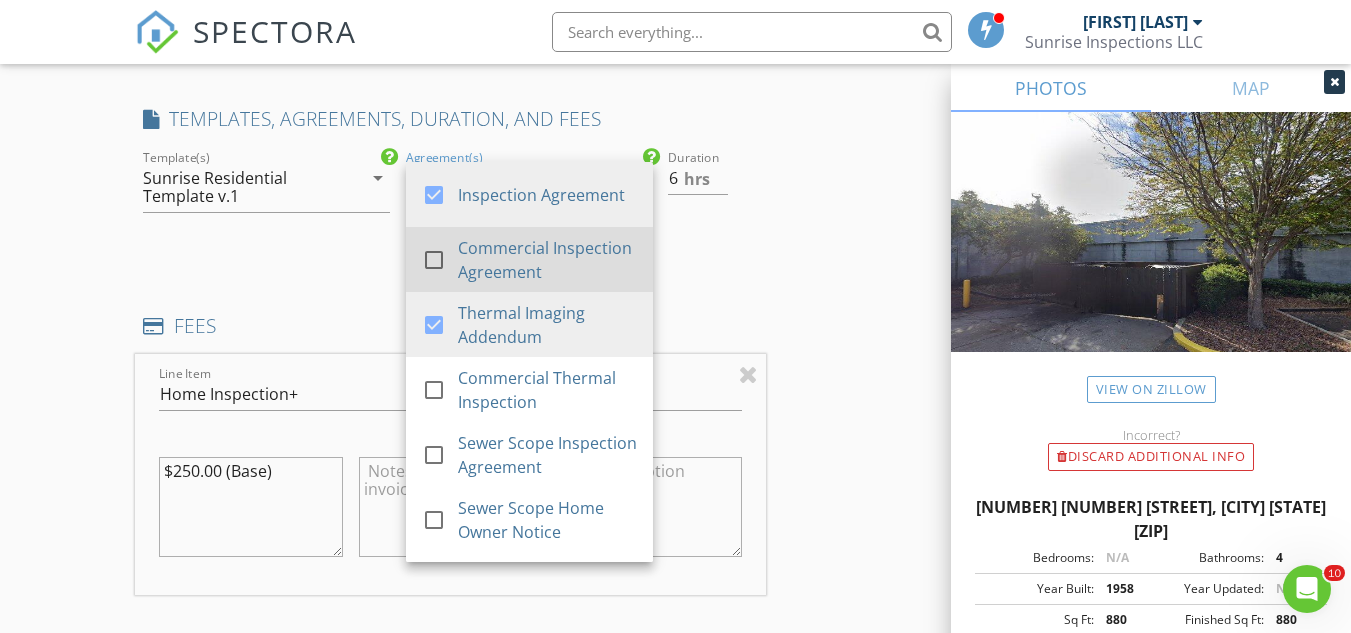 click on "Commercial Inspection Agreement" at bounding box center [547, 260] 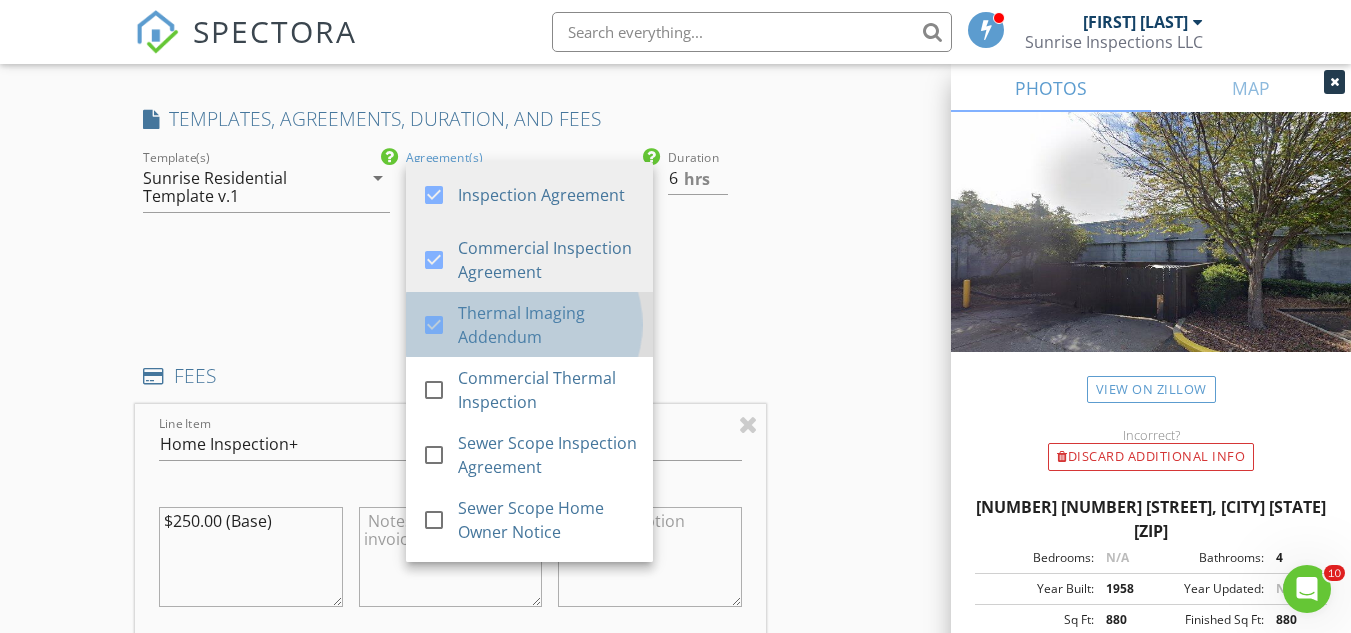 click on "Thermal Imaging Addendum" at bounding box center (547, 325) 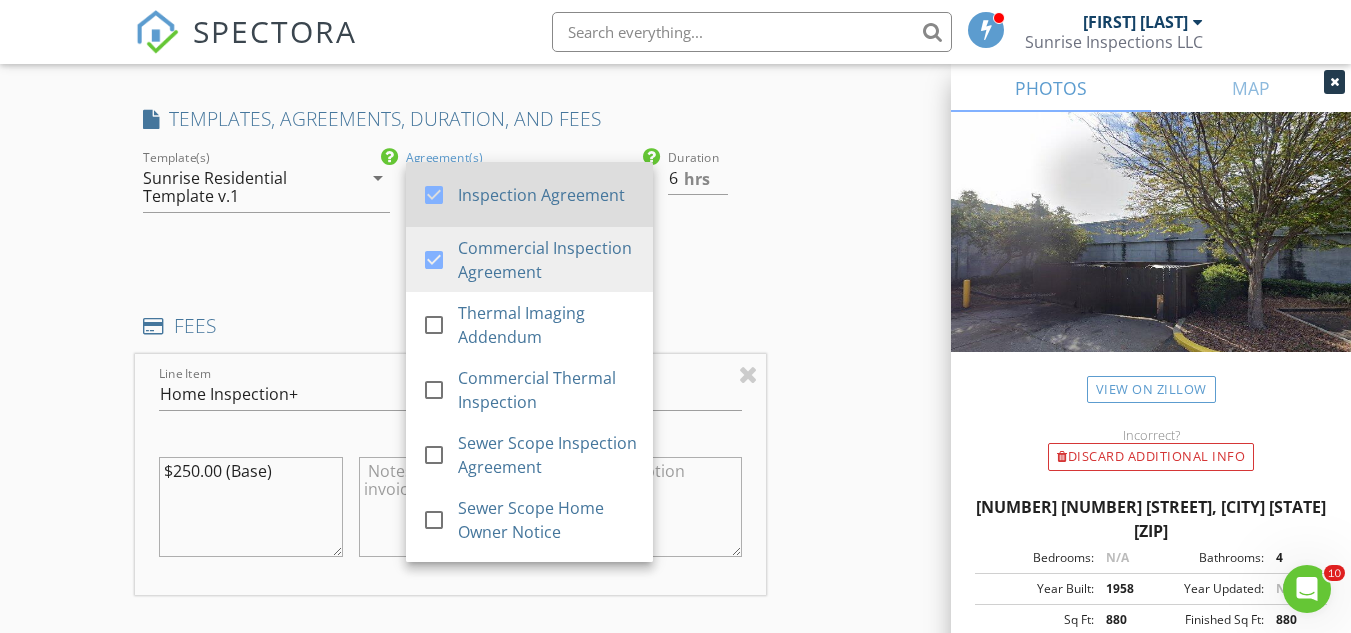 click on "Inspection Agreement" at bounding box center [547, 195] 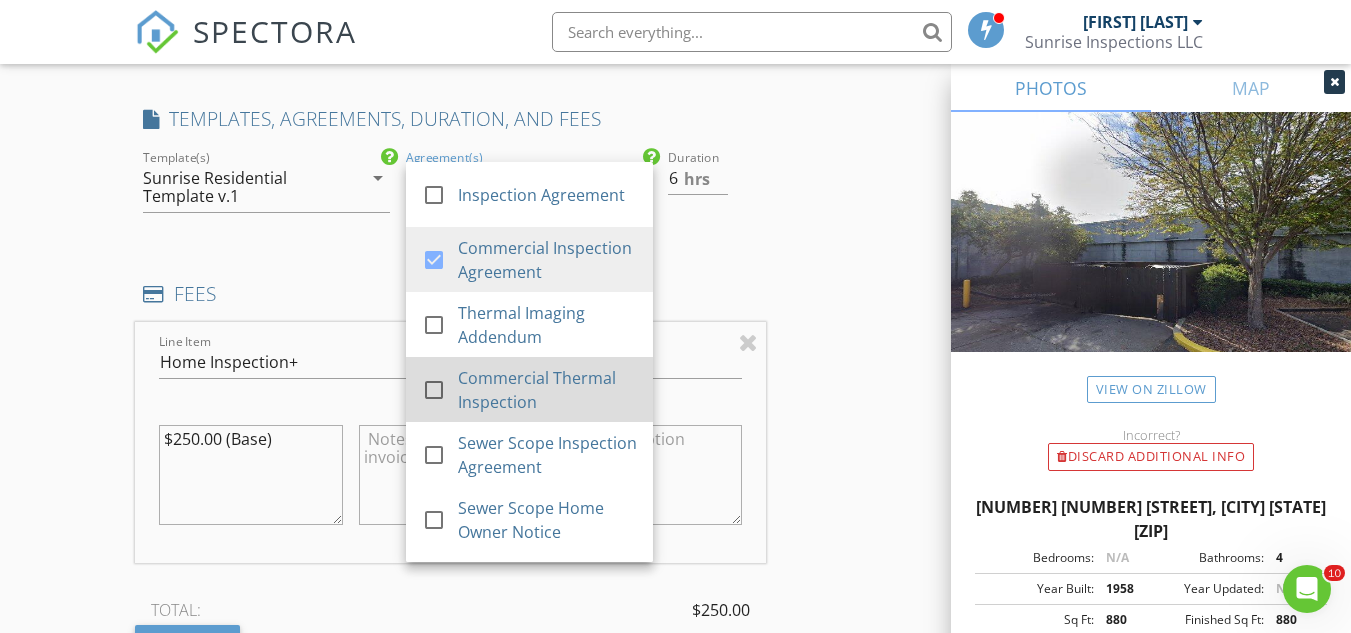 click on "Commercial Thermal Inspection" at bounding box center [547, 390] 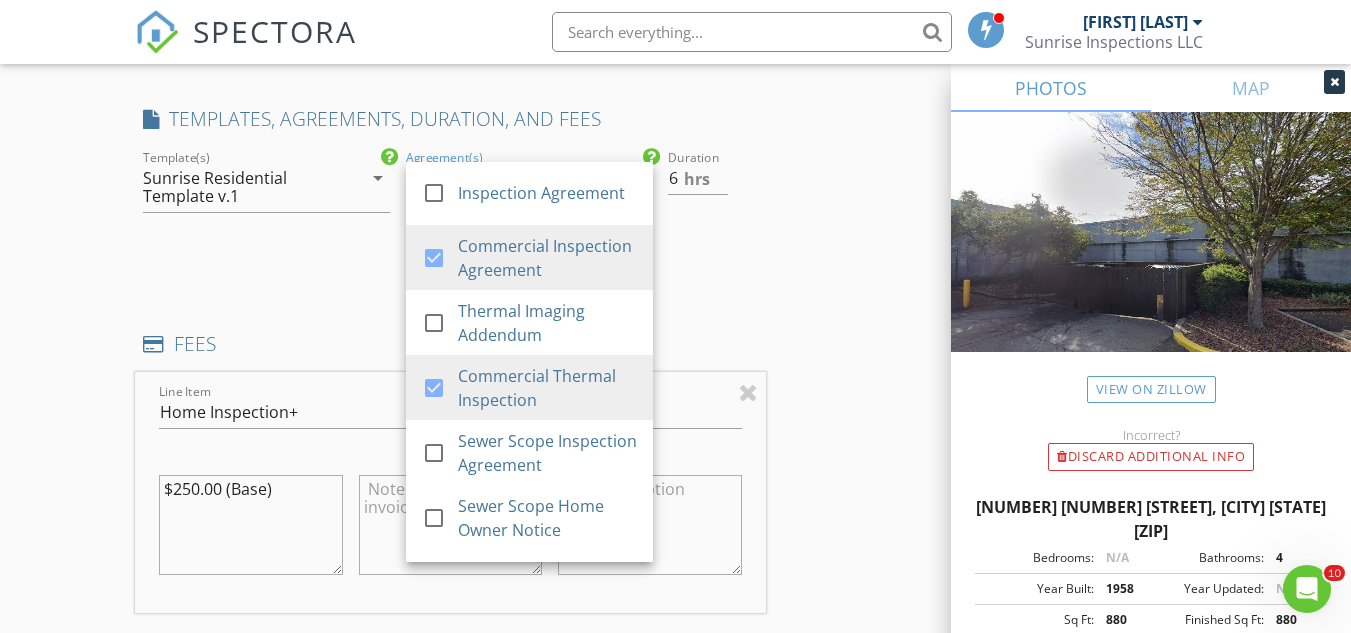 scroll, scrollTop: 0, scrollLeft: 0, axis: both 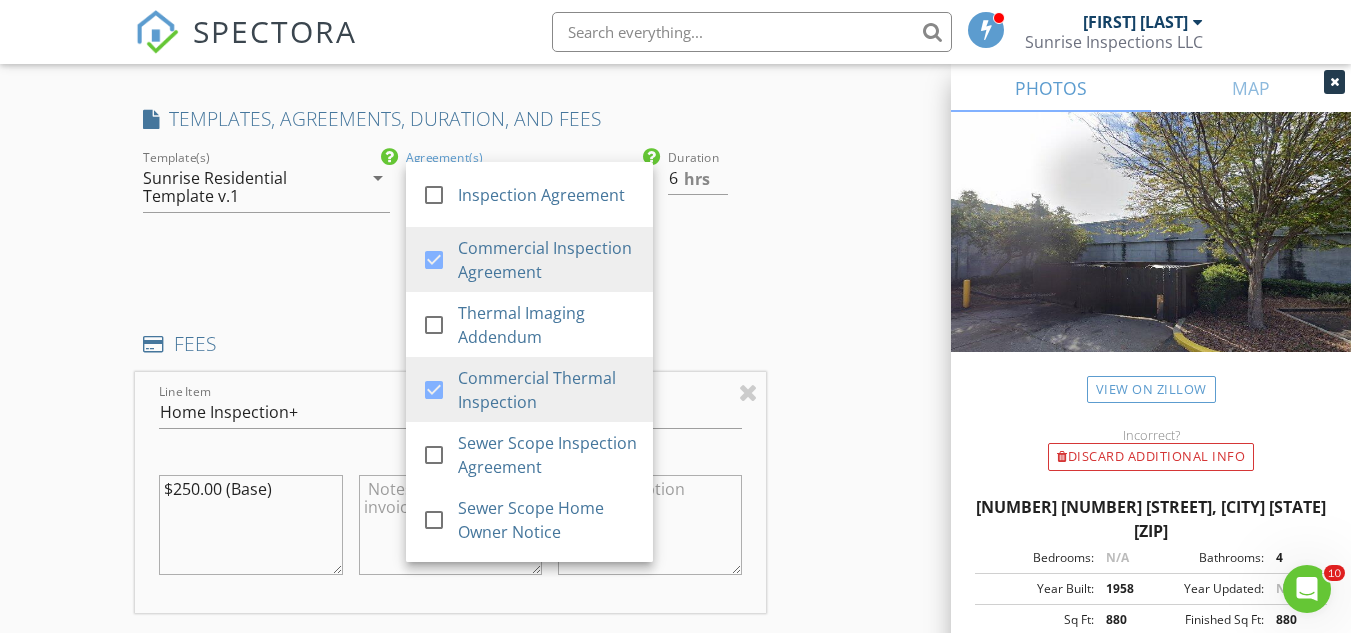 click on "INSPECTOR(S)
check_box   Joshua Roberts   PRIMARY   check_box_outline_blank   Keith Johnson     Joshua Roberts arrow_drop_down   check_box_outline_blank Joshua Roberts specifically requested
Date/Time
08/11/2025 9:00 AM
Location
Address Search       Address 333 16th Ave S   Unit   City St. Petersburg   State FL   Zip 33701   County Pinellas     Square Feet 62543   Year Built 1958   Foundation arrow_drop_down     Joshua Roberts     4.8 miles     (11 minutes)
client
check_box Enable Client CC email for this inspection   Client Search     check_box_outline_blank Client is a Company/Organization     First Name Cullen   Last Name Mahoney   Email cullen@sodusdevelopment.com   CC Email   Phone 727-685-8515           Notes   Private Notes
ADD ADDITIONAL client
SERVICES
check_box" at bounding box center [450, 356] 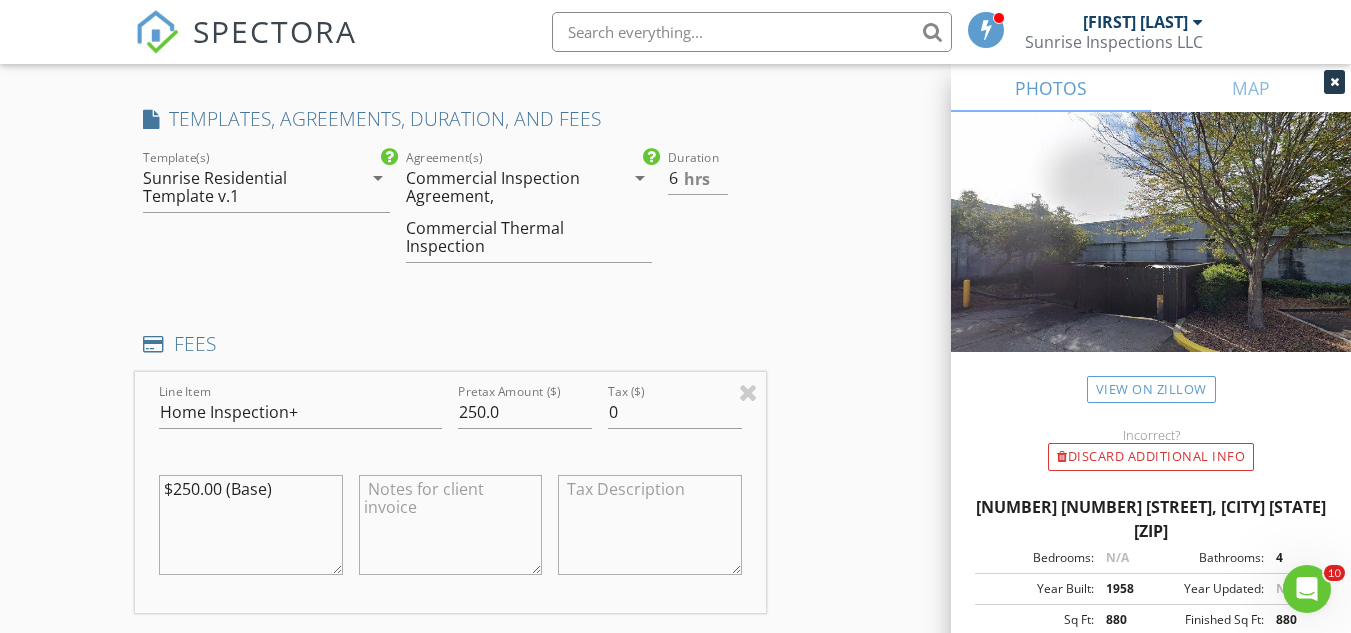 click on "Sunrise Residential Template v.1" at bounding box center (241, 187) 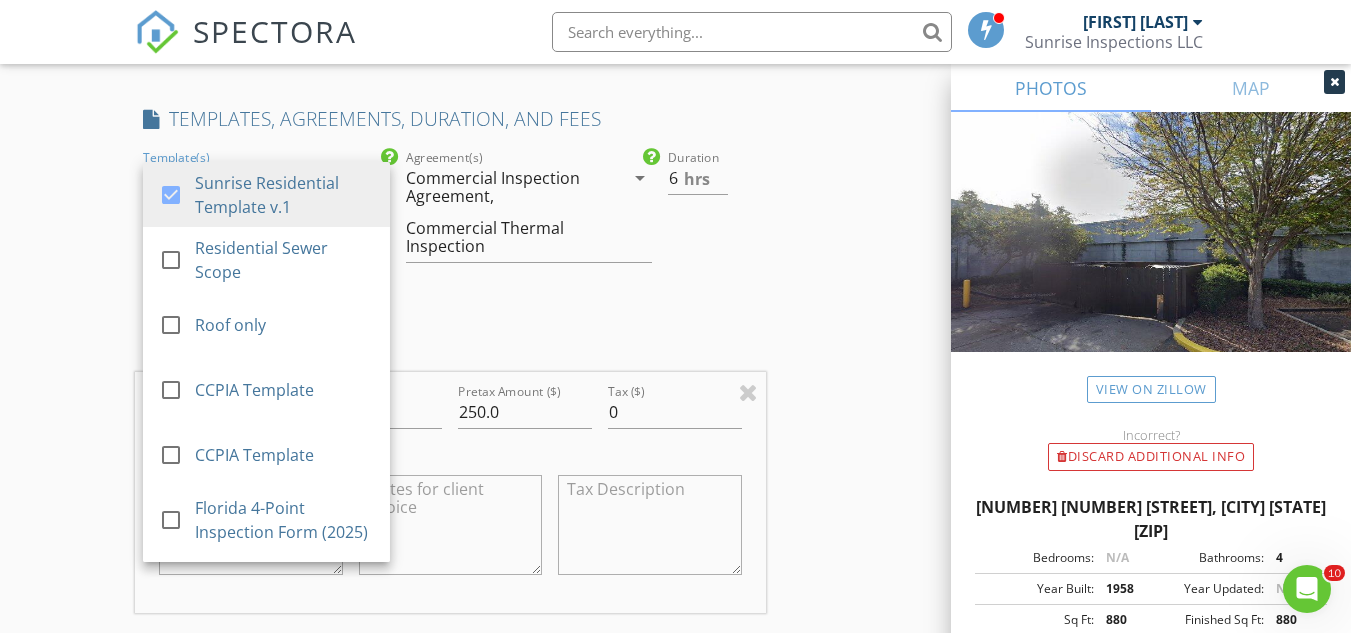 click on "Sunrise Residential Template v.1" at bounding box center [284, 195] 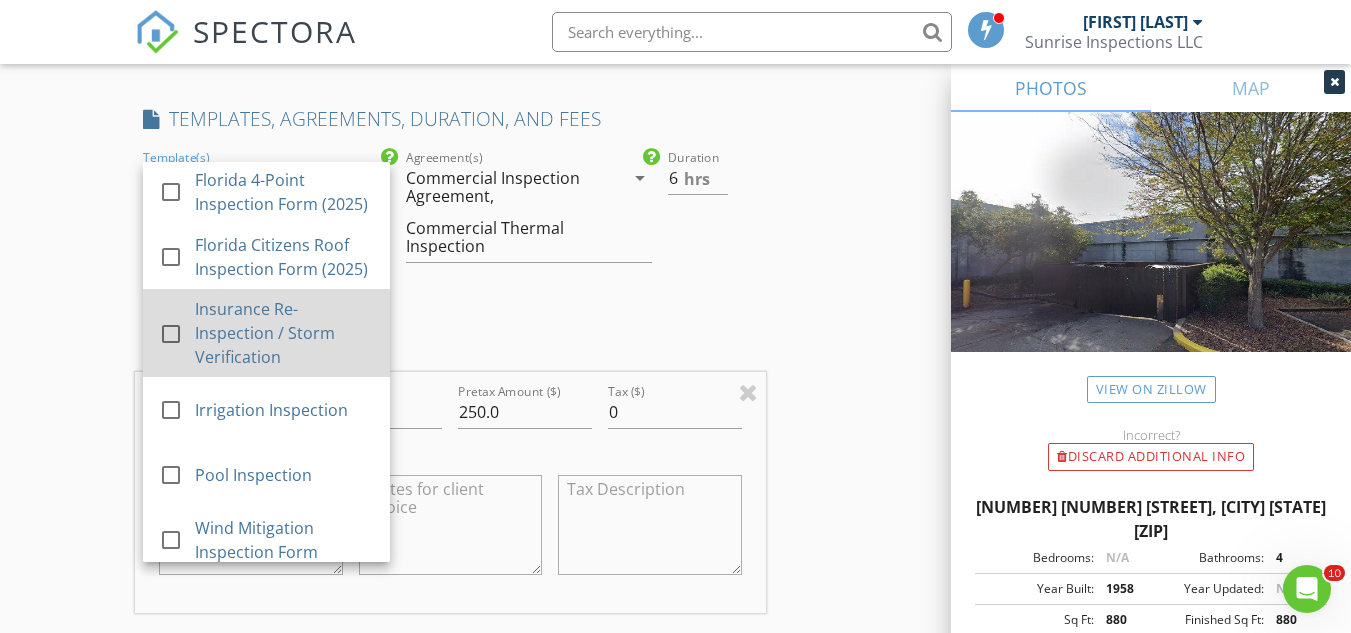 scroll, scrollTop: 384, scrollLeft: 0, axis: vertical 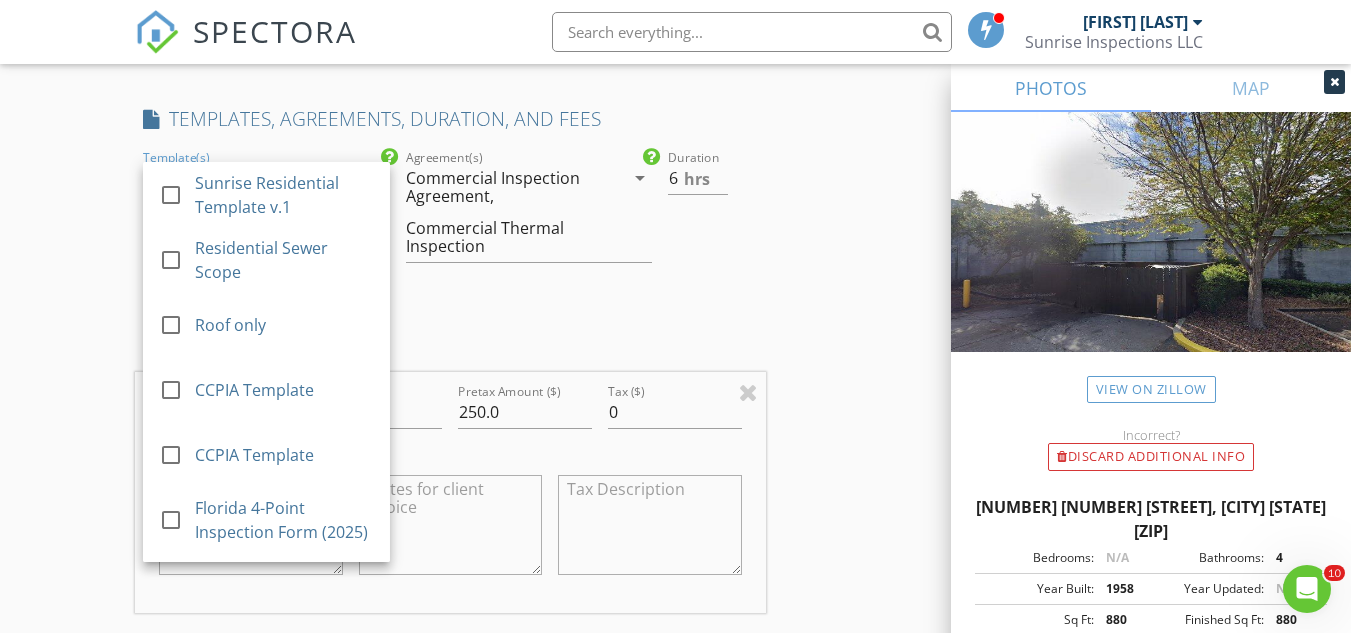 click on "New Inspection
Click here to use the New Order Form
INSPECTOR(S)
check_box   Joshua Roberts   PRIMARY   check_box_outline_blank   Keith Johnson     Joshua Roberts arrow_drop_down   check_box_outline_blank Joshua Roberts specifically requested
Date/Time
08/11/2025 9:00 AM
Location
Address Search       Address 333 16th Ave S   Unit   City St. Petersburg   State FL   Zip 33701   County Pinellas     Square Feet 62543   Year Built 1958   Foundation arrow_drop_down     Joshua Roberts     4.8 miles     (11 minutes)
client
check_box Enable Client CC email for this inspection   Client Search     check_box_outline_blank Client is a Company/Organization     First Name Cullen   Last Name Mahoney   Email cullen@sodusdevelopment.com   CC Email   Phone 727-685-8515           Notes   Private Notes
SERVICES" at bounding box center [675, 381] 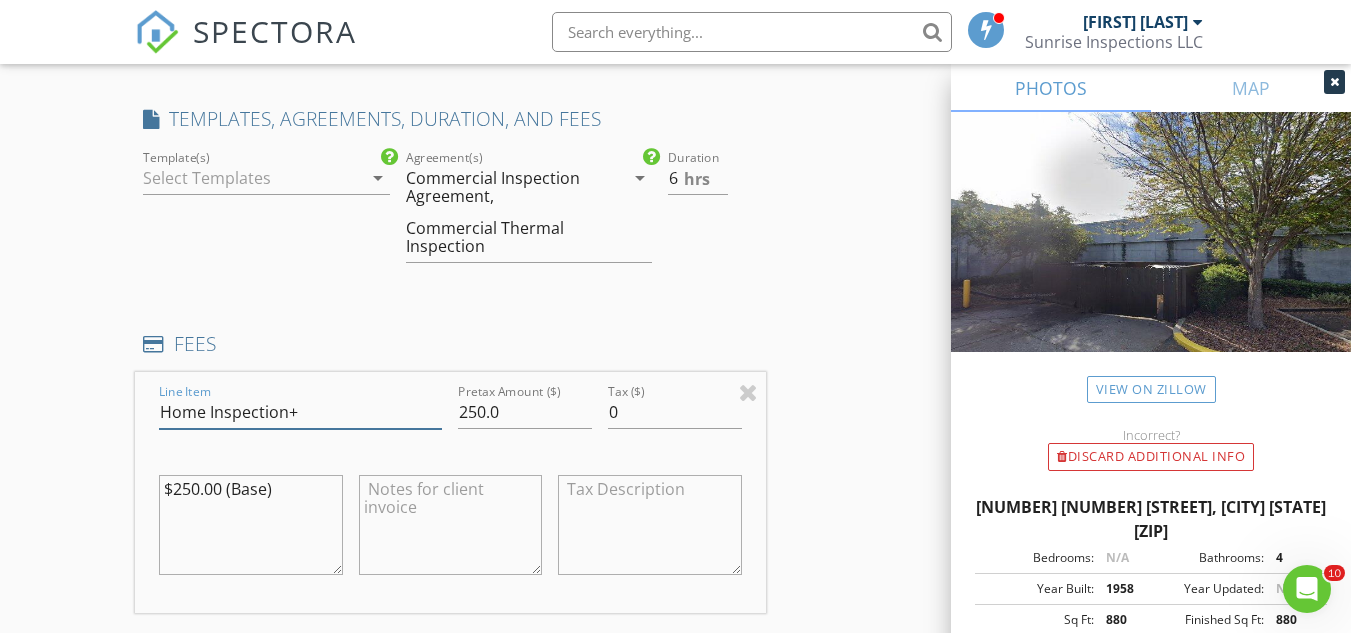 drag, startPoint x: 303, startPoint y: 410, endPoint x: 179, endPoint y: 393, distance: 125.1599 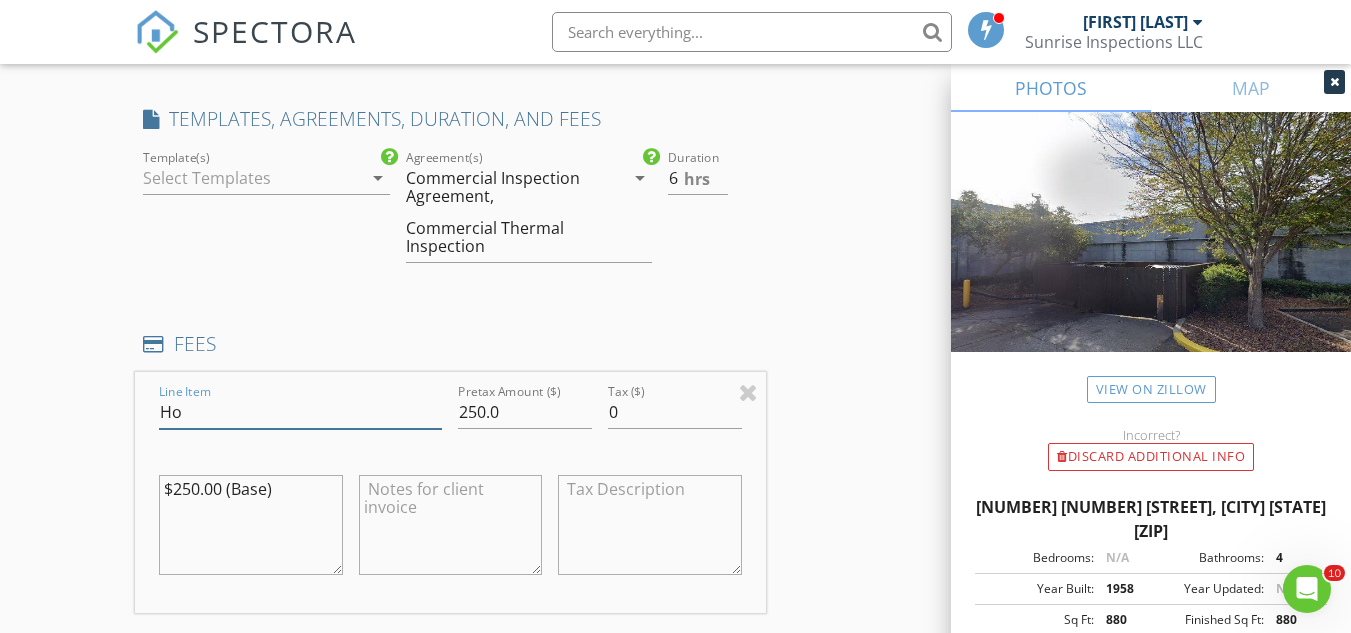 type on "H" 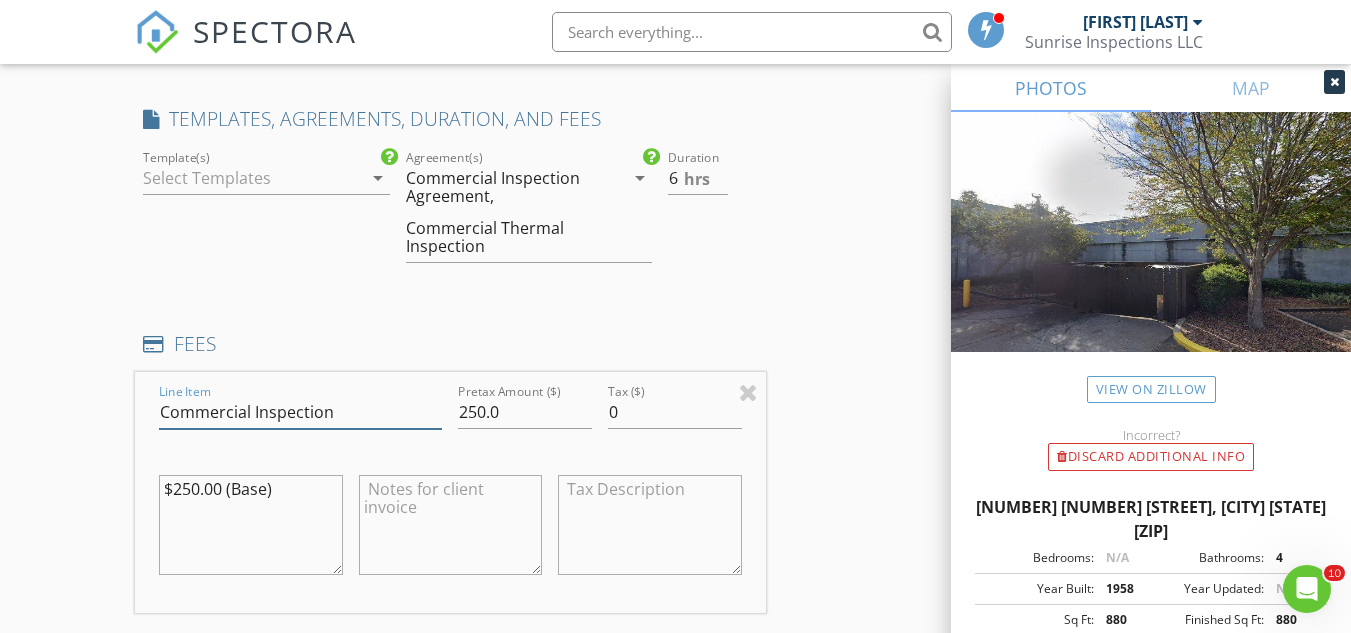 type on "Commercial Inspection" 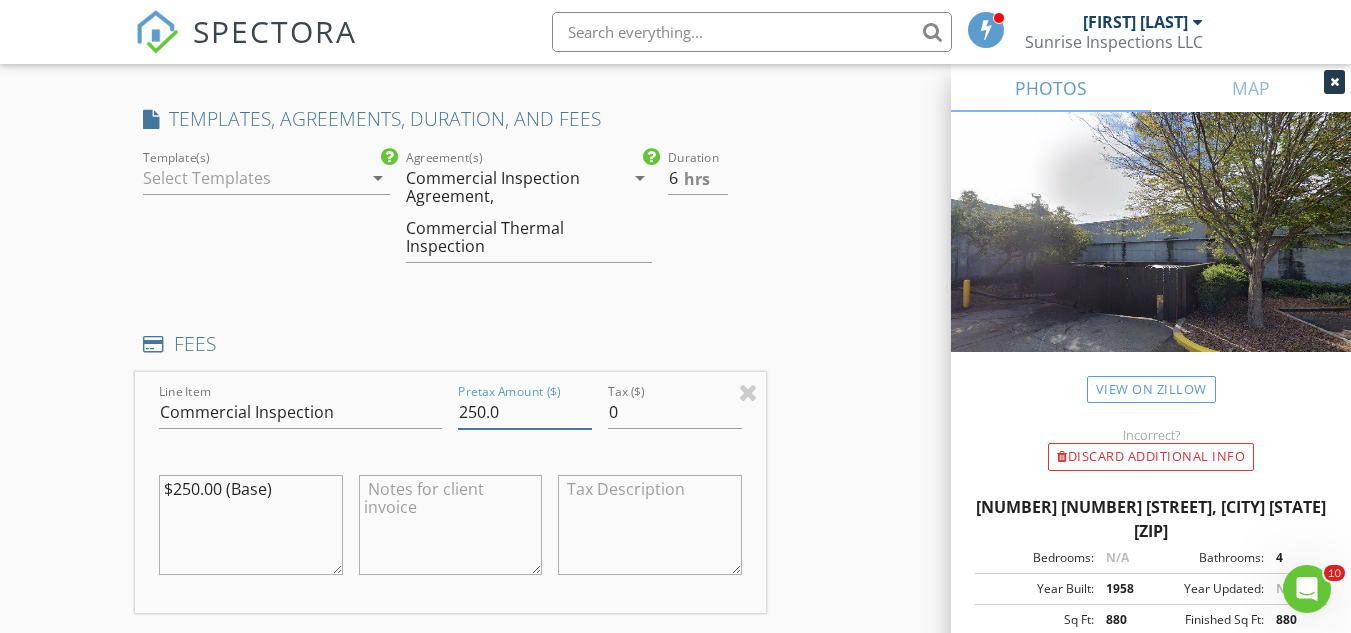 drag, startPoint x: 482, startPoint y: 410, endPoint x: 451, endPoint y: 410, distance: 31 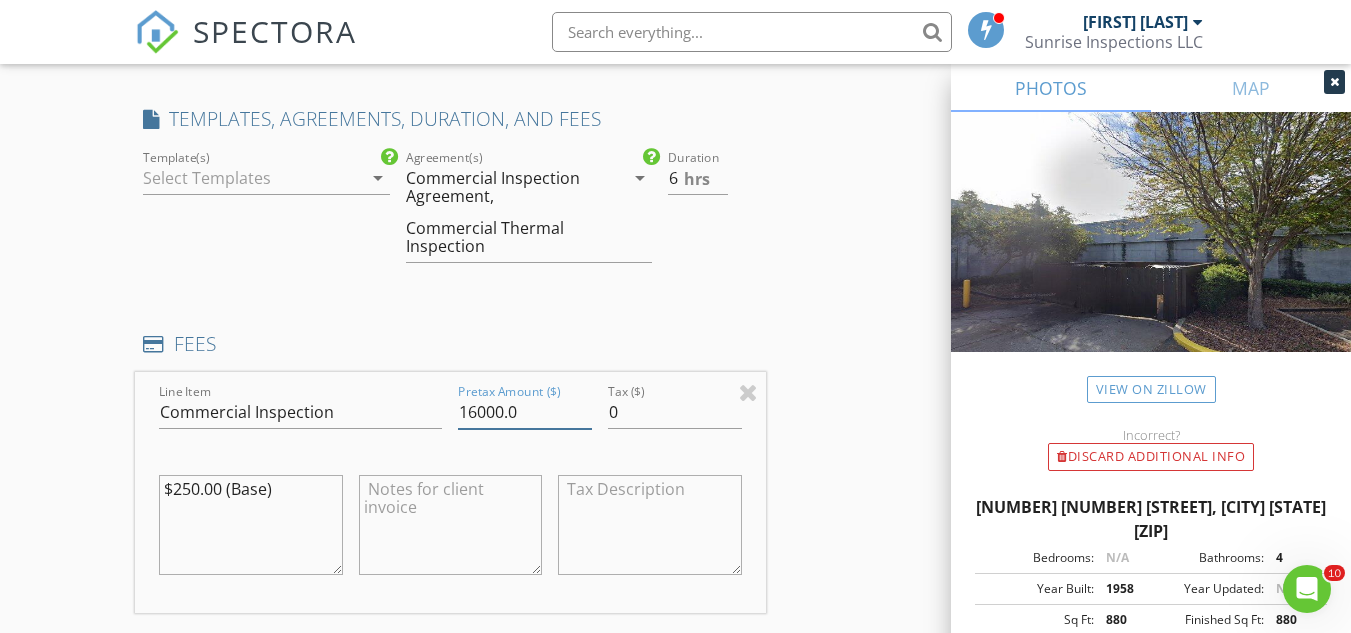 type on "16000.0" 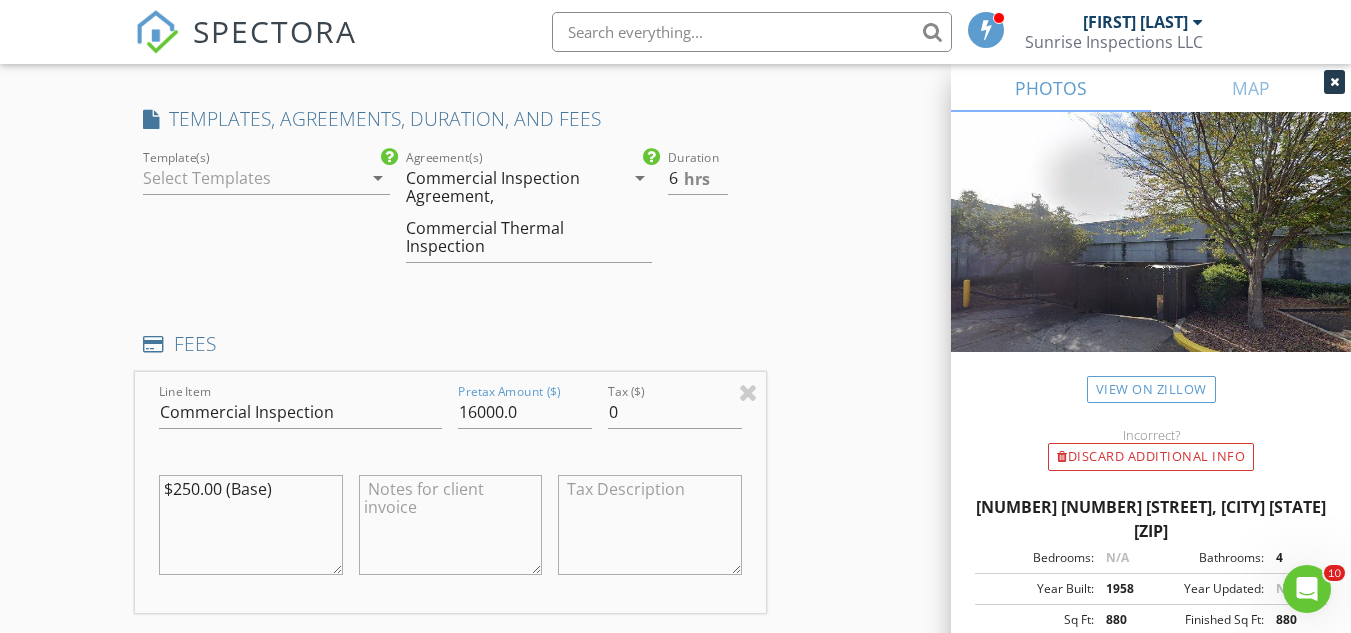 click on "FEES" at bounding box center (450, 344) 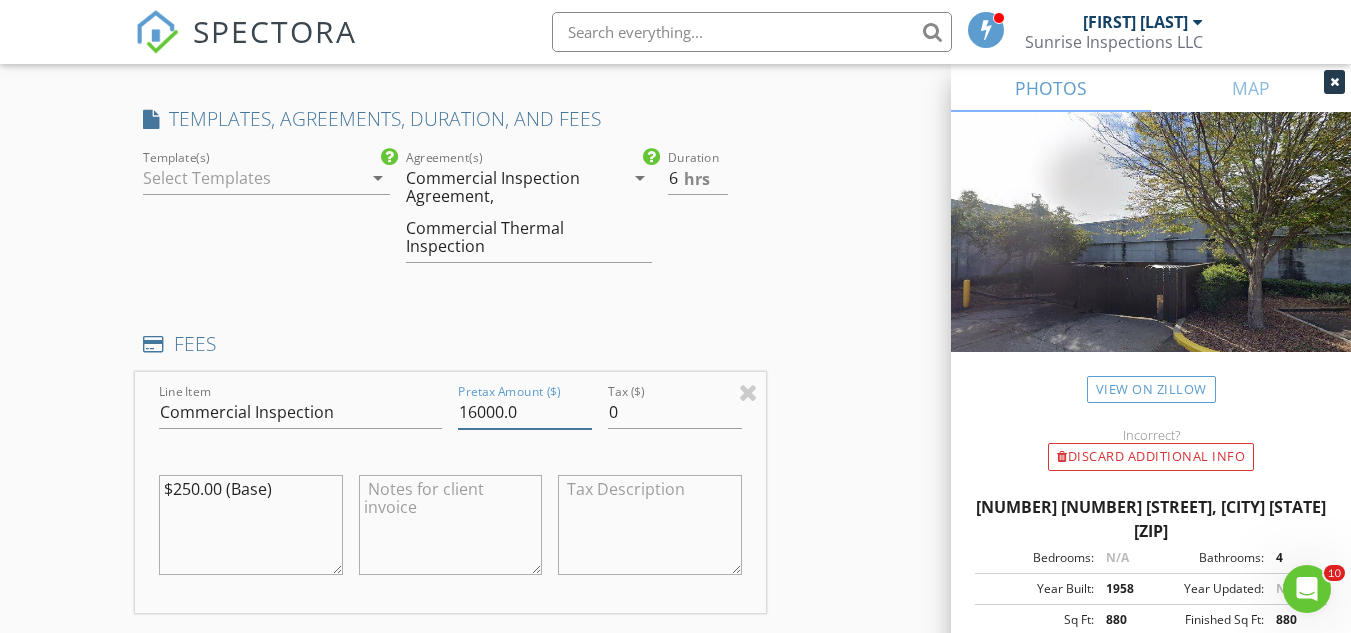 drag, startPoint x: 478, startPoint y: 413, endPoint x: 505, endPoint y: 413, distance: 27 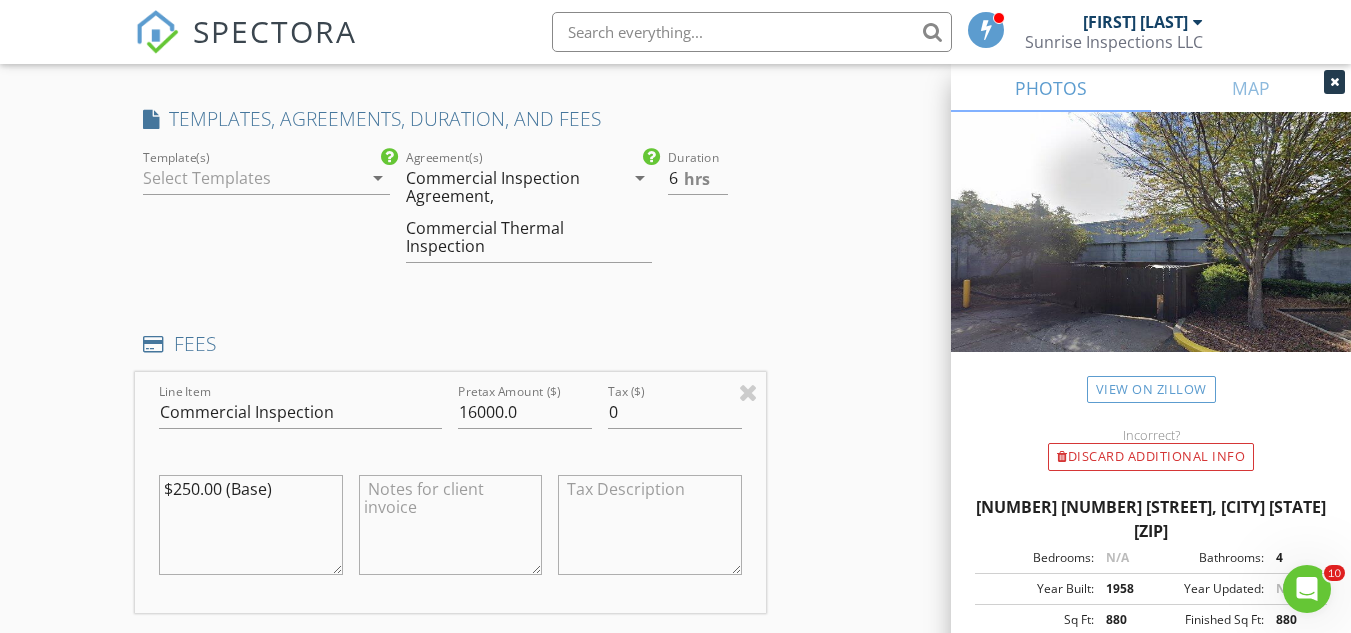 drag, startPoint x: 278, startPoint y: 488, endPoint x: 163, endPoint y: 488, distance: 115 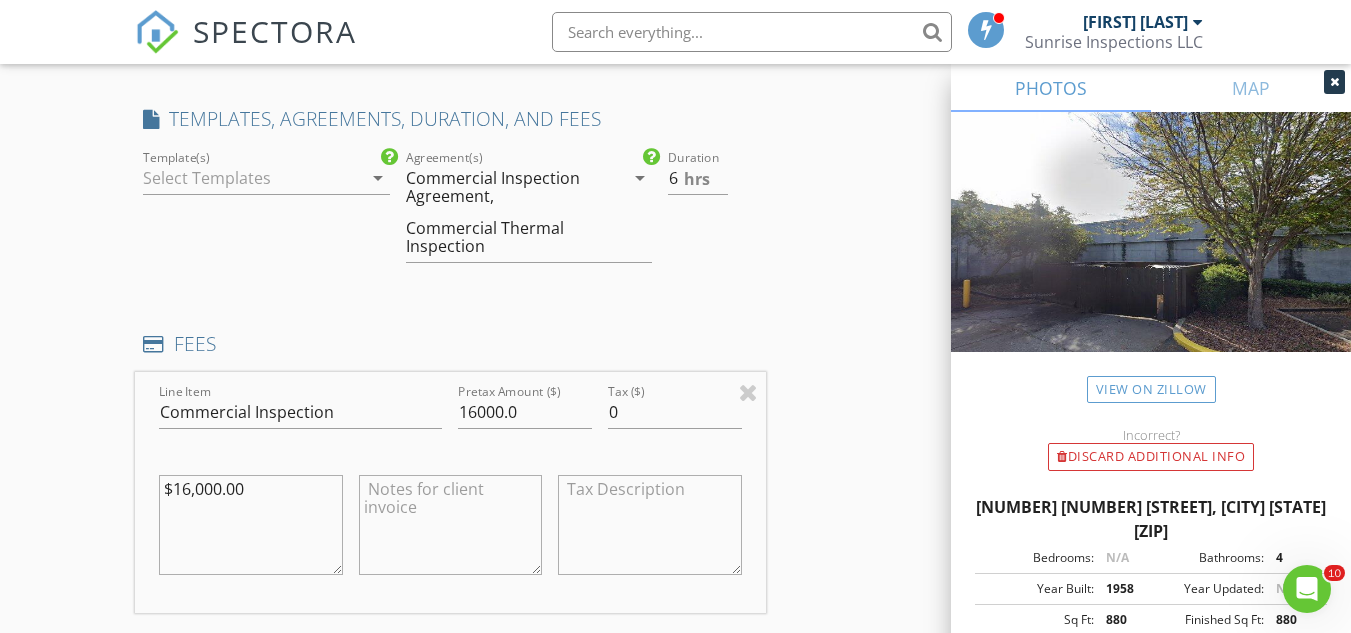 type on "$16,000.00" 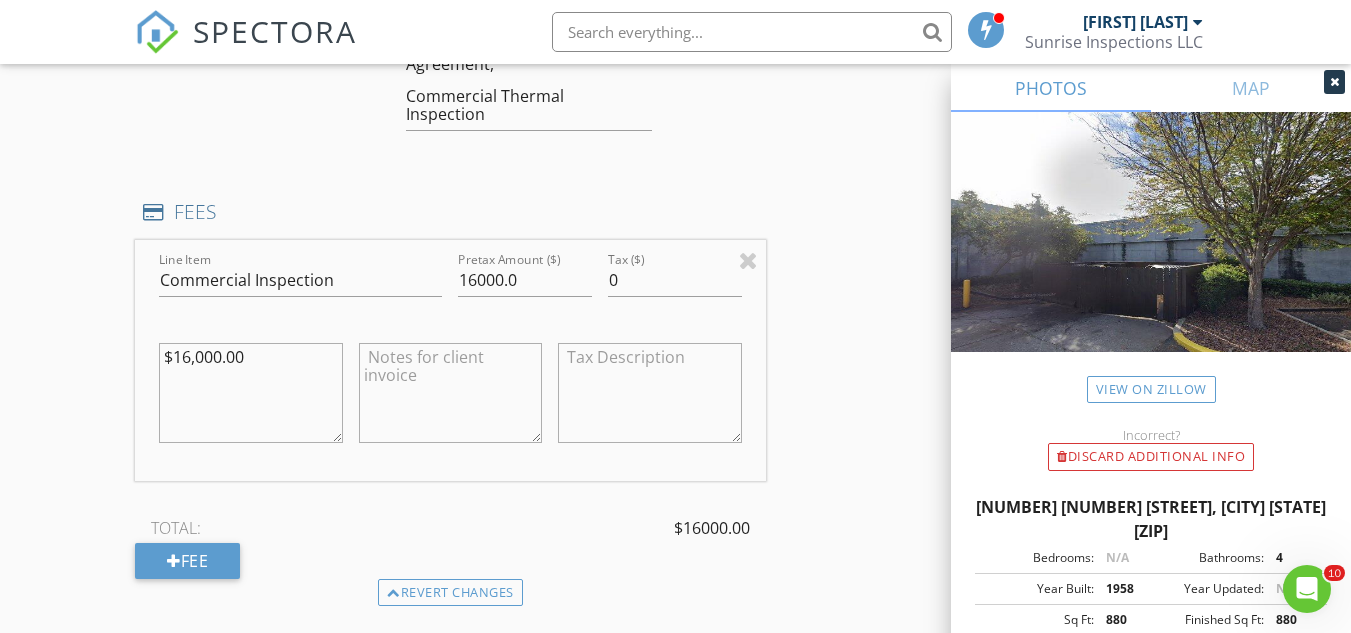 scroll, scrollTop: 1733, scrollLeft: 0, axis: vertical 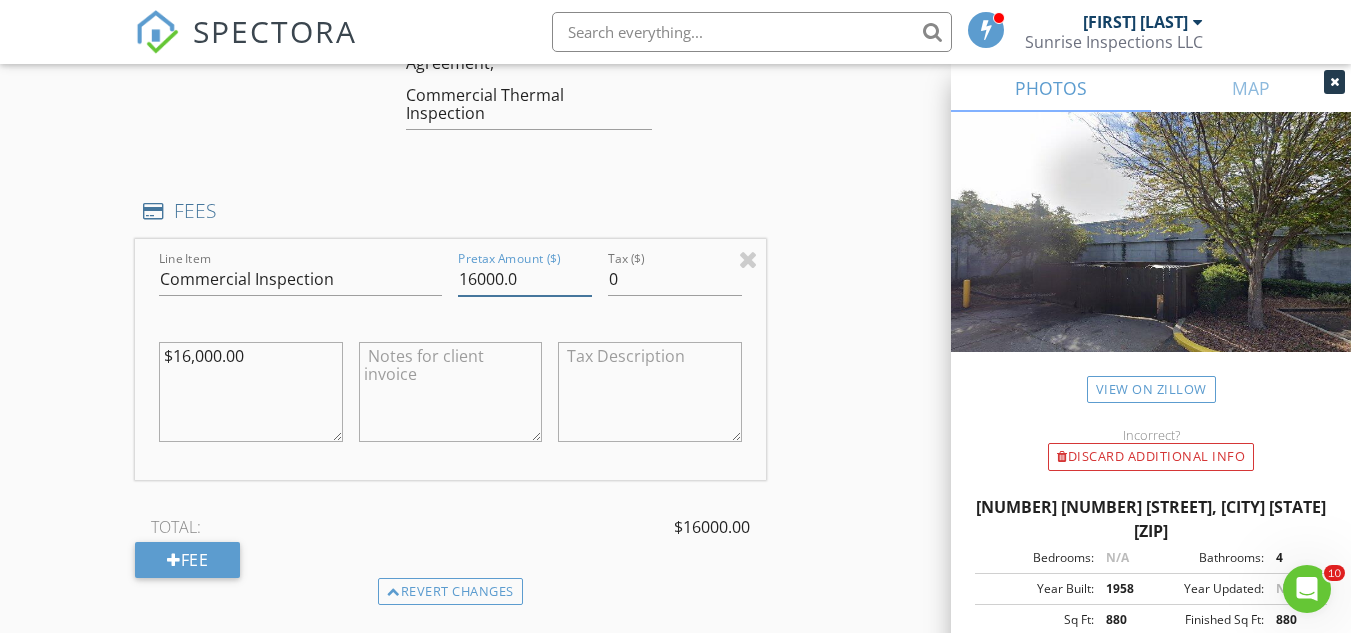 click on "16000.0" at bounding box center (525, 279) 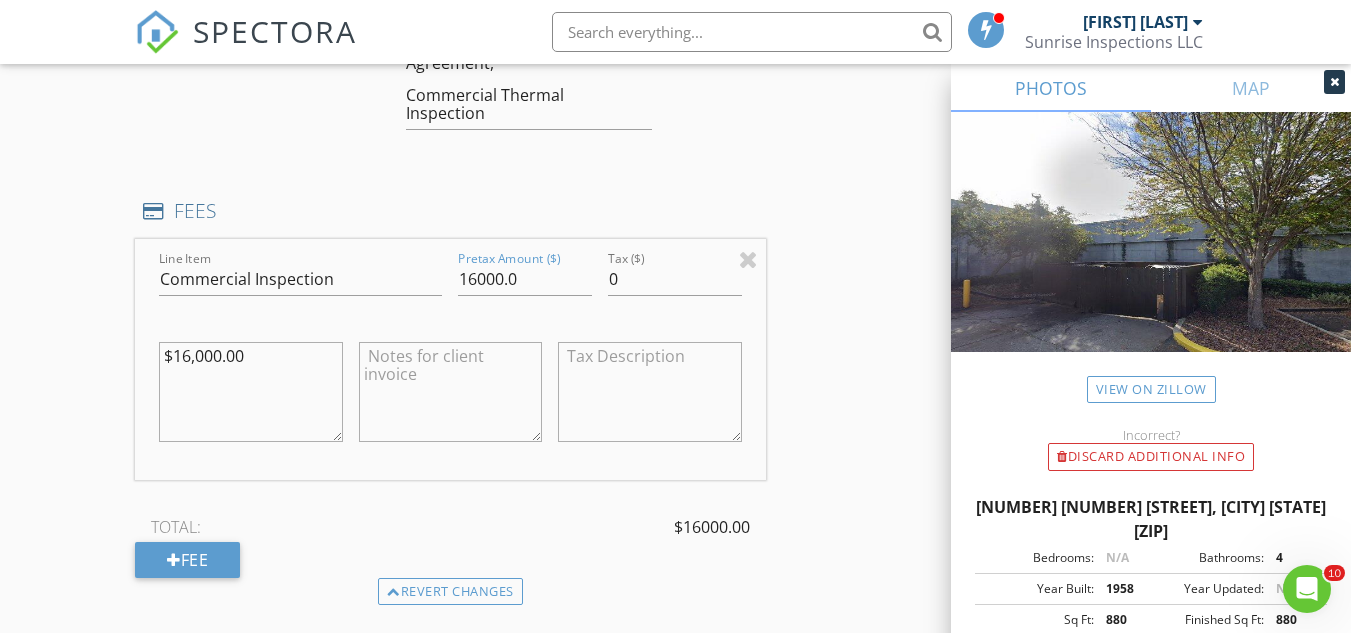 click on "FEES" at bounding box center (450, 211) 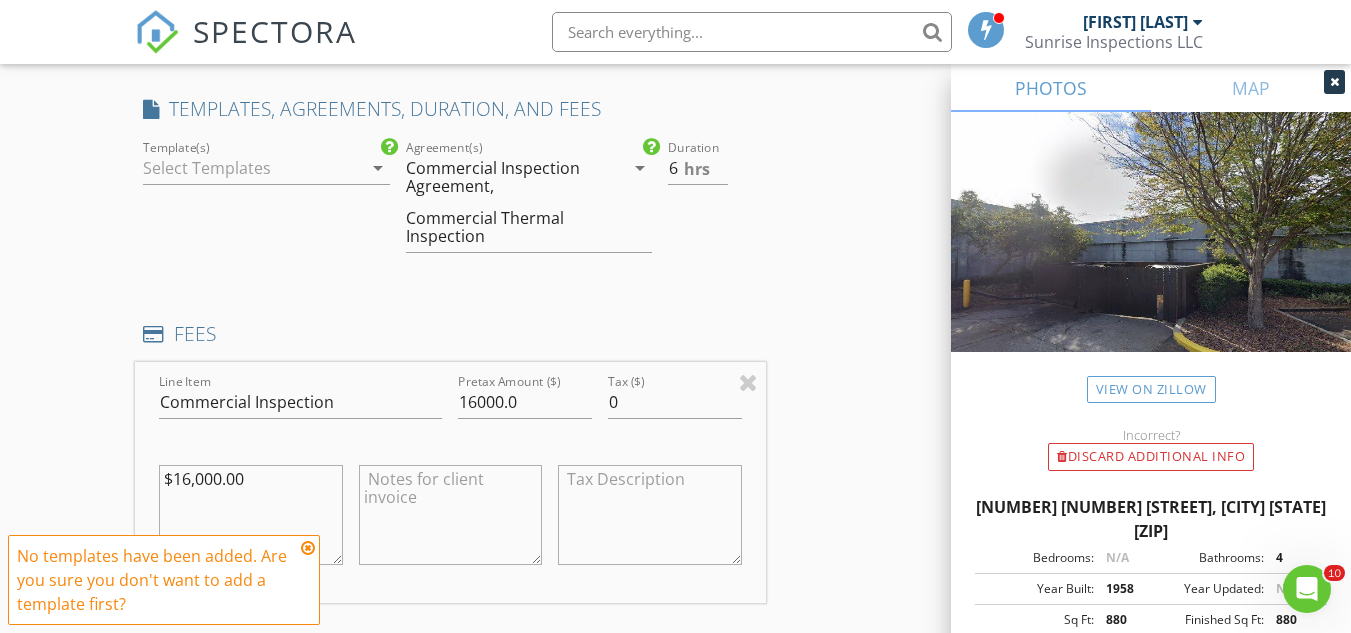 scroll, scrollTop: 1600, scrollLeft: 0, axis: vertical 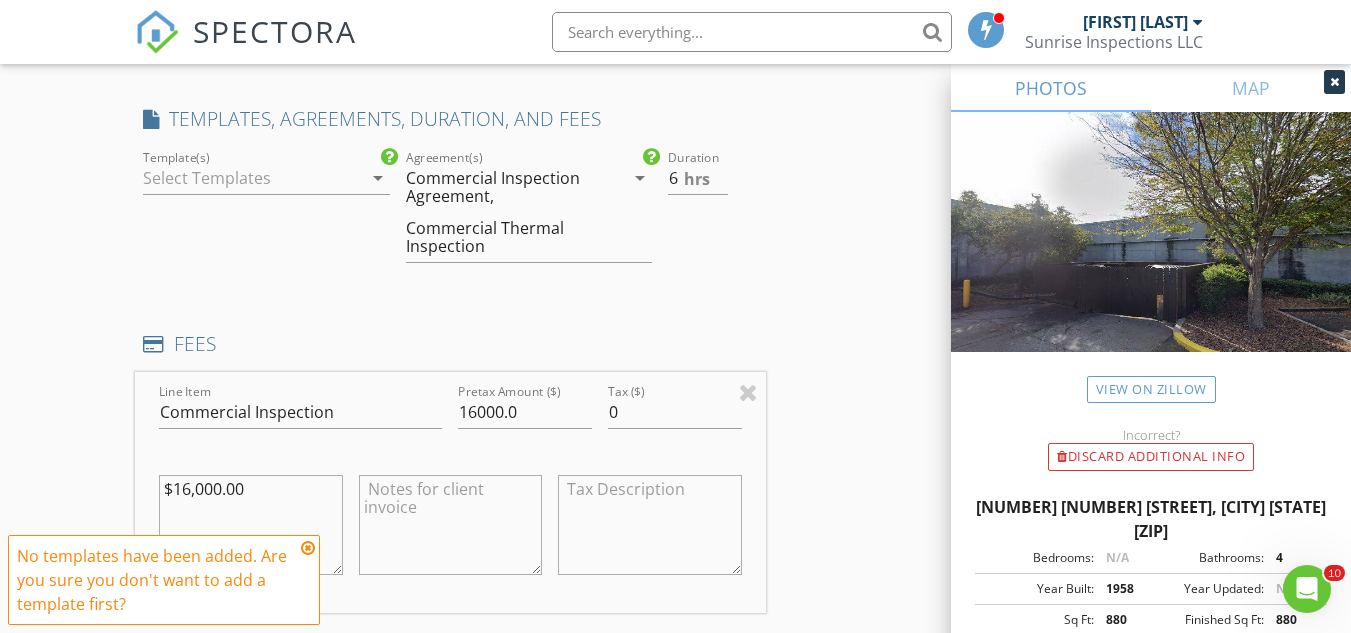 click at bounding box center [252, 178] 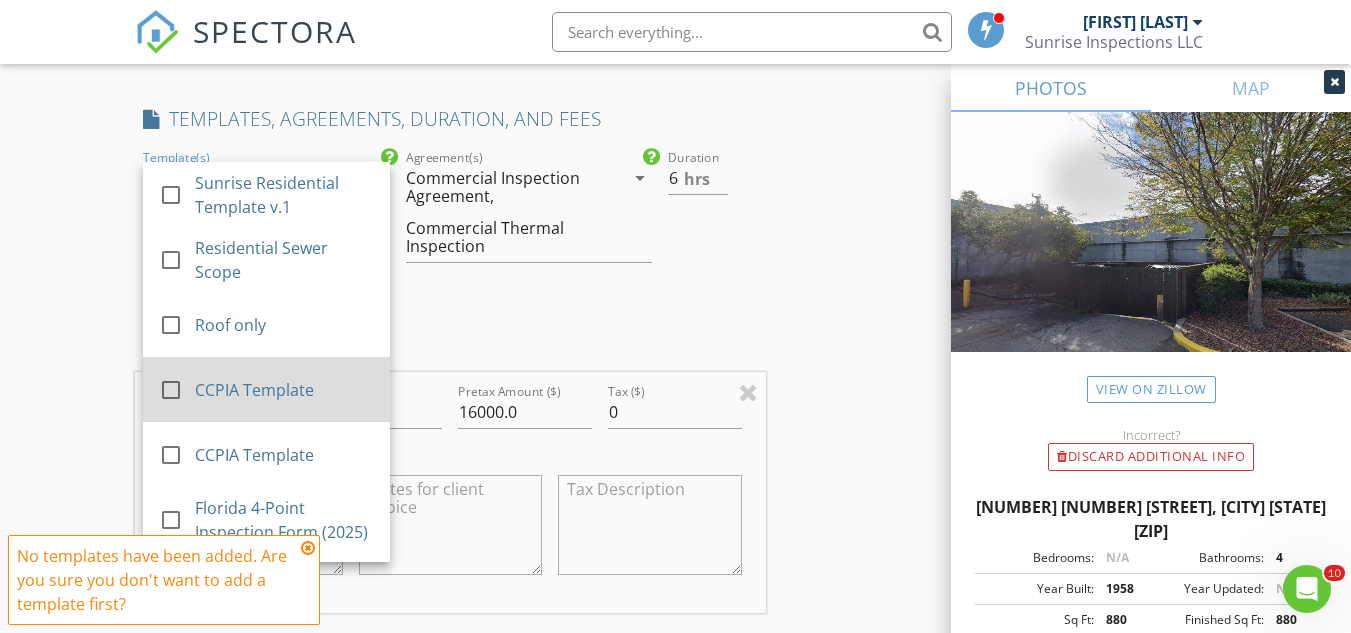 click on "CCPIA Template" at bounding box center (284, 390) 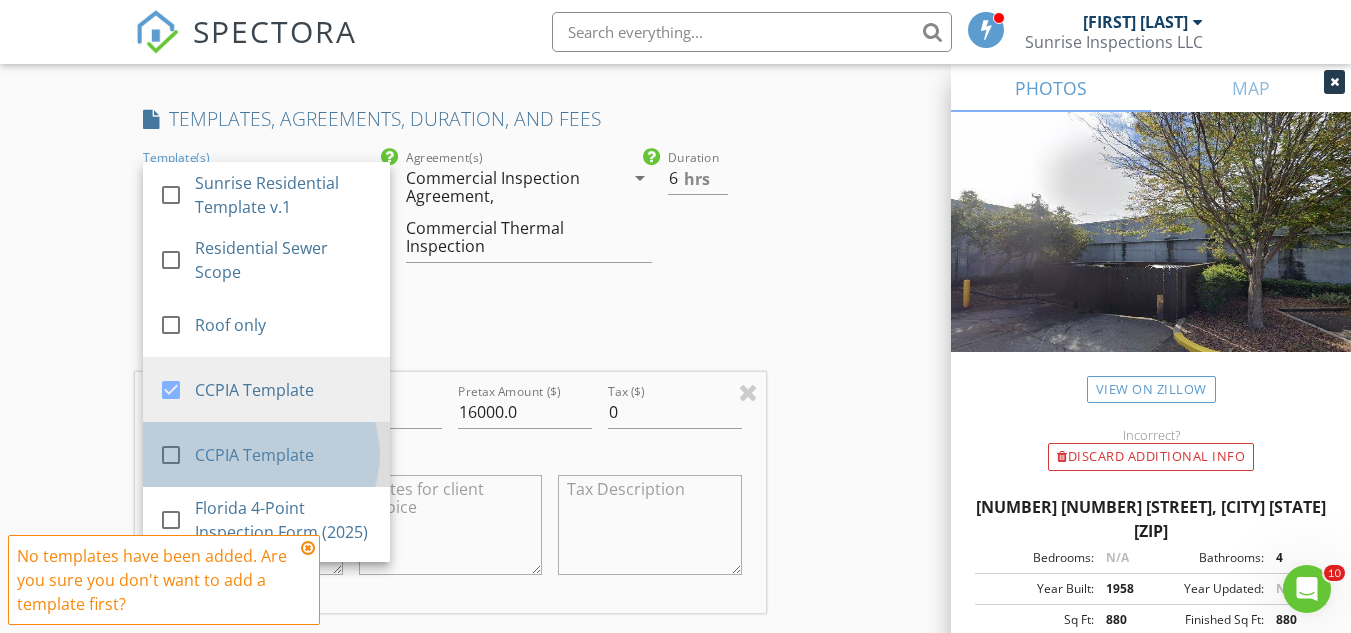 click on "check_box_outline_blank   CCPIA Template" at bounding box center [266, 454] 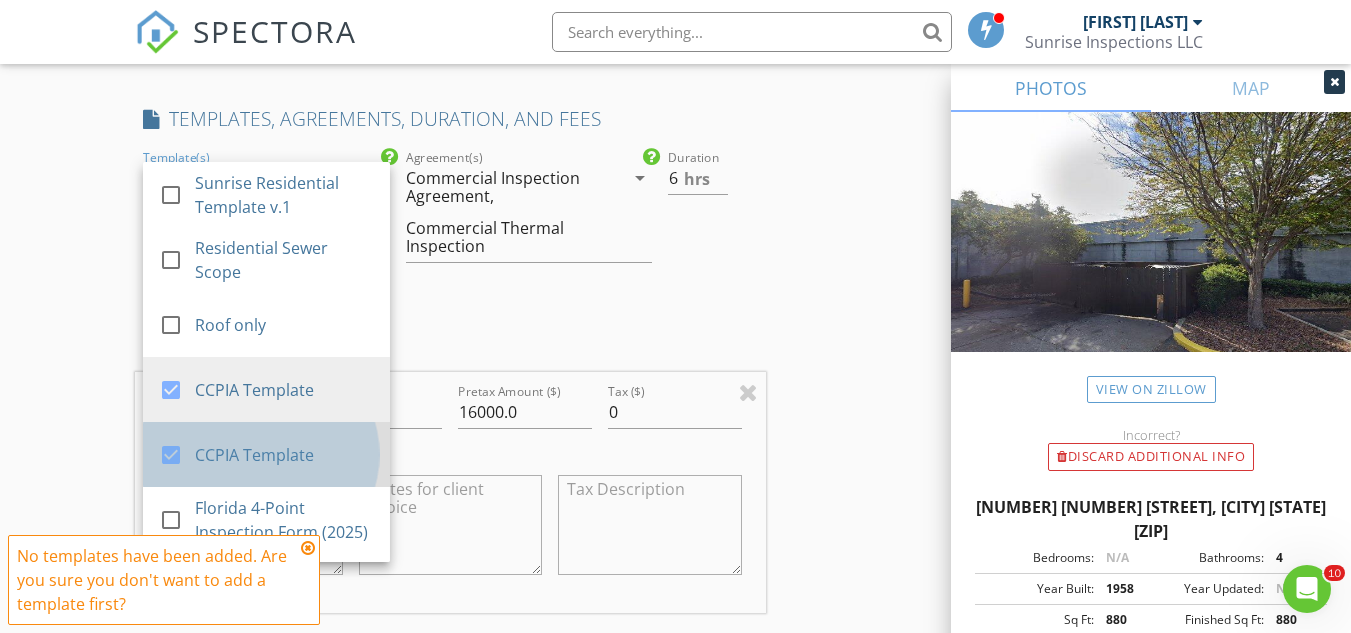 click on "CCPIA Template" at bounding box center (284, 455) 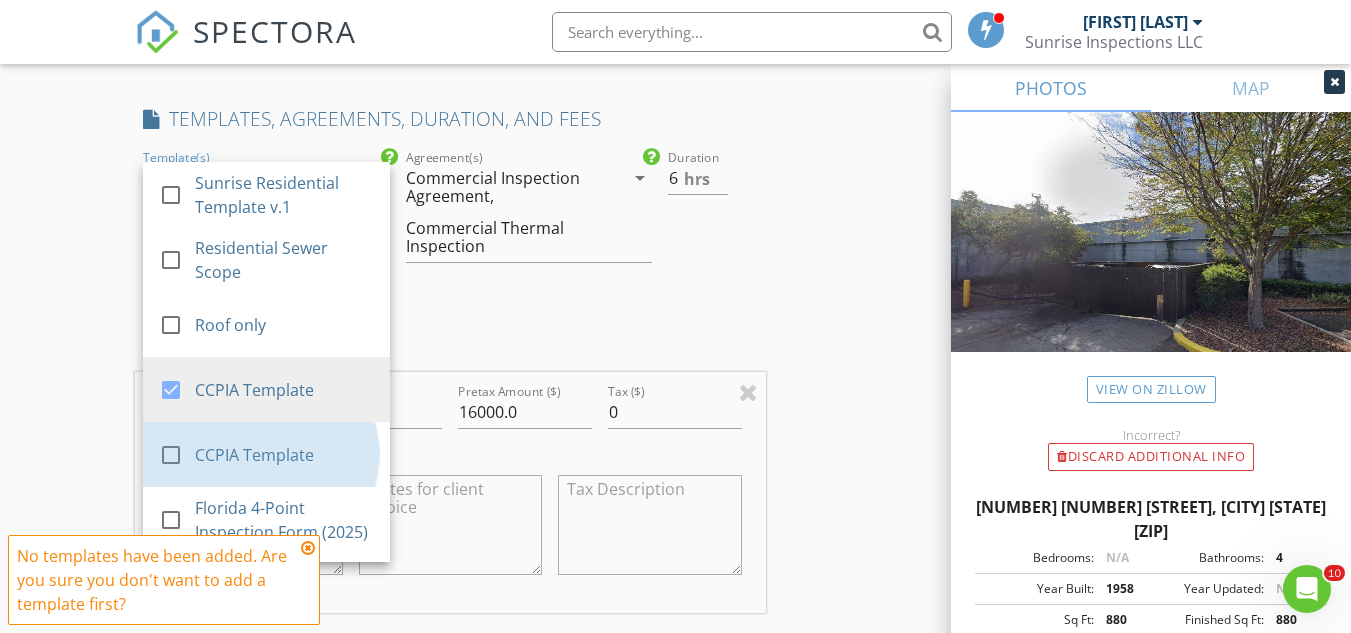 click on "New Inspection
Click here to use the New Order Form
INSPECTOR(S)
check_box   Joshua Roberts   PRIMARY   check_box_outline_blank   Keith Johnson     Joshua Roberts arrow_drop_down   check_box_outline_blank Joshua Roberts specifically requested
Date/Time
08/11/2025 9:00 AM
Location
Address Search       Address 333 16th Ave S   Unit   City St. Petersburg   State FL   Zip 33701   County Pinellas     Square Feet 62543   Year Built 1958   Foundation arrow_drop_down     Joshua Roberts     4.8 miles     (11 minutes)
client
check_box Enable Client CC email for this inspection   Client Search     check_box_outline_blank Client is a Company/Organization     First Name Cullen   Last Name Mahoney   Email cullen@sodusdevelopment.com   CC Email   Phone 727-685-8515           Notes   Private Notes
SERVICES" at bounding box center (675, 381) 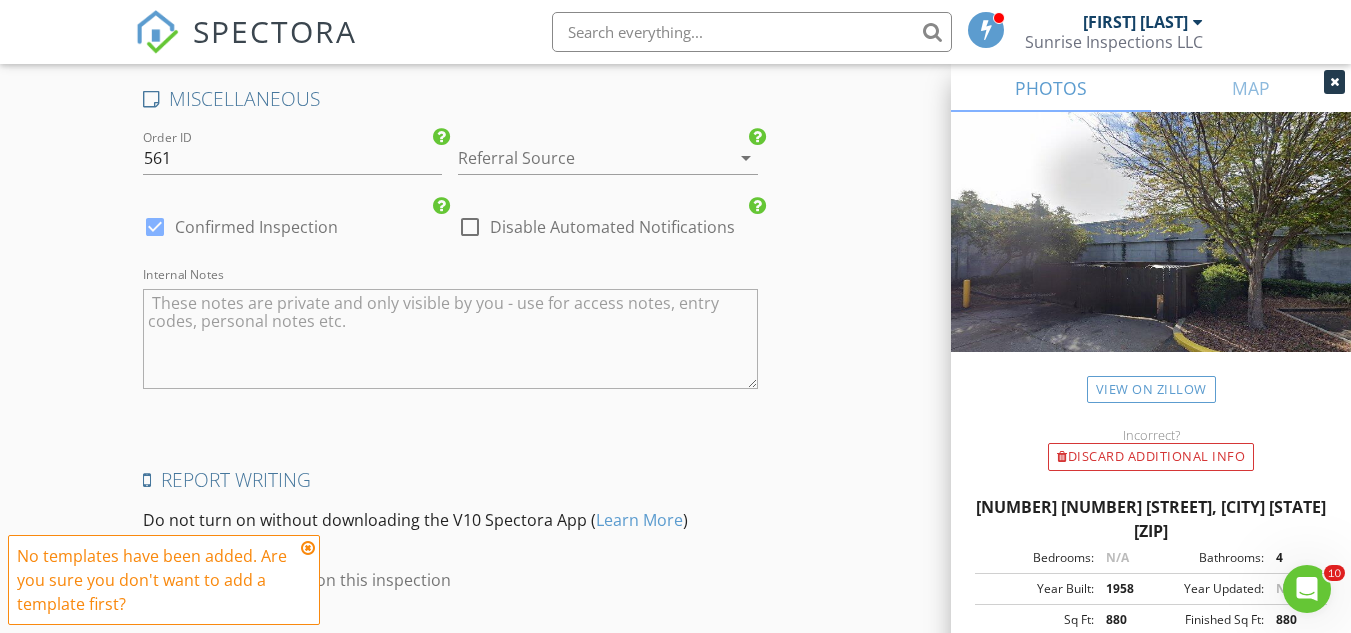 scroll, scrollTop: 3213, scrollLeft: 0, axis: vertical 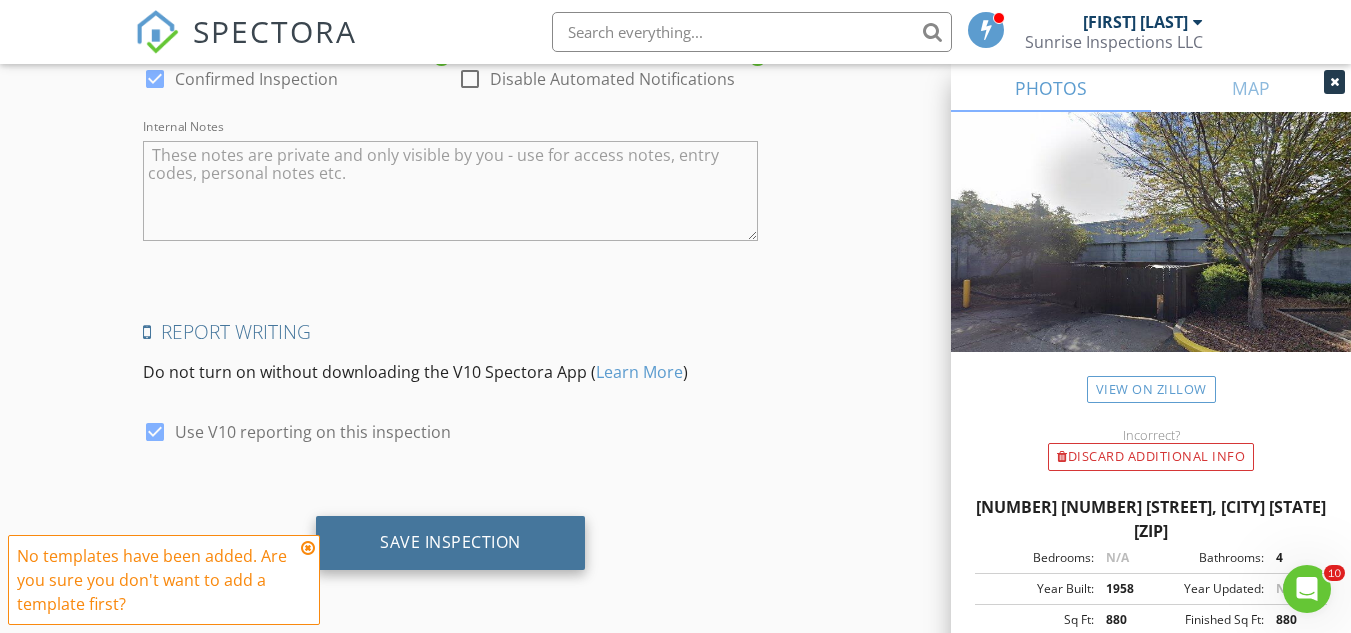 click on "Save Inspection" at bounding box center [450, 543] 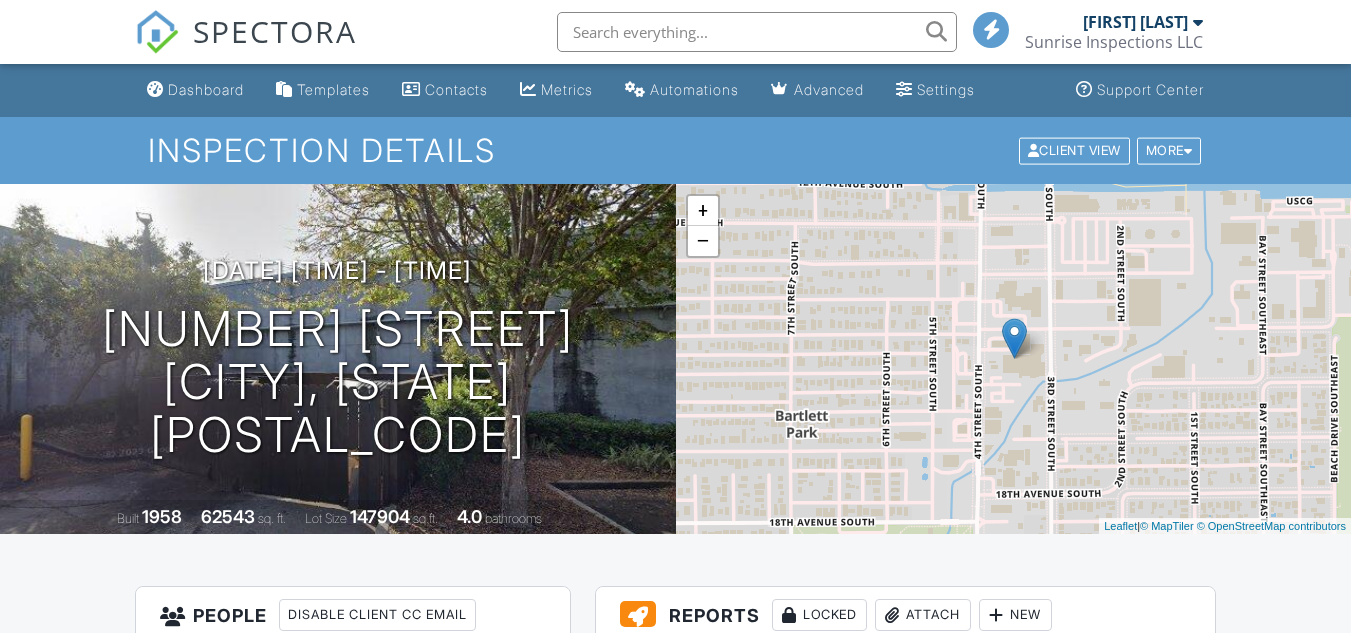 scroll, scrollTop: 0, scrollLeft: 0, axis: both 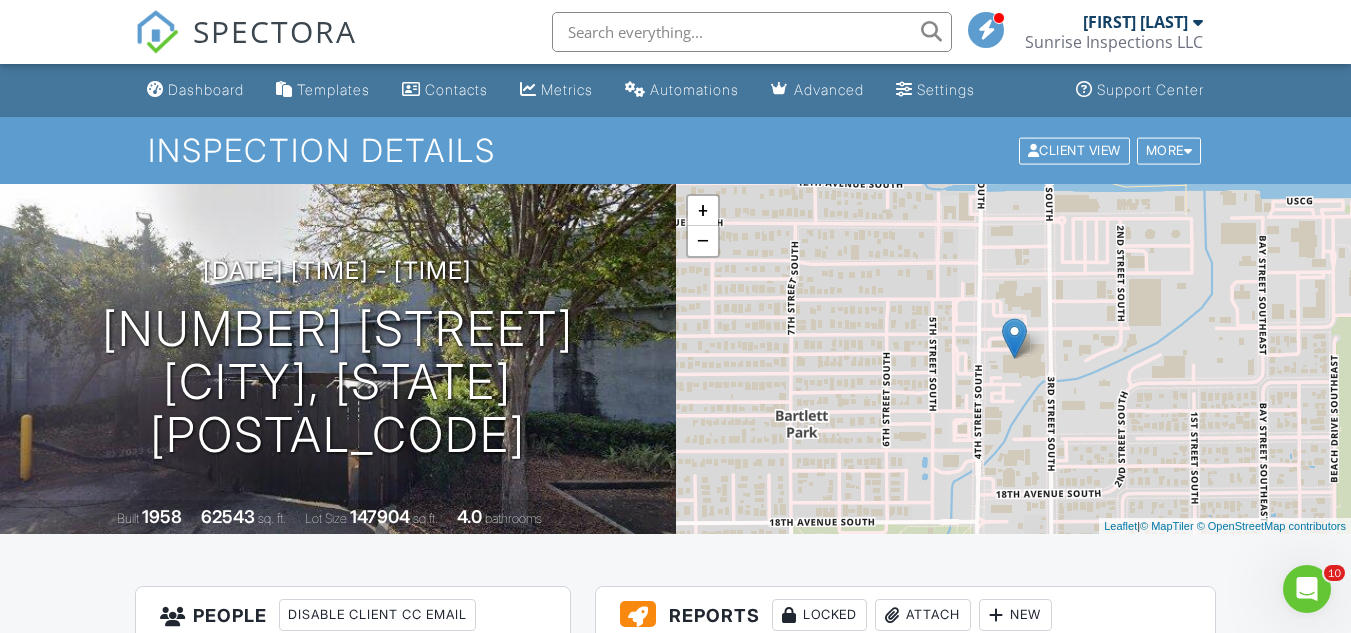 click on "+ − Leaflet  |  © MapTiler   © OpenStreetMap contributors" at bounding box center (1014, 359) 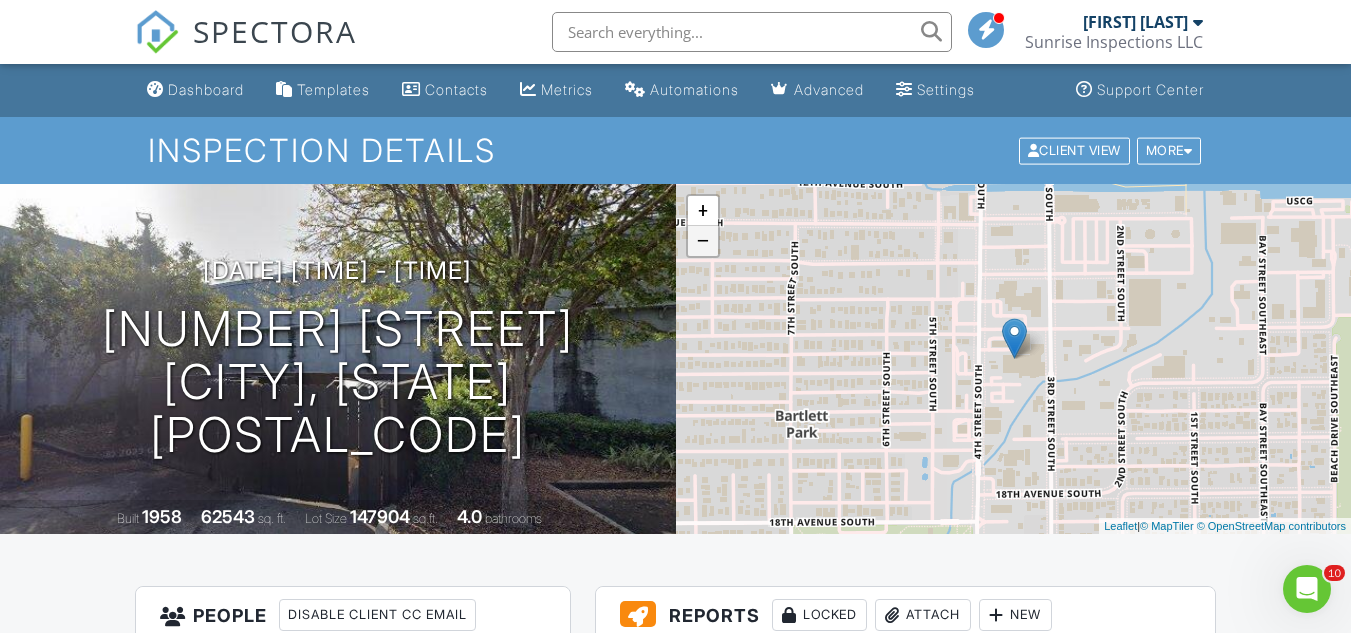 click on "−" at bounding box center (703, 241) 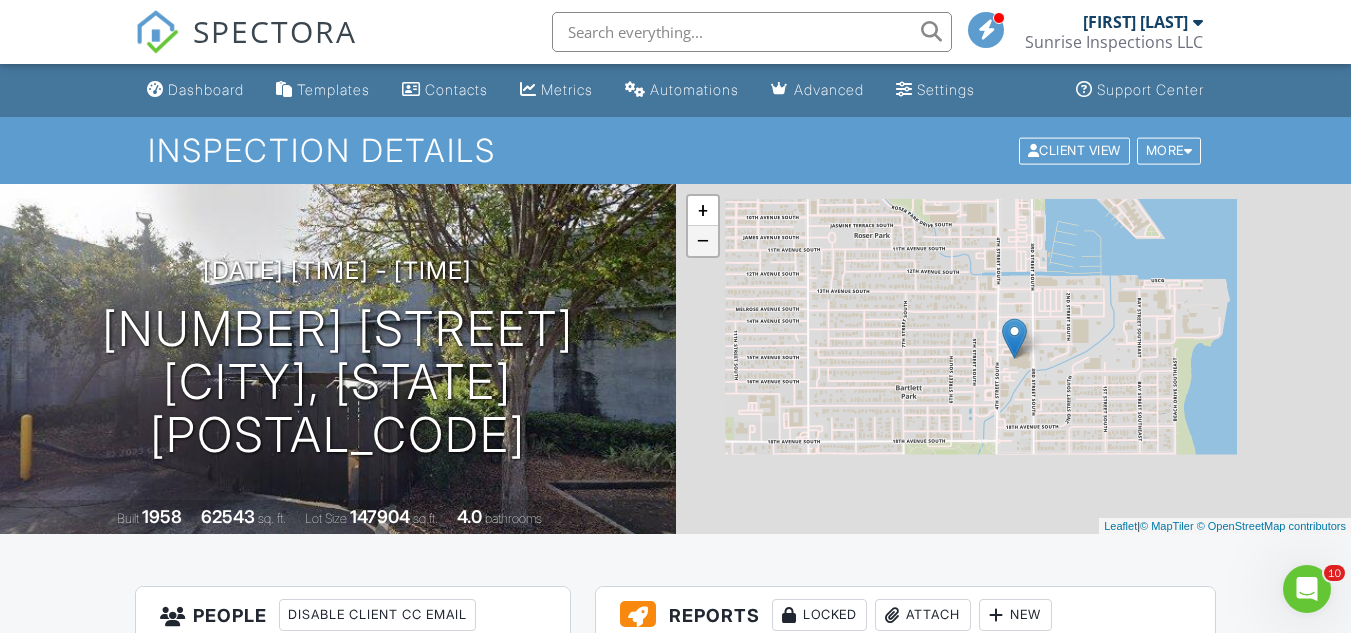 click on "−" at bounding box center (703, 241) 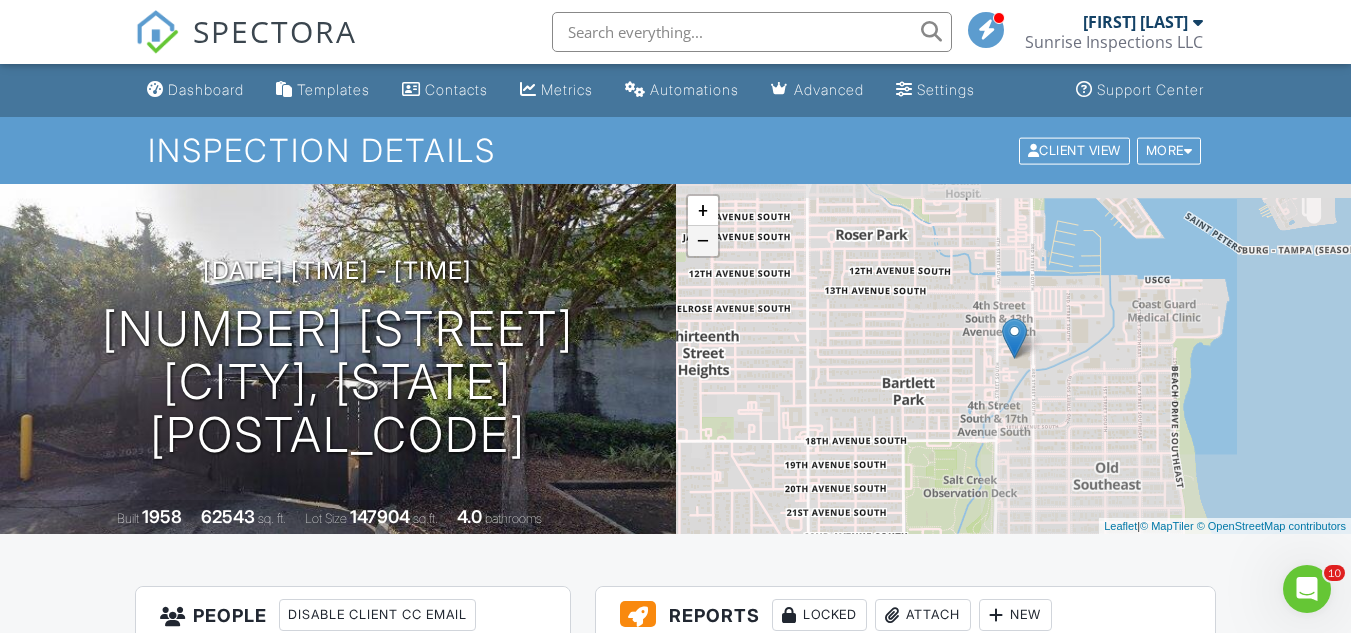 click on "−" at bounding box center (703, 241) 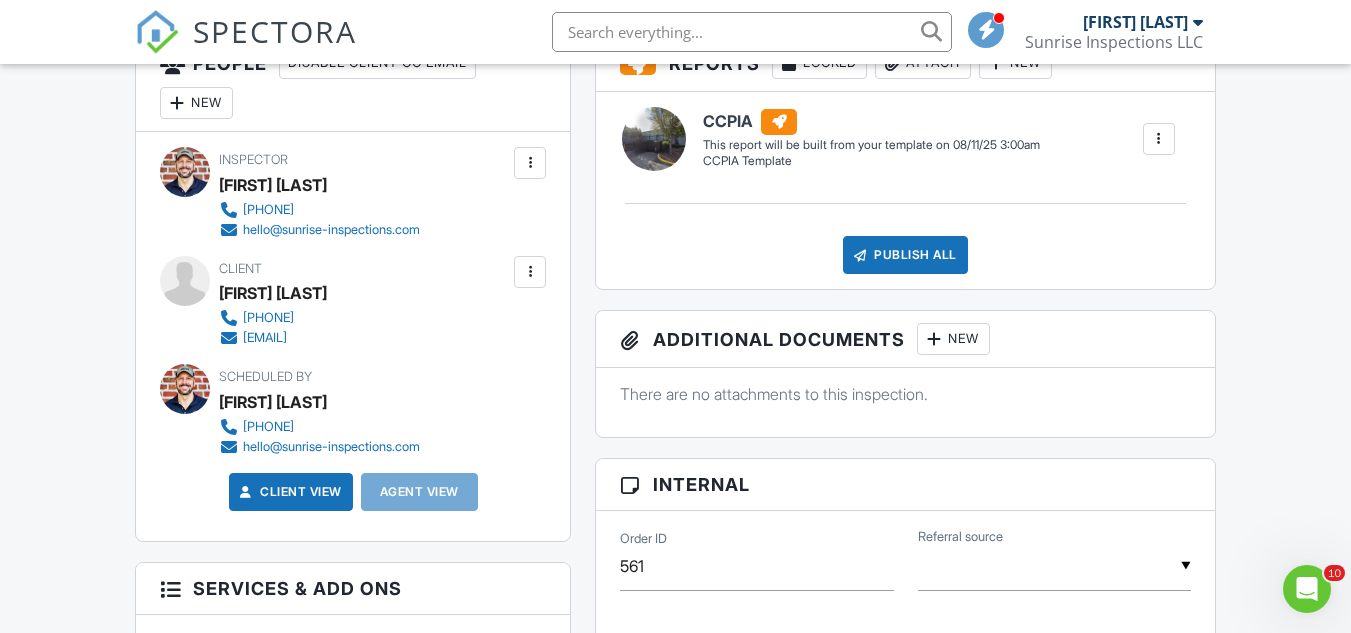 scroll, scrollTop: 0, scrollLeft: 0, axis: both 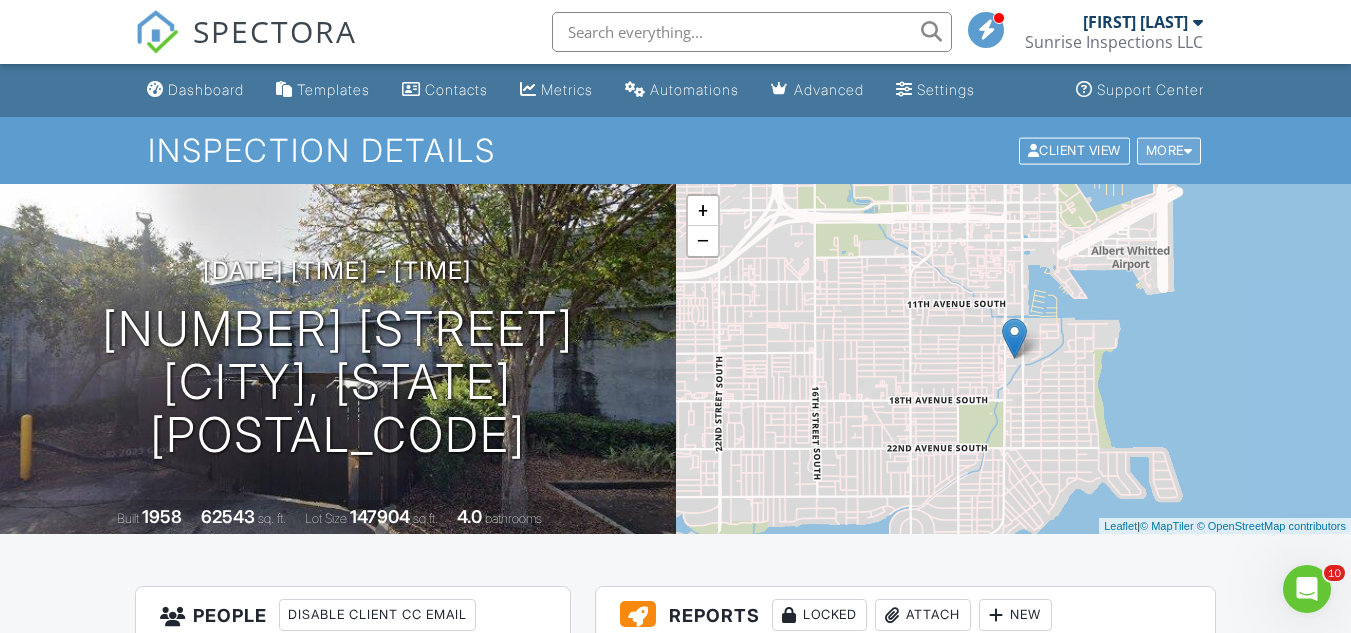 click on "More" at bounding box center (1169, 150) 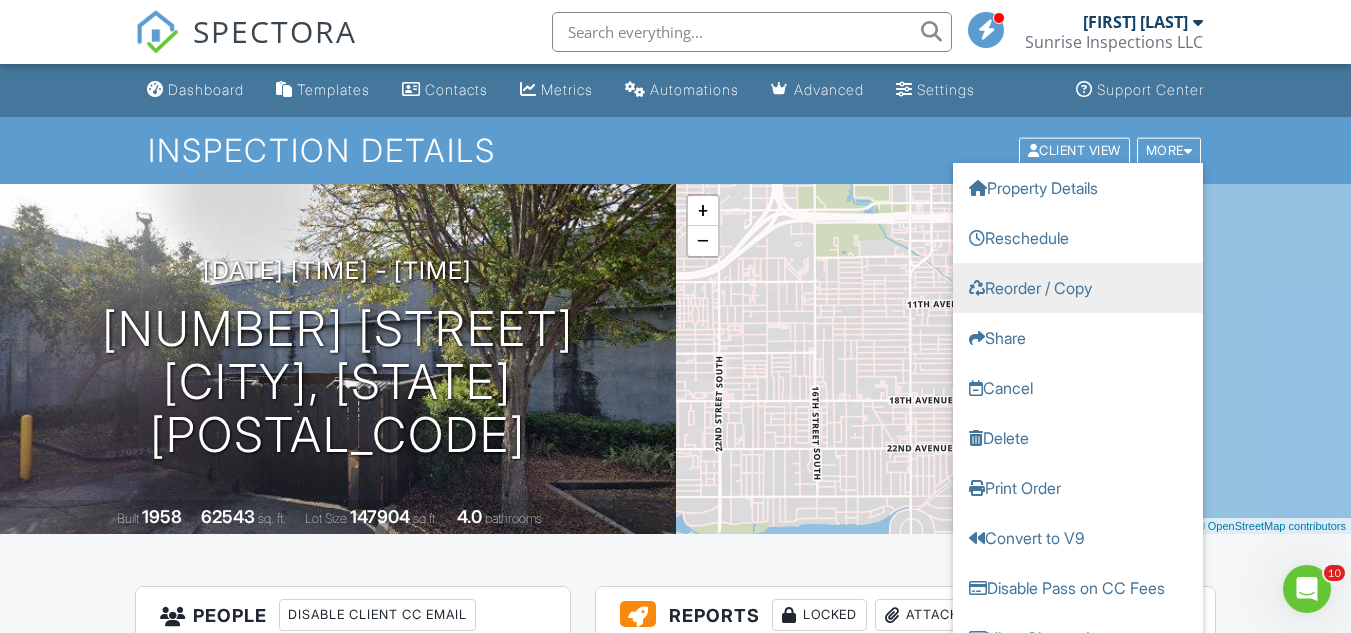 click on "Reorder / Copy" at bounding box center (1078, 287) 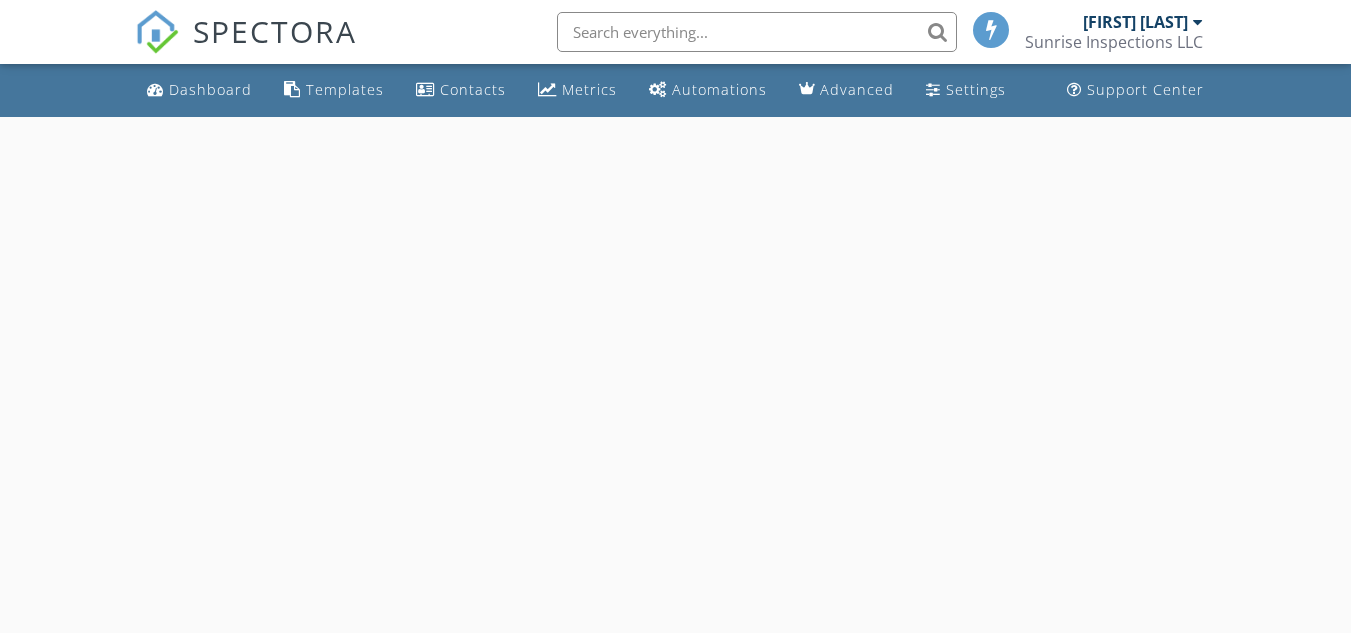 scroll, scrollTop: 0, scrollLeft: 0, axis: both 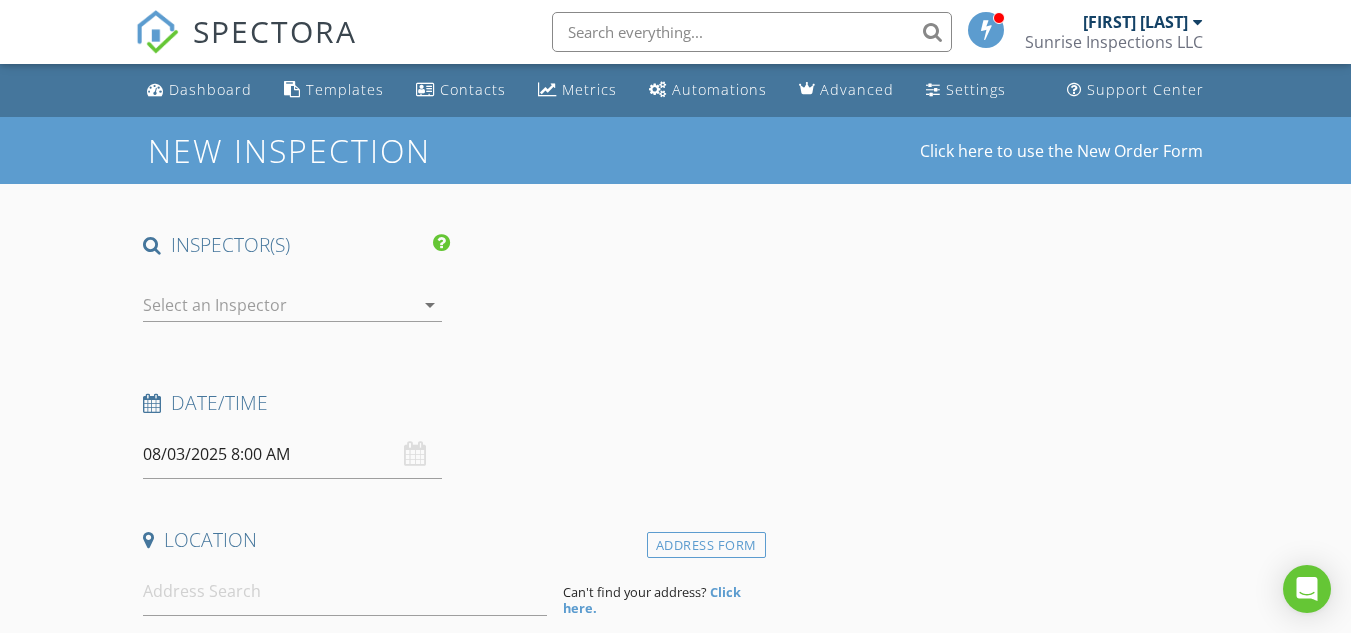 type on "[FIRST]" 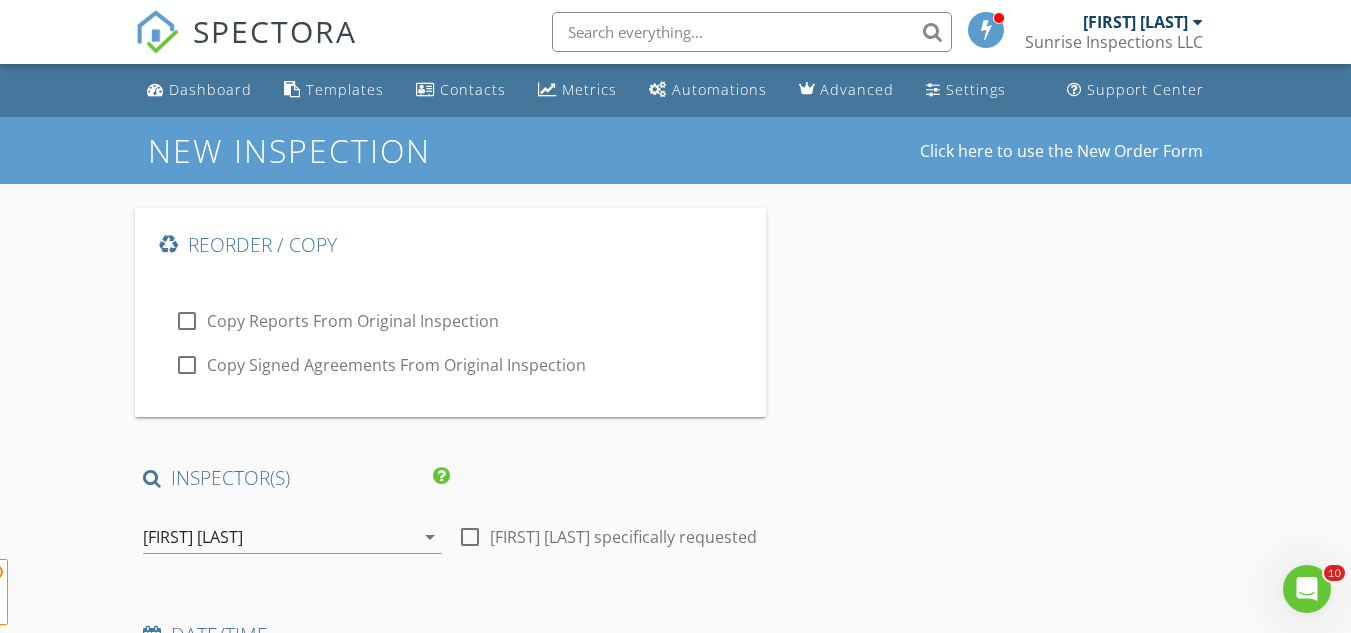 scroll, scrollTop: 0, scrollLeft: 0, axis: both 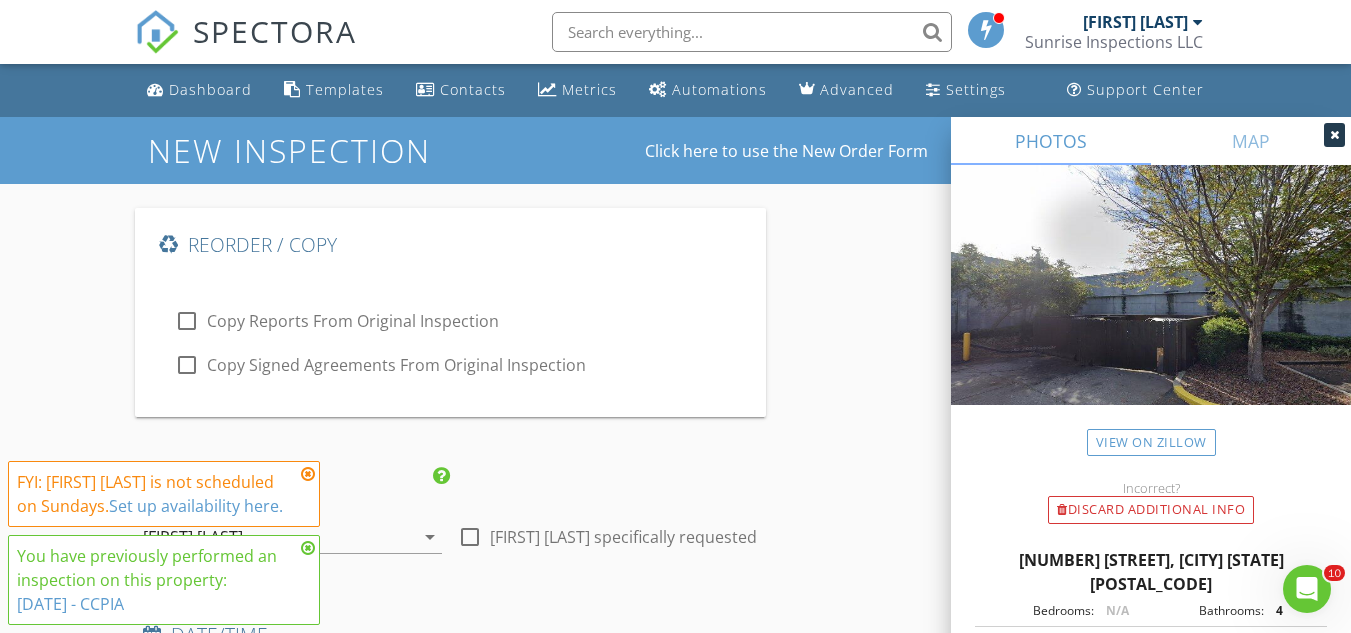 click at bounding box center (308, 474) 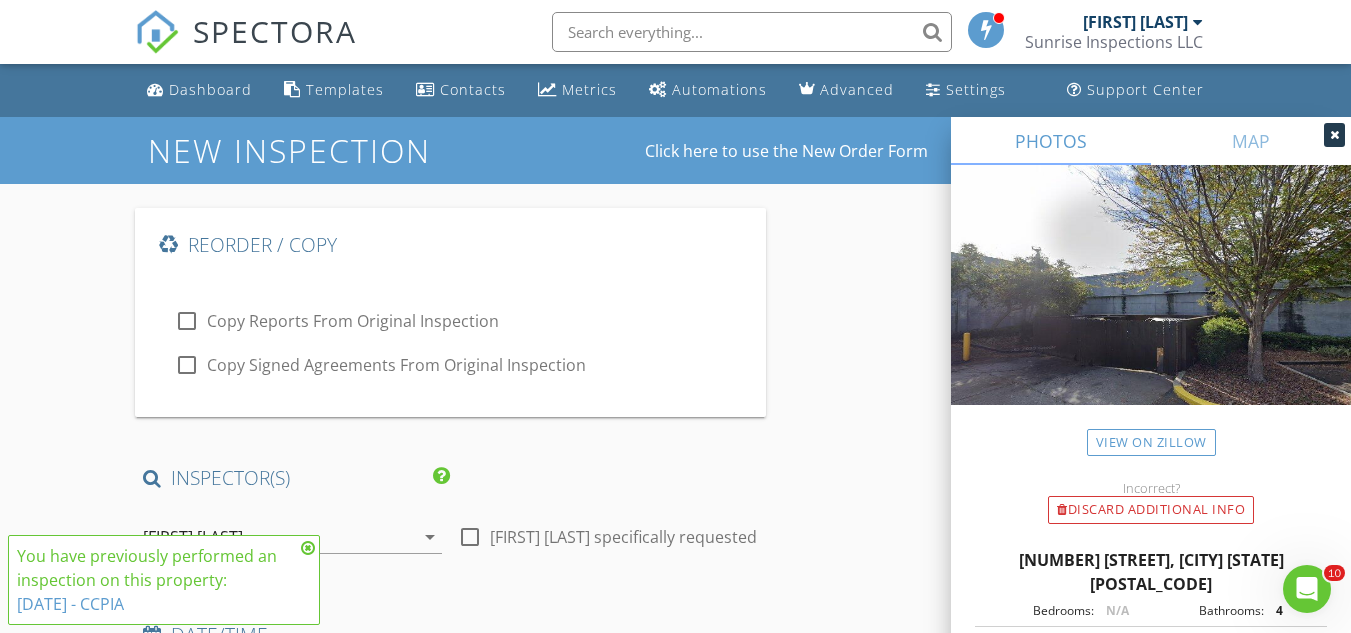 click at bounding box center [308, 548] 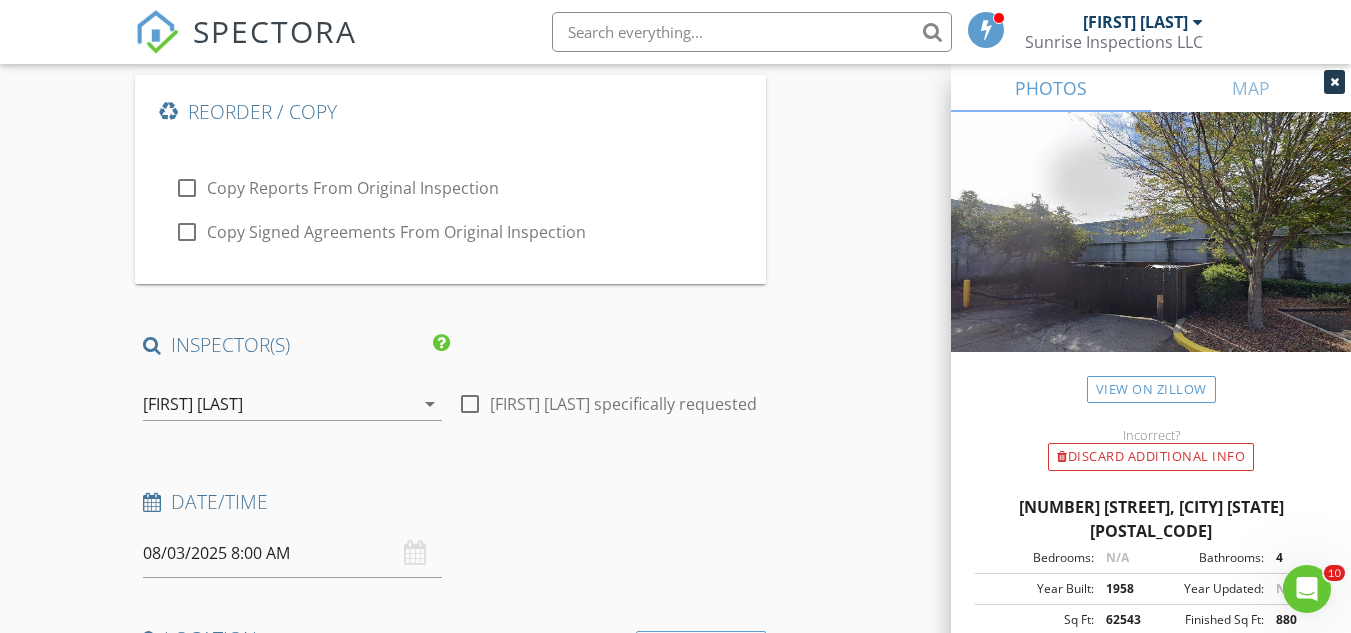 scroll, scrollTop: 267, scrollLeft: 0, axis: vertical 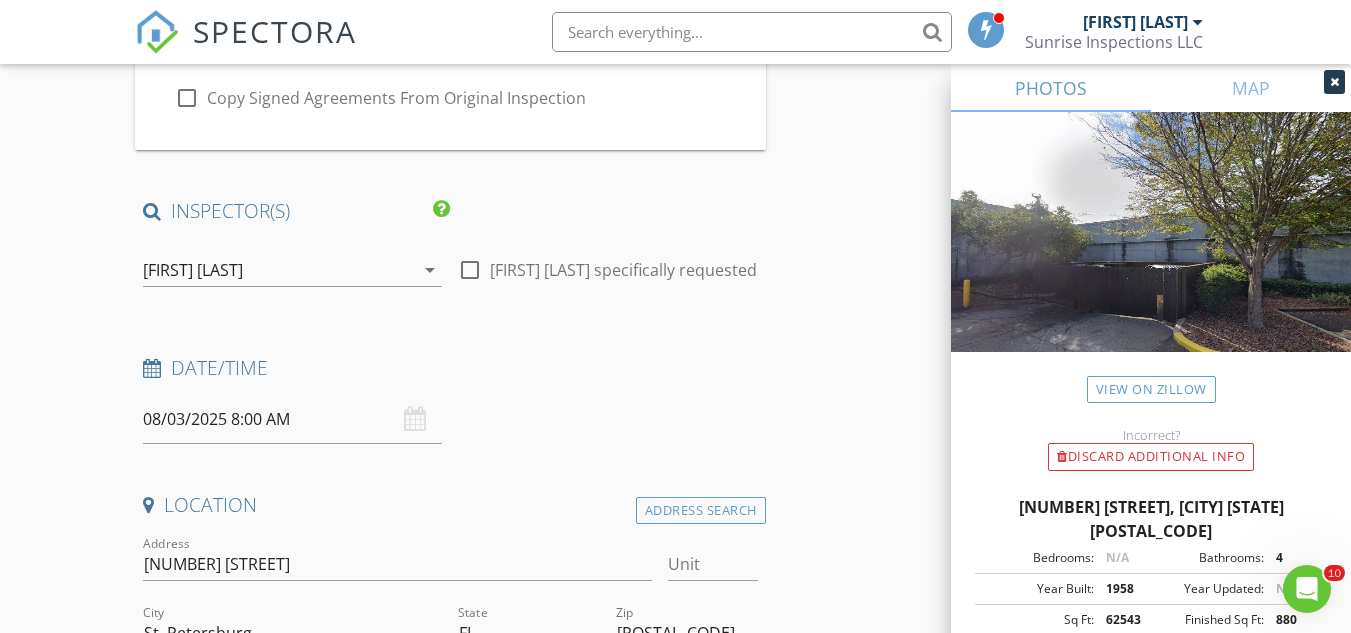 click on "08/03/2025 8:00 AM" at bounding box center [292, 419] 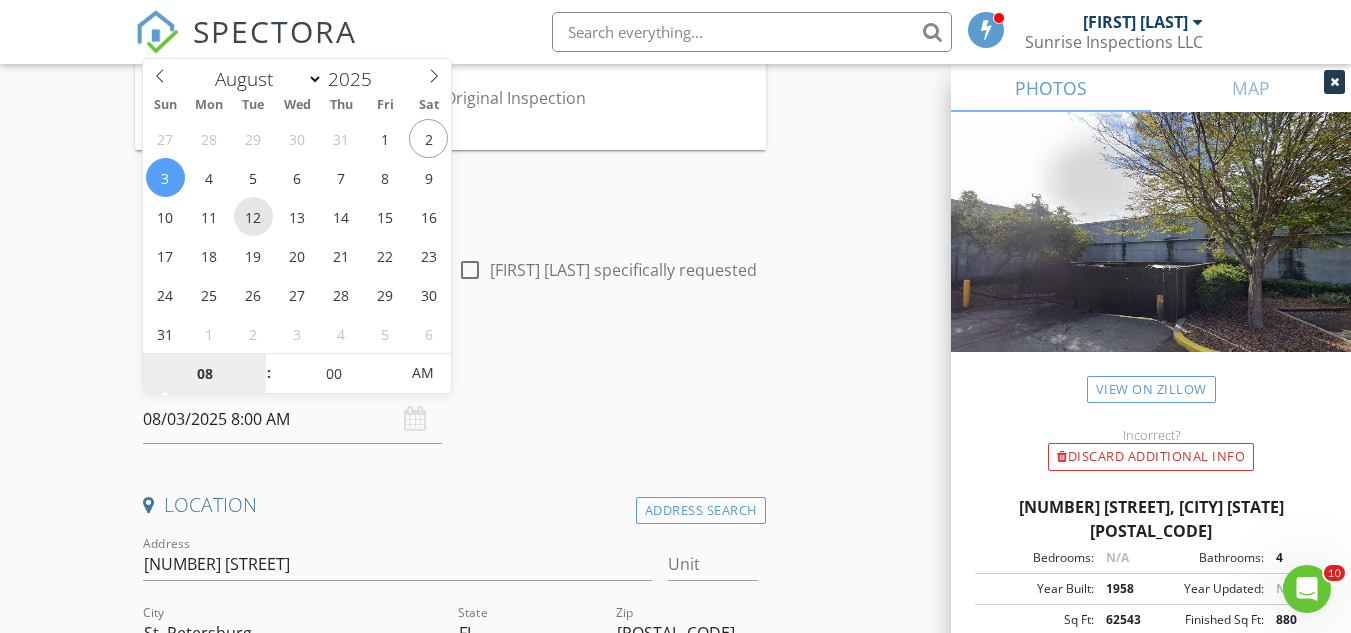 type on "08/12/2025 8:00 AM" 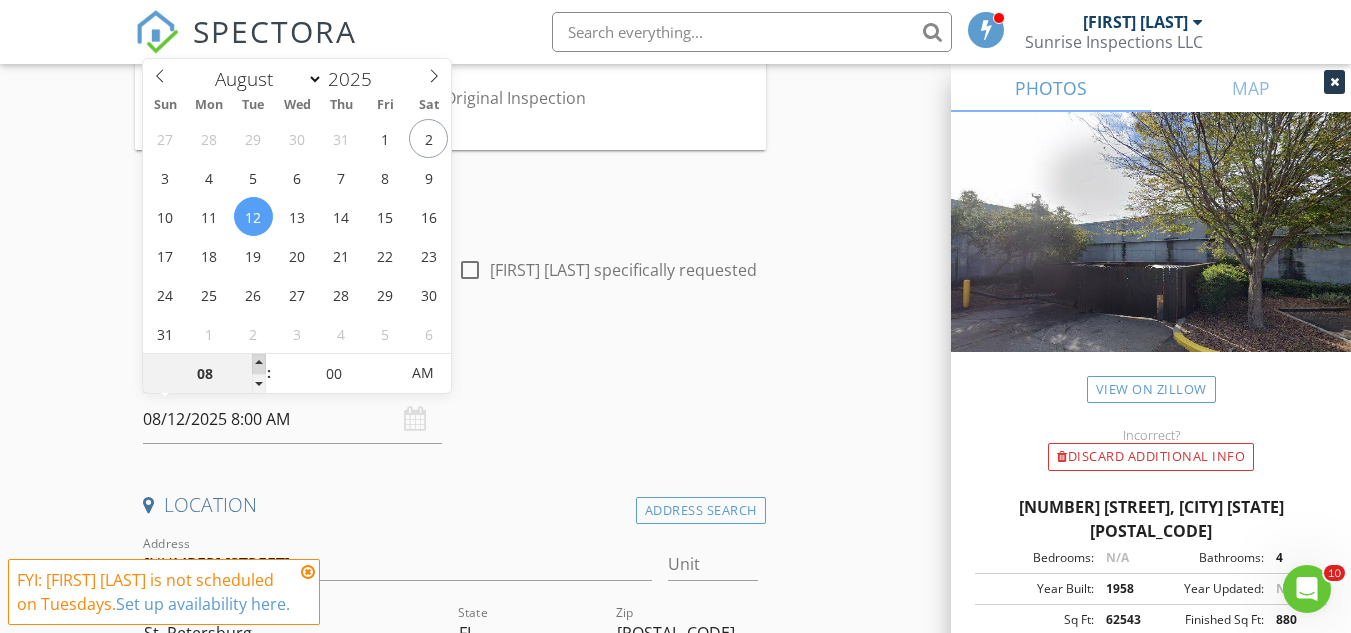 type on "09" 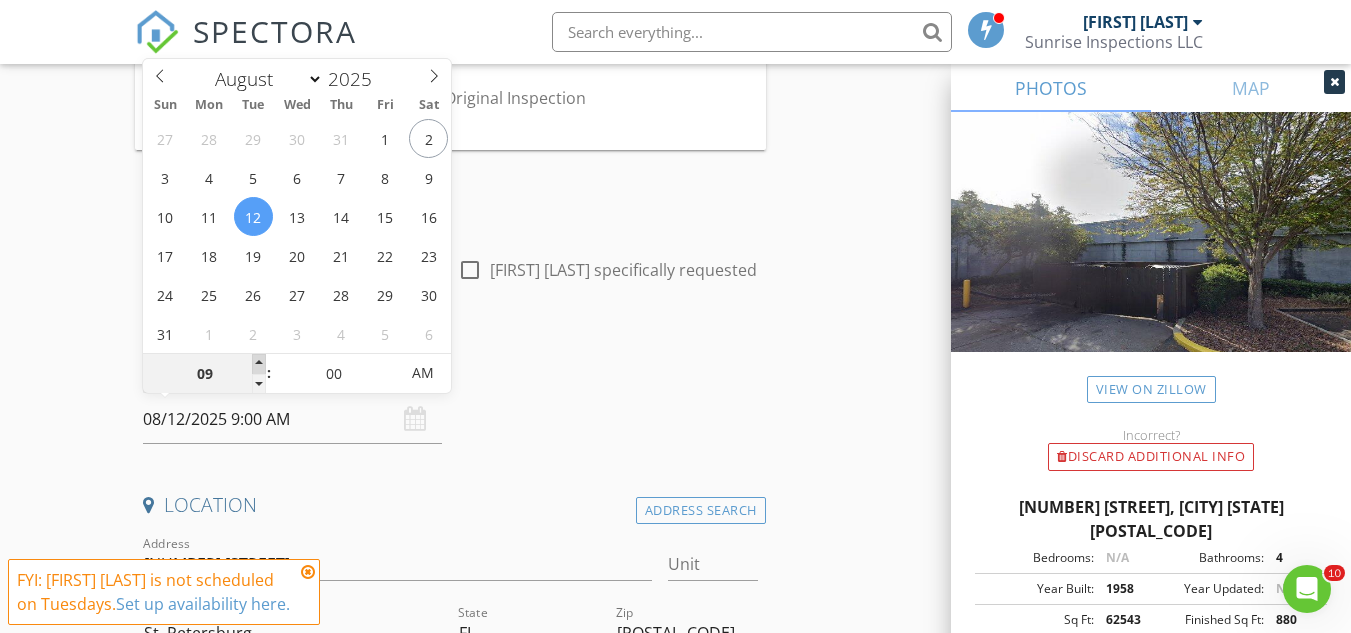 click at bounding box center [259, 364] 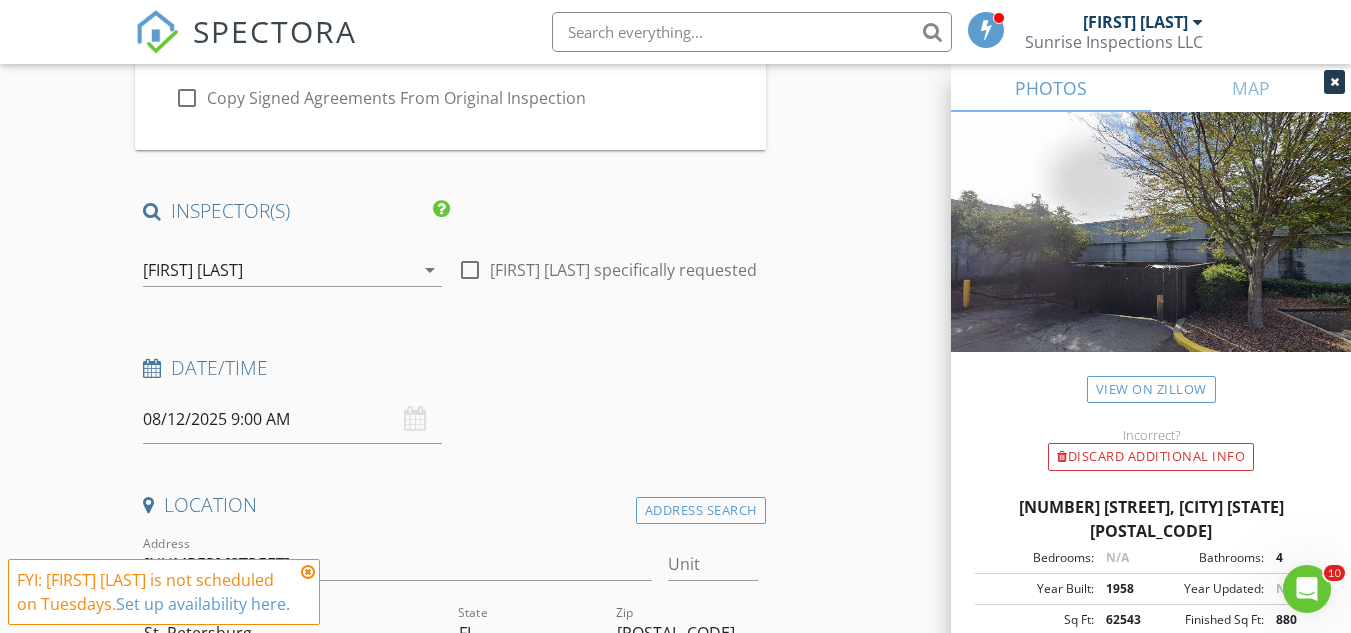 click on "New Inspection
Click here to use the New Order Form
Reorder / Copy
check_box_outline_blank Copy Reports From Original Inspection   check_box_outline_blank Copy Signed Agreements From Original Inspection
INSPECTOR(S)
check_box   Joshua Roberts   PRIMARY   check_box_outline_blank   Keith Johnson     Joshua Roberts arrow_drop_down   check_box_outline_blank Joshua Roberts specifically requested
Date/Time
08/12/2025 9:00 AM
Location
Address Search       Address 333 16th Ave S   Unit   City St. Petersburg   State FL   Zip 33701   County Pinellas     Square Feet 62543   Year Built 1958   Foundation arrow_drop_down     Joshua Roberts     4.8 miles     (11 minutes)
client
check_box Enable Client CC email for this inspection   Client Search     check_box_outline_blank Client is a Company/Organization     First Name Cullen" at bounding box center (675, 1687) 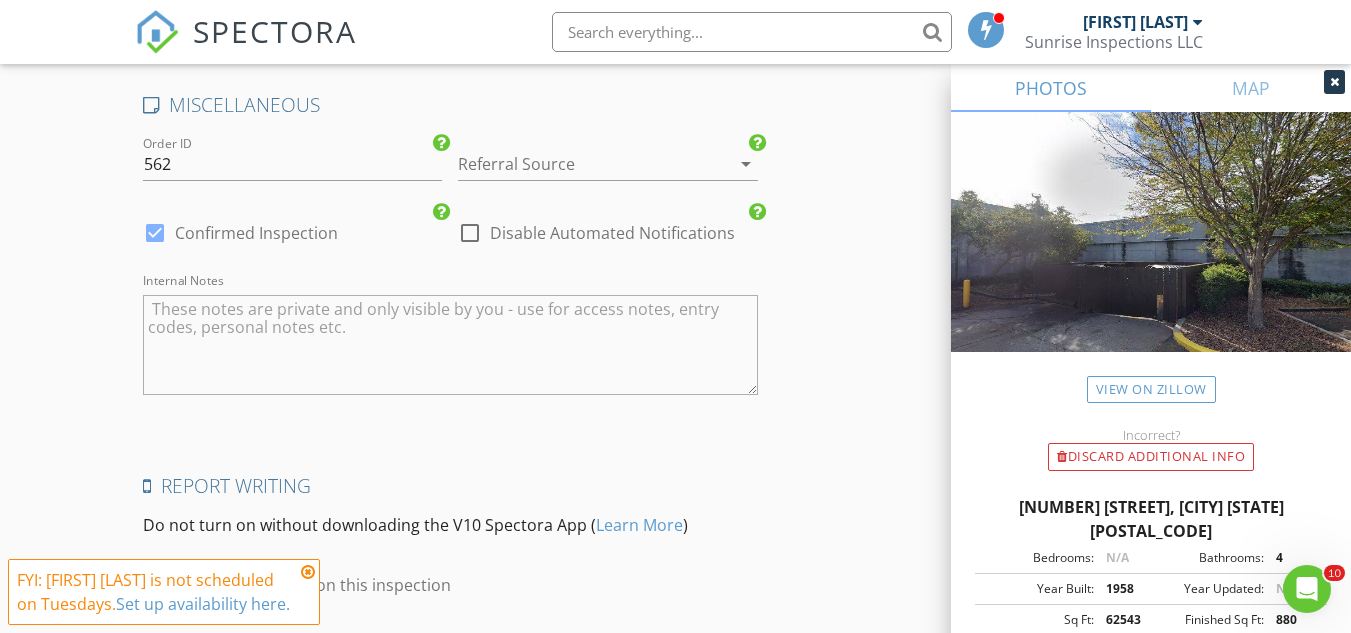 scroll, scrollTop: 3067, scrollLeft: 0, axis: vertical 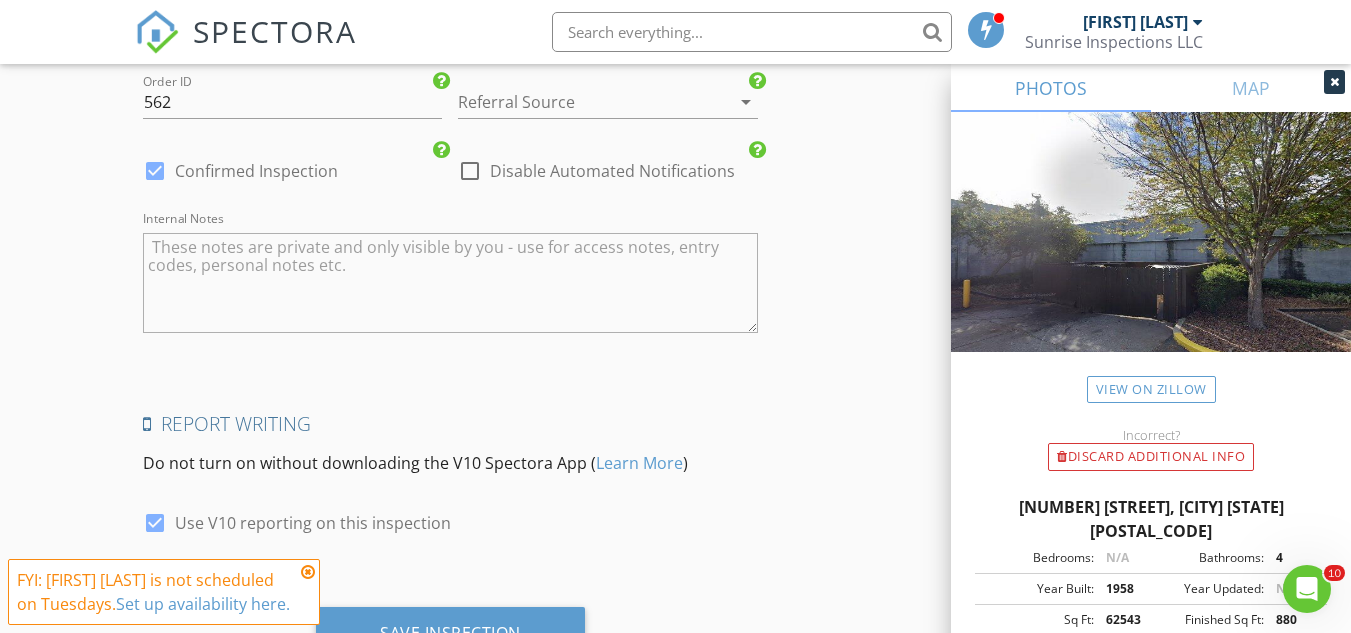 click on "check_box_outline_blank Disable Automated Notifications" at bounding box center [596, 171] 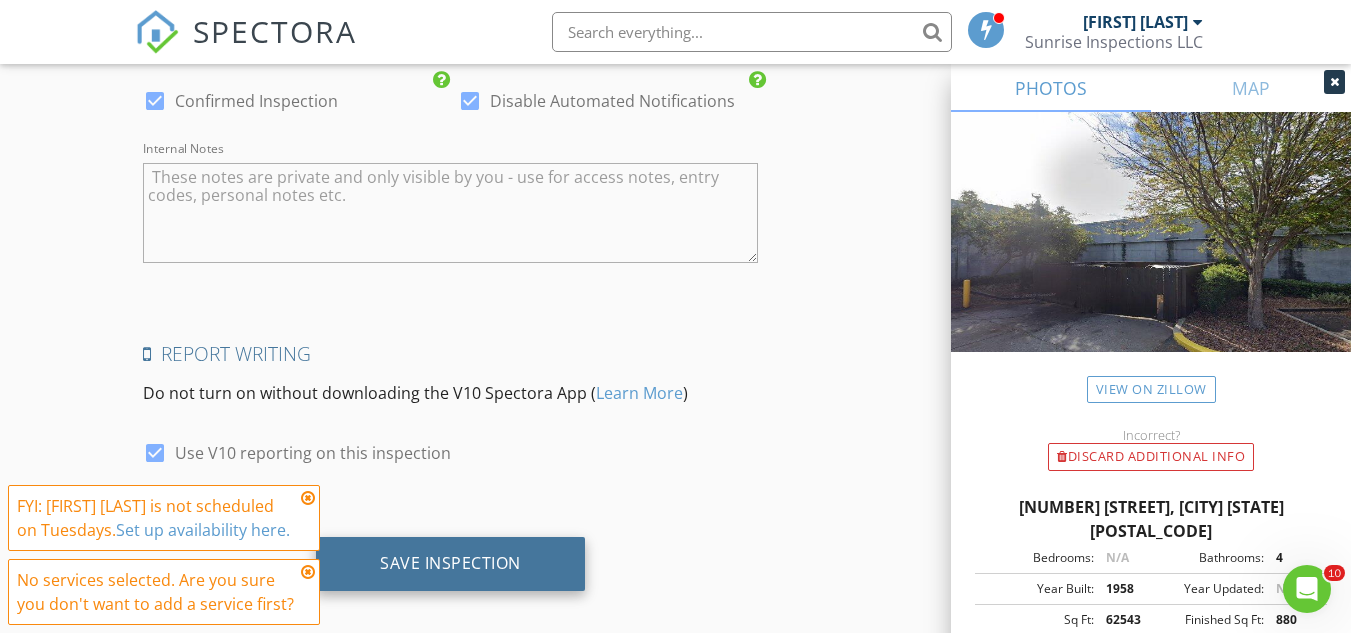 click on "Reorder / Copy
check_box_outline_blank Copy Reports From Original Inspection   check_box_outline_blank Copy Signed Agreements From Original Inspection
INSPECTOR(S)
check_box   Joshua Roberts   PRIMARY   check_box_outline_blank   Keith Johnson     Joshua Roberts arrow_drop_down   check_box_outline_blank Joshua Roberts specifically requested
Date/Time
08/12/2025 9:00 AM
Location
Address Search       Address 333 16th Ave S   Unit   City St. Petersburg   State FL   Zip 33701   County Pinellas     Square Feet 62543   Year Built 1958   Foundation arrow_drop_down     Joshua Roberts     4.8 miles     (11 minutes)
client
check_box Enable Client CC email for this inspection   Client Search     check_box_outline_blank Client is a Company/Organization     First Name Cullen   Last Name Mahoney   Email cullen@sodusdevelopment.com   CC Email" at bounding box center [675, -1150] 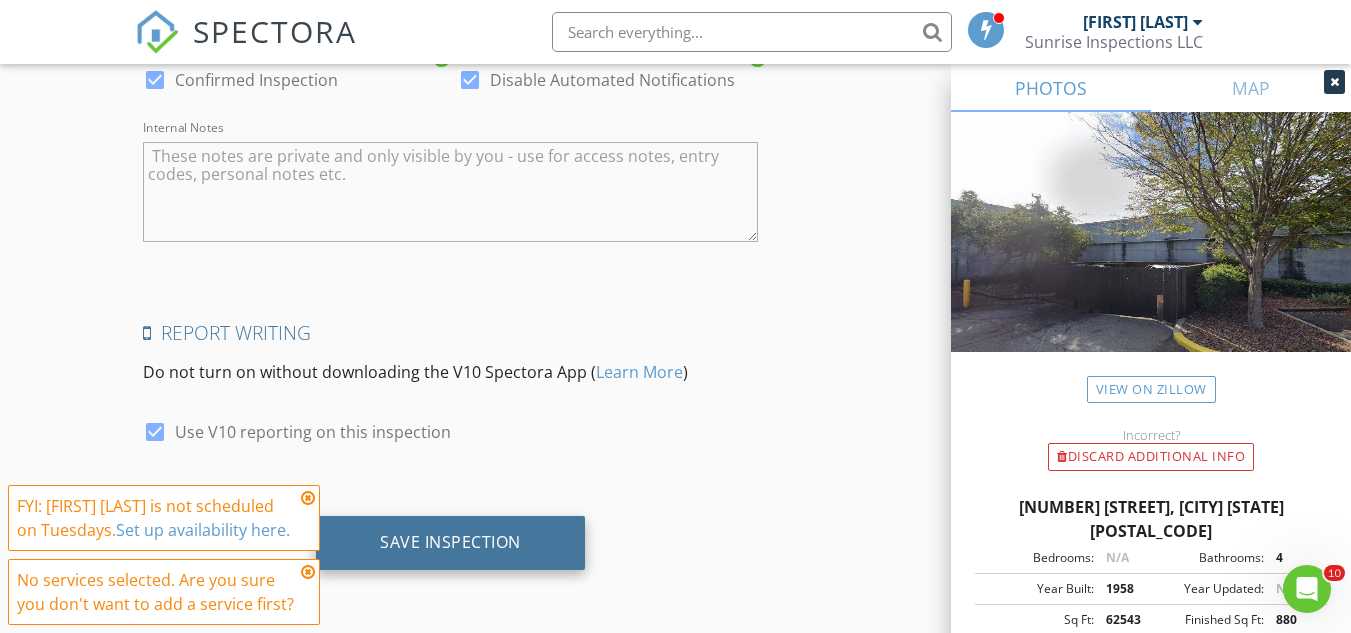 click on "Save Inspection" at bounding box center [450, 542] 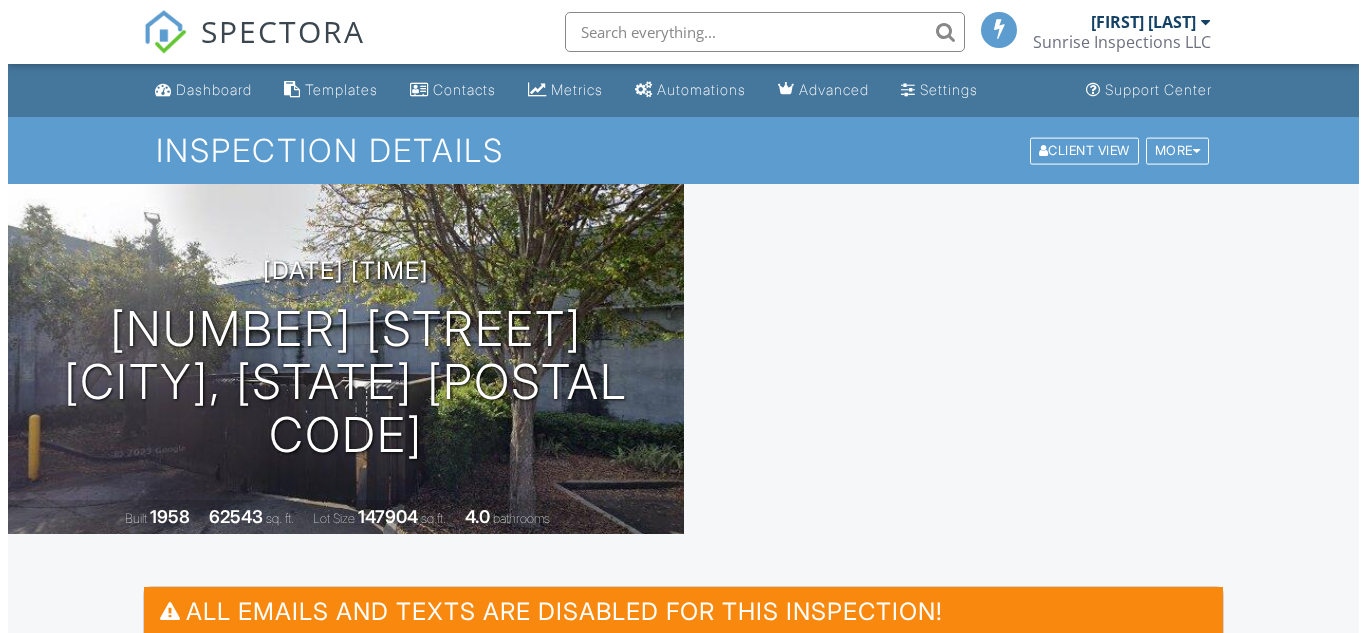 scroll, scrollTop: 0, scrollLeft: 0, axis: both 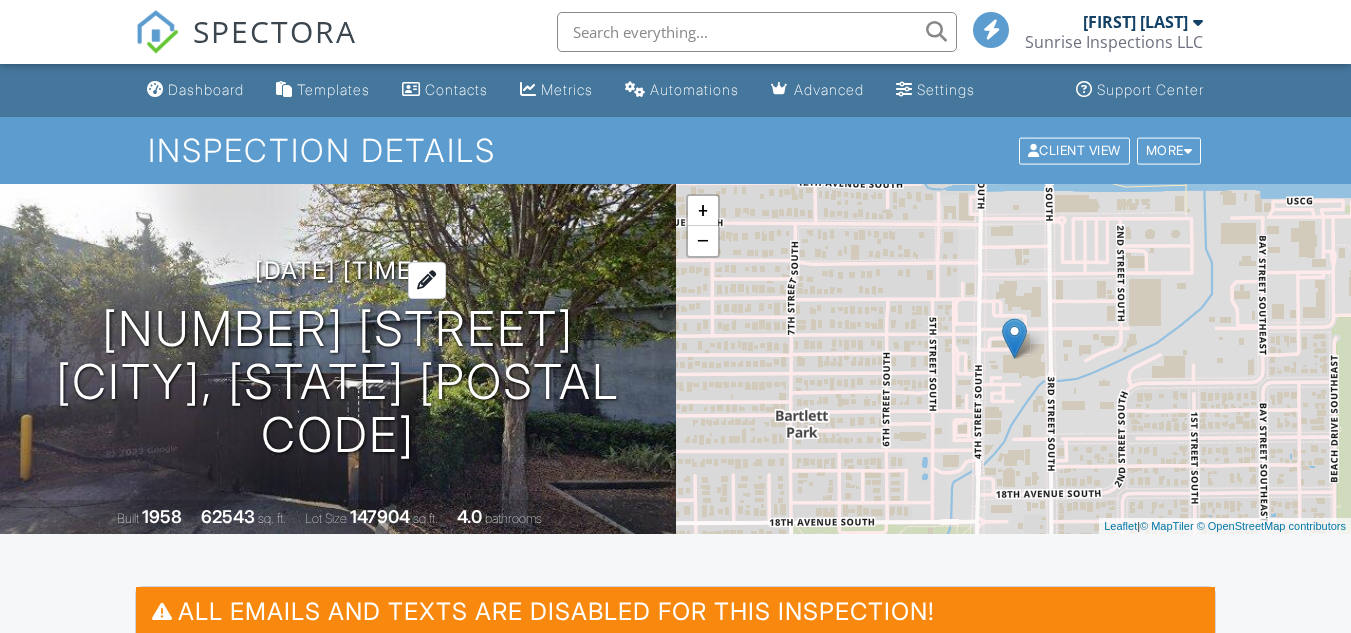 click on "[DATE] [TIME]" at bounding box center [338, 270] 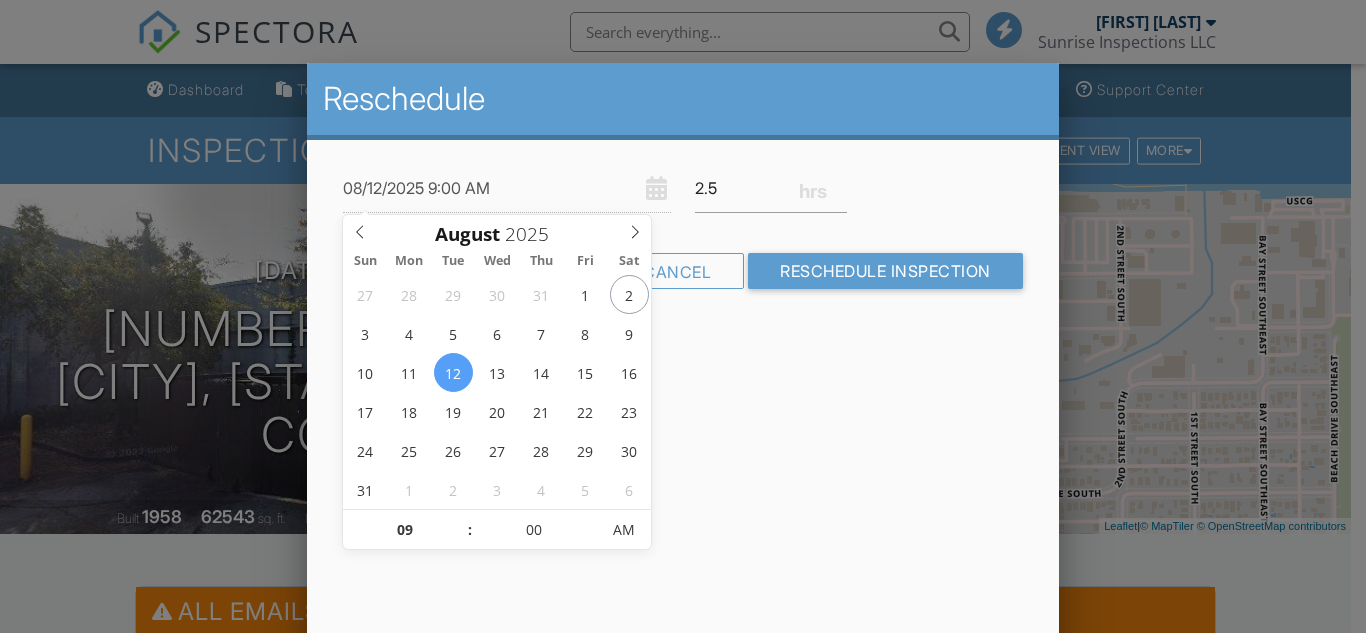 scroll, scrollTop: 0, scrollLeft: 0, axis: both 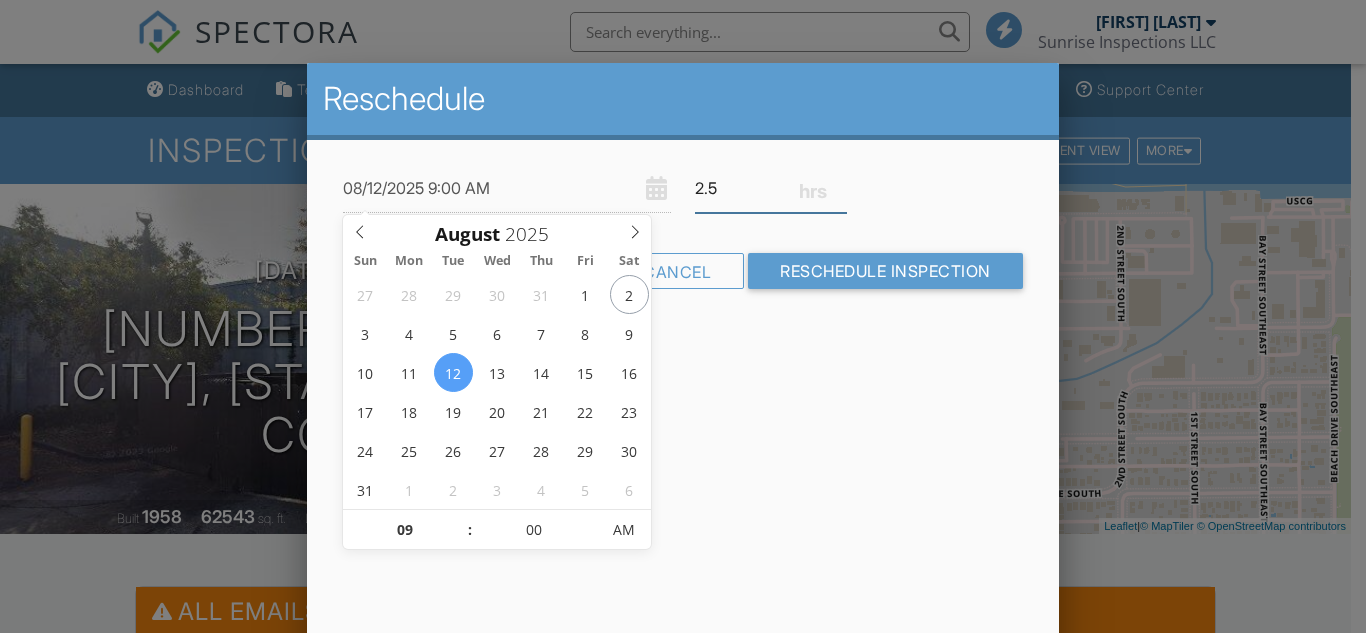 click on "2.5" at bounding box center [771, 188] 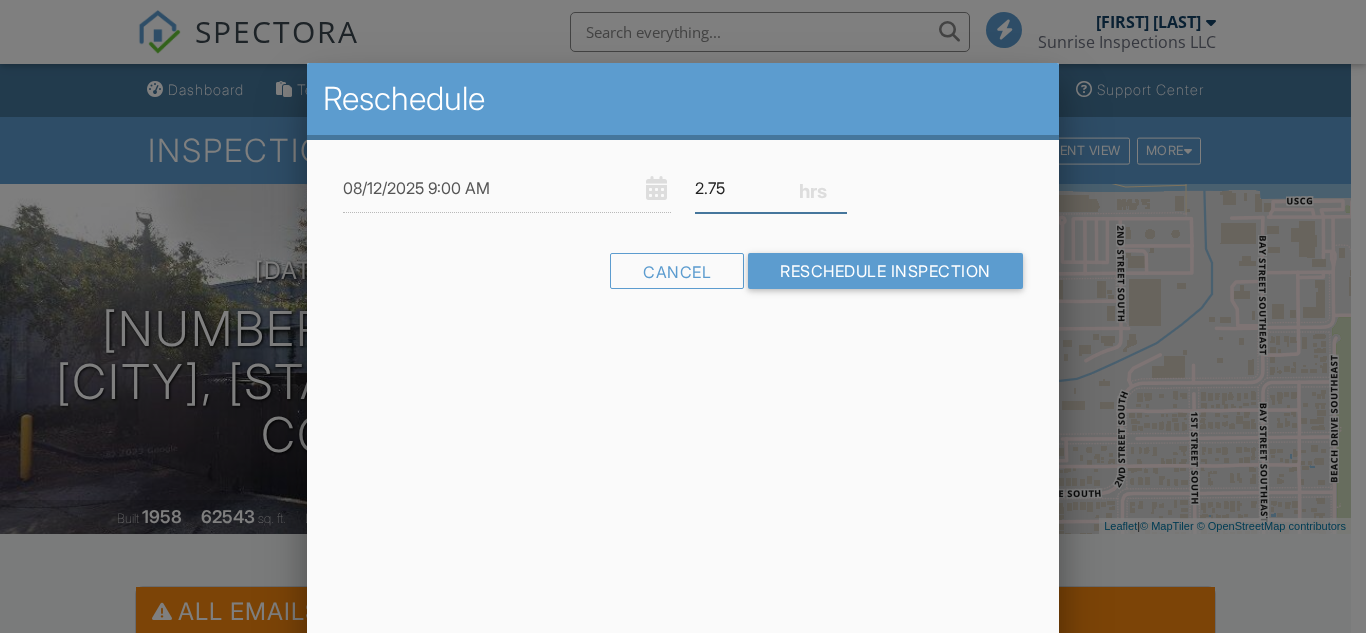 click on "2.75" at bounding box center (771, 188) 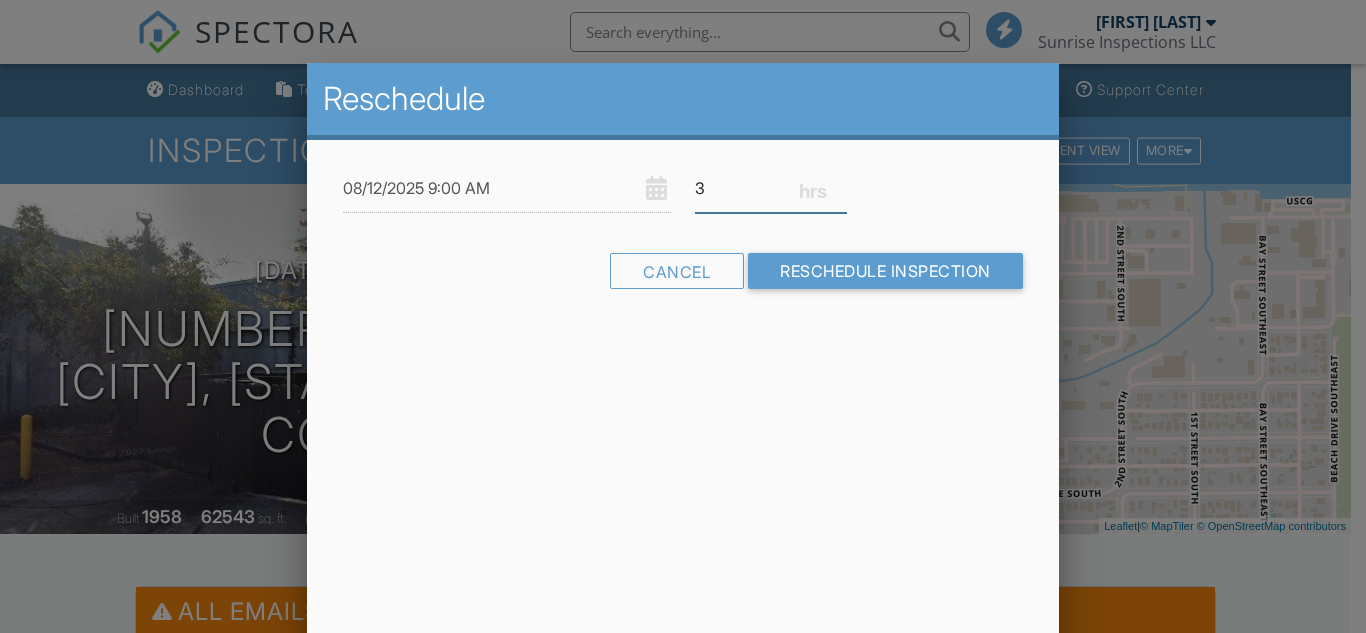 click on "3" at bounding box center [771, 188] 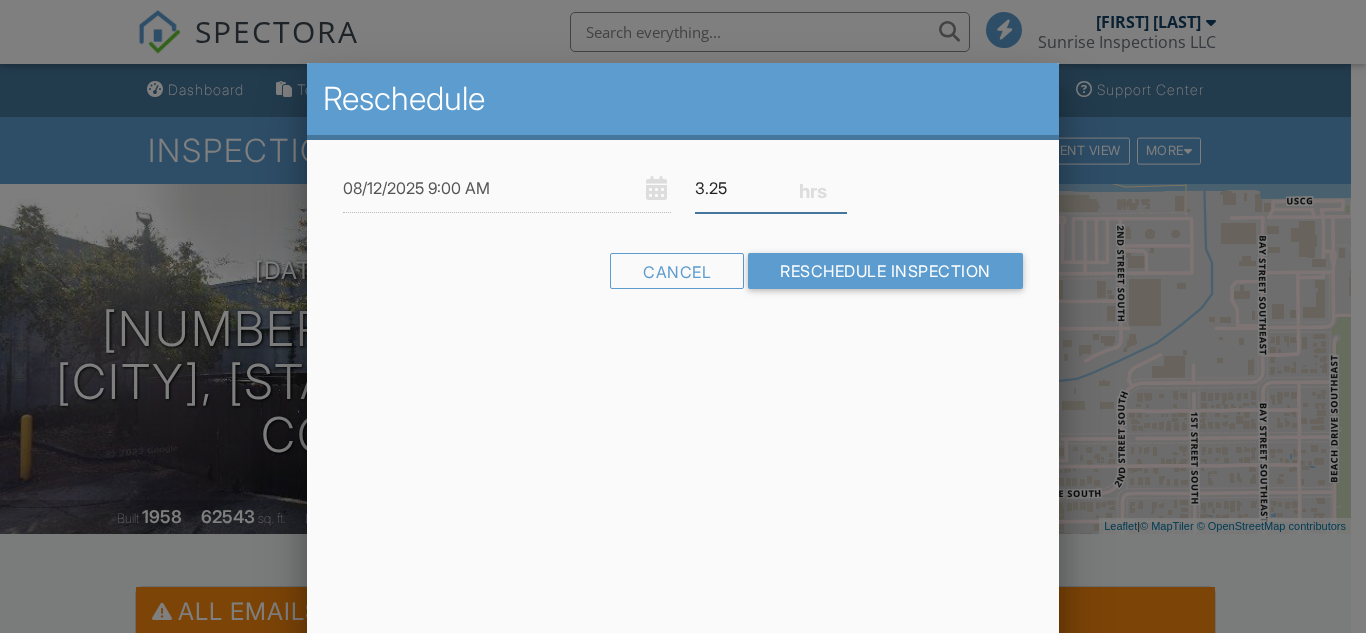 click on "3.25" at bounding box center (771, 188) 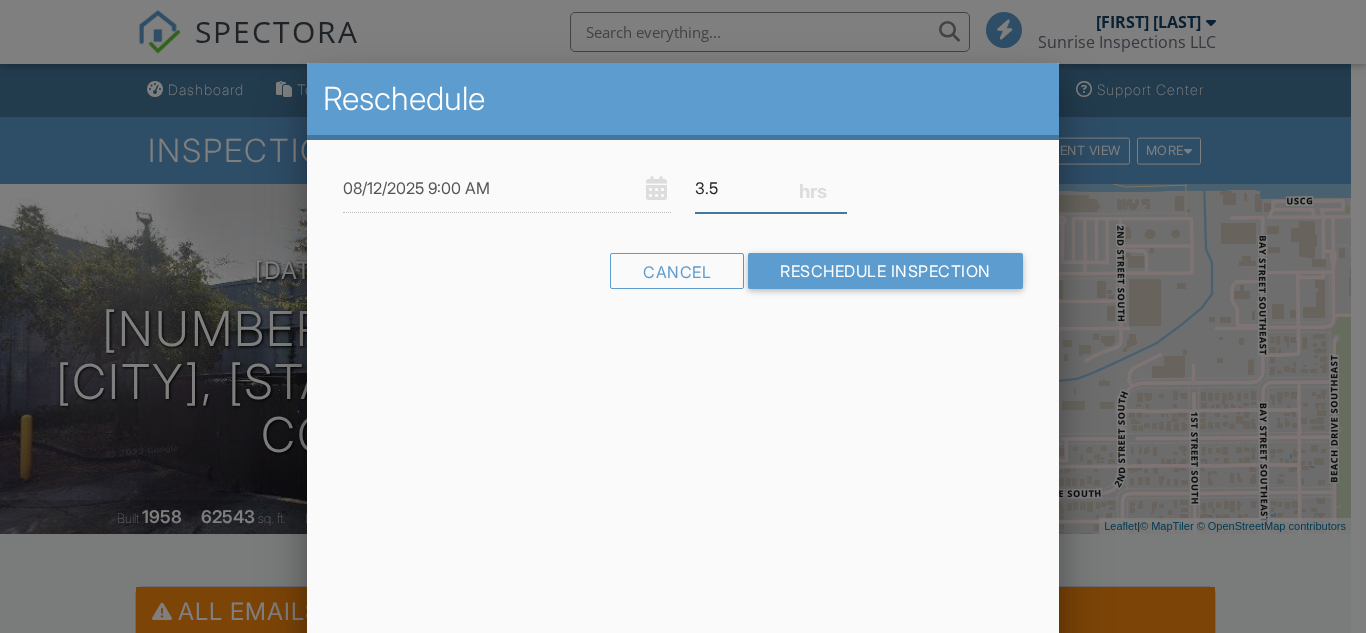click on "3.5" at bounding box center [771, 188] 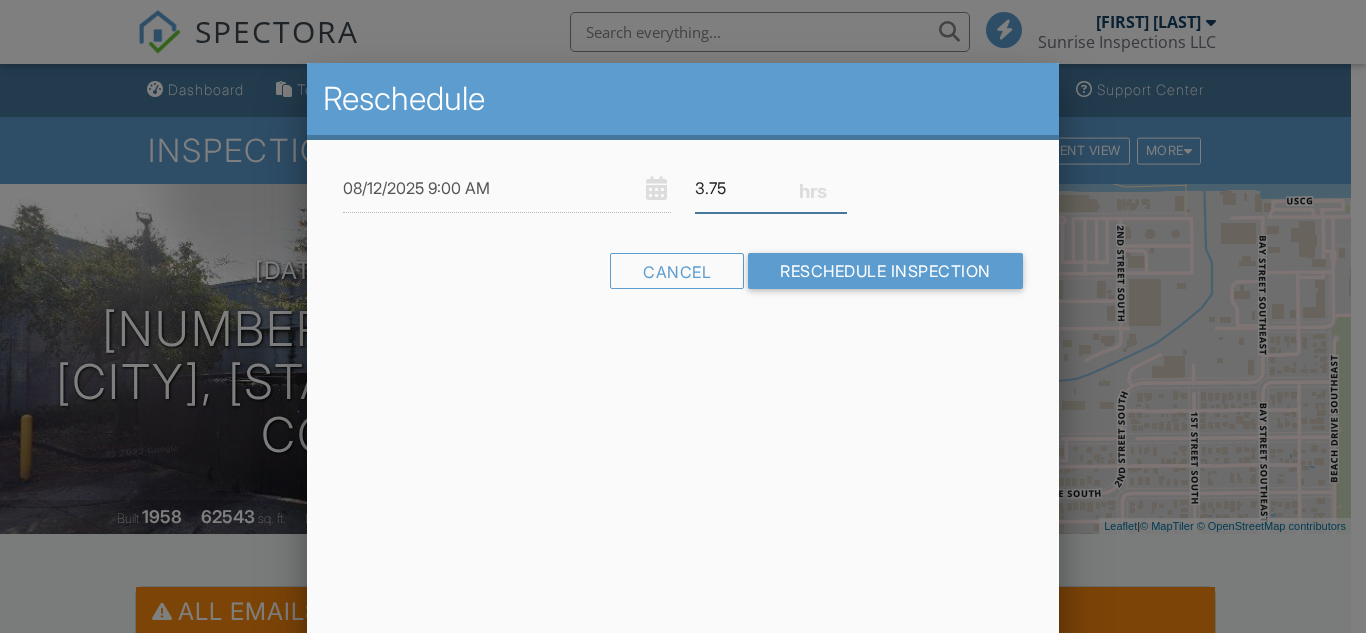 click on "3.75" at bounding box center [771, 188] 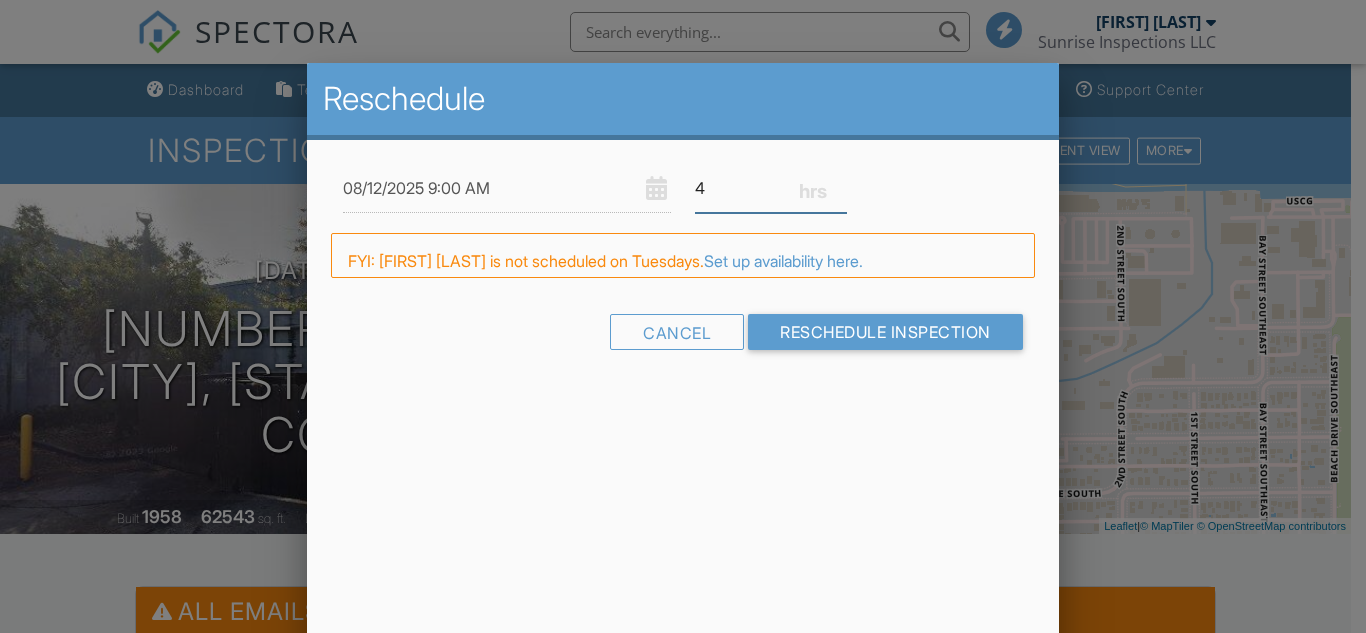 click on "4" at bounding box center [771, 188] 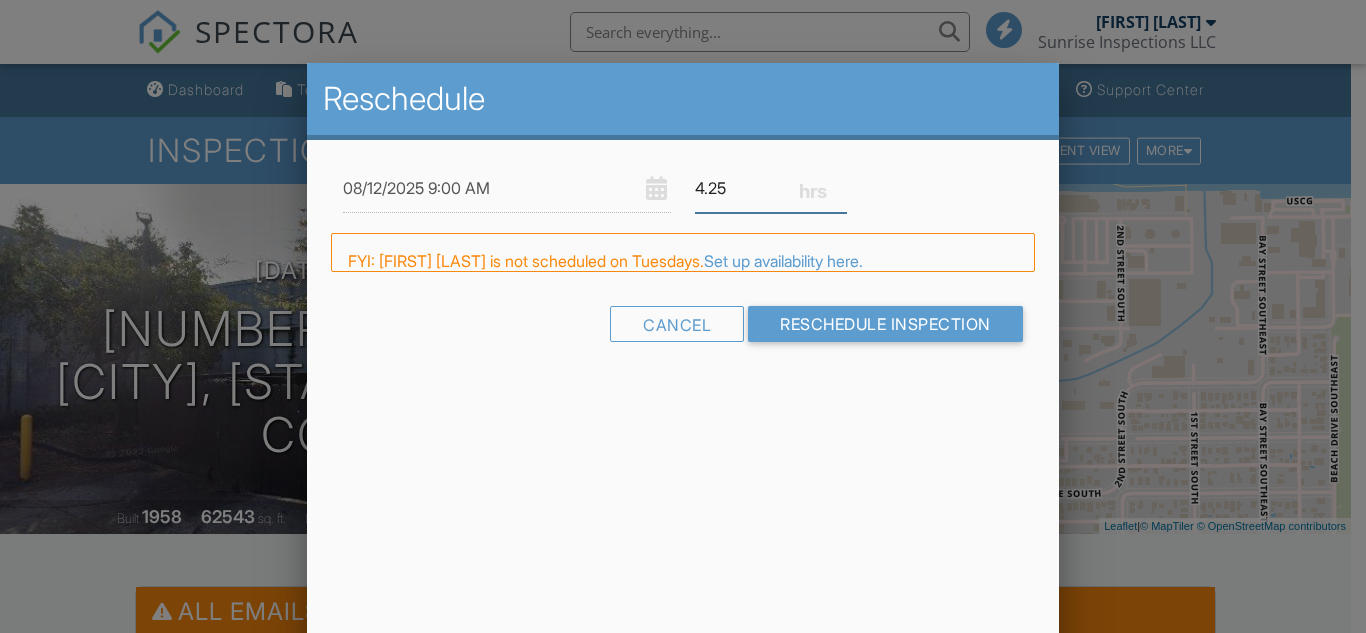 click on "4.25" at bounding box center [771, 188] 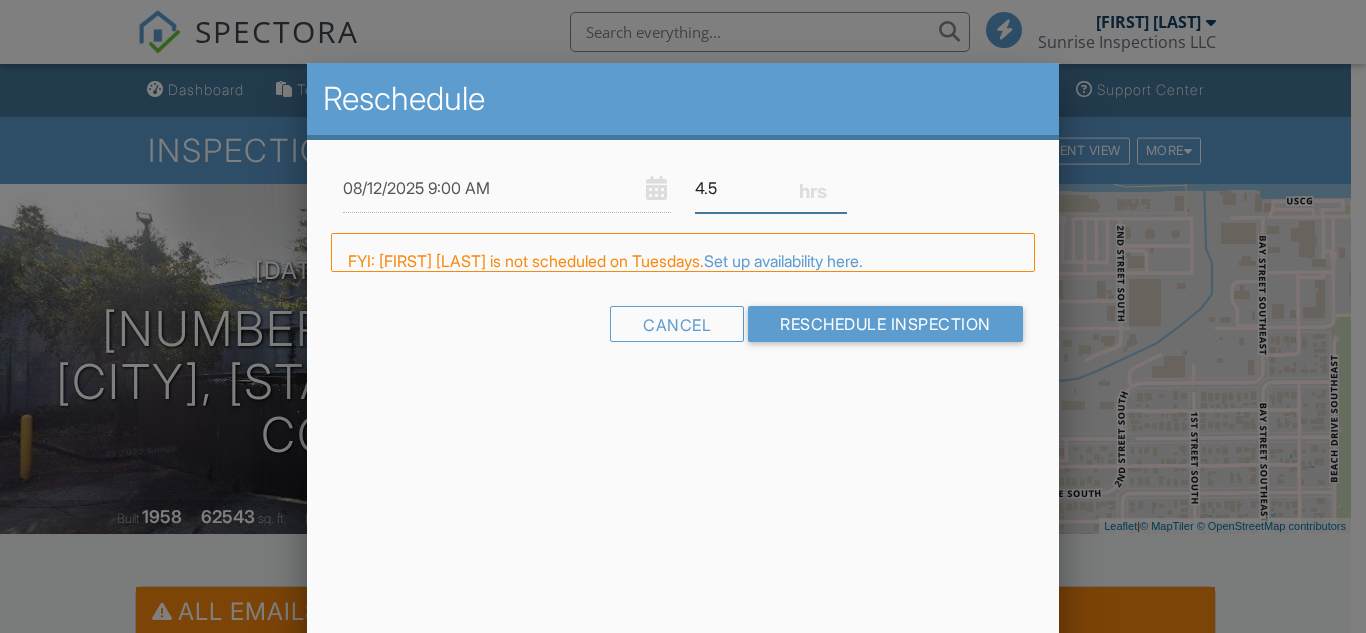 click on "4.5" at bounding box center [771, 188] 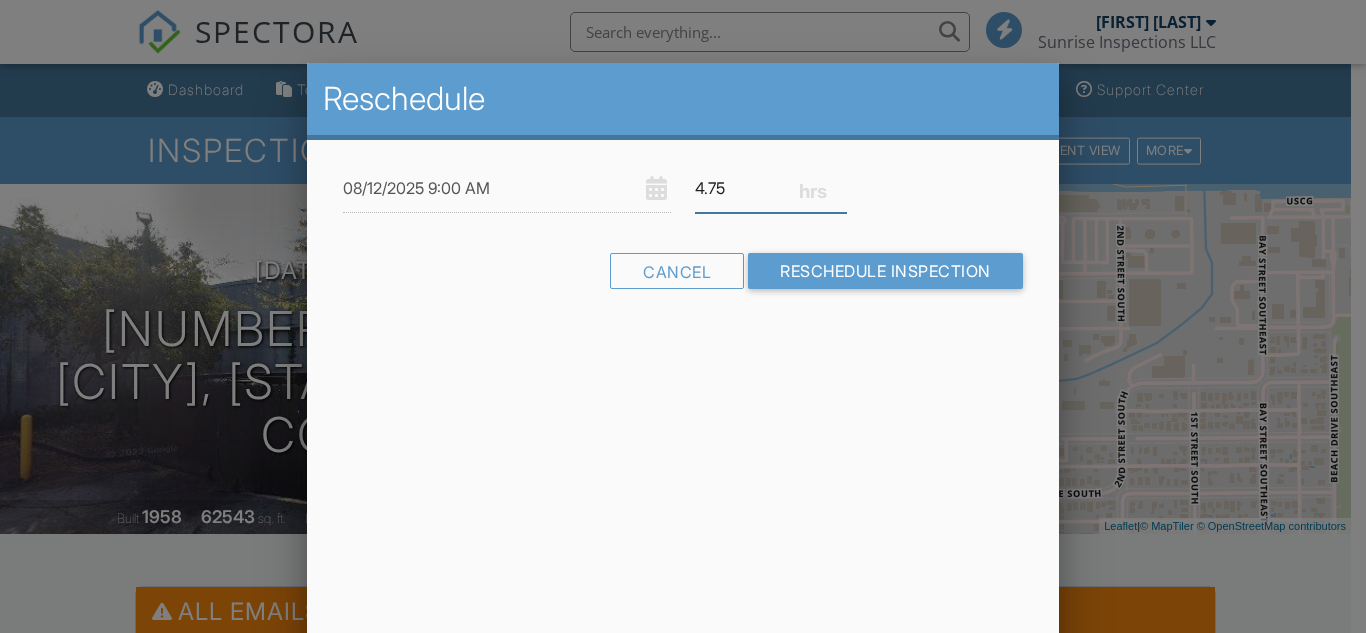 click on "4.75" at bounding box center [771, 188] 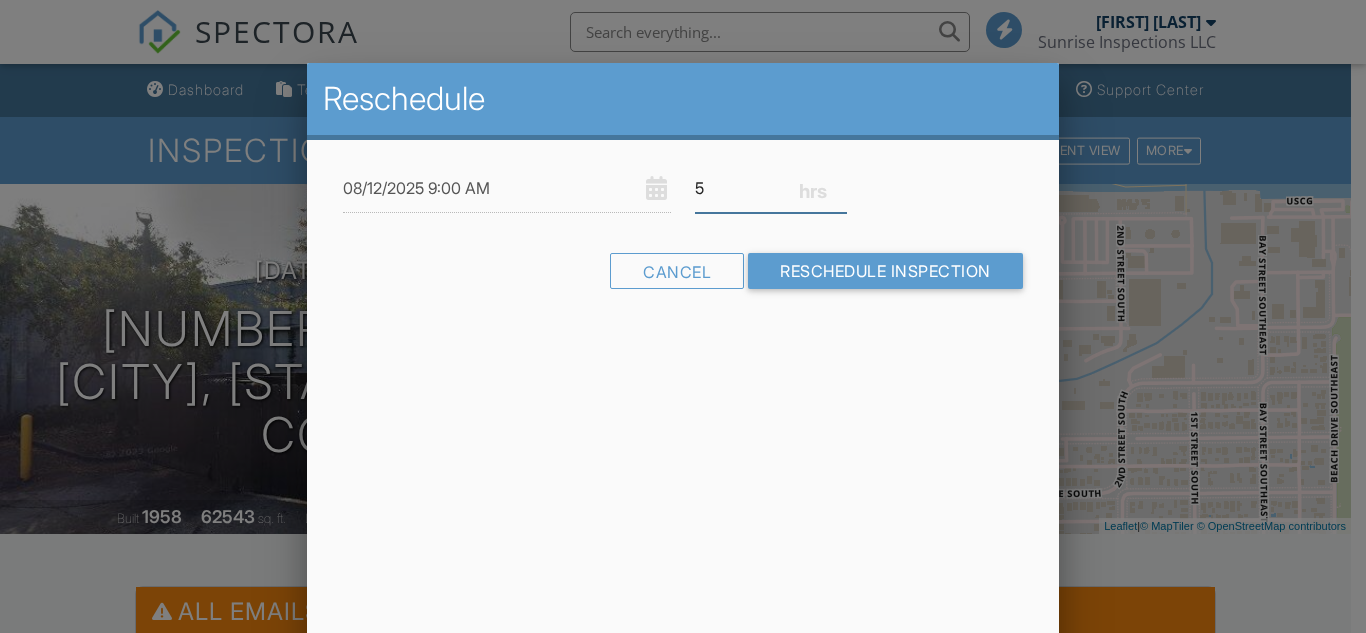 click on "5" at bounding box center [771, 188] 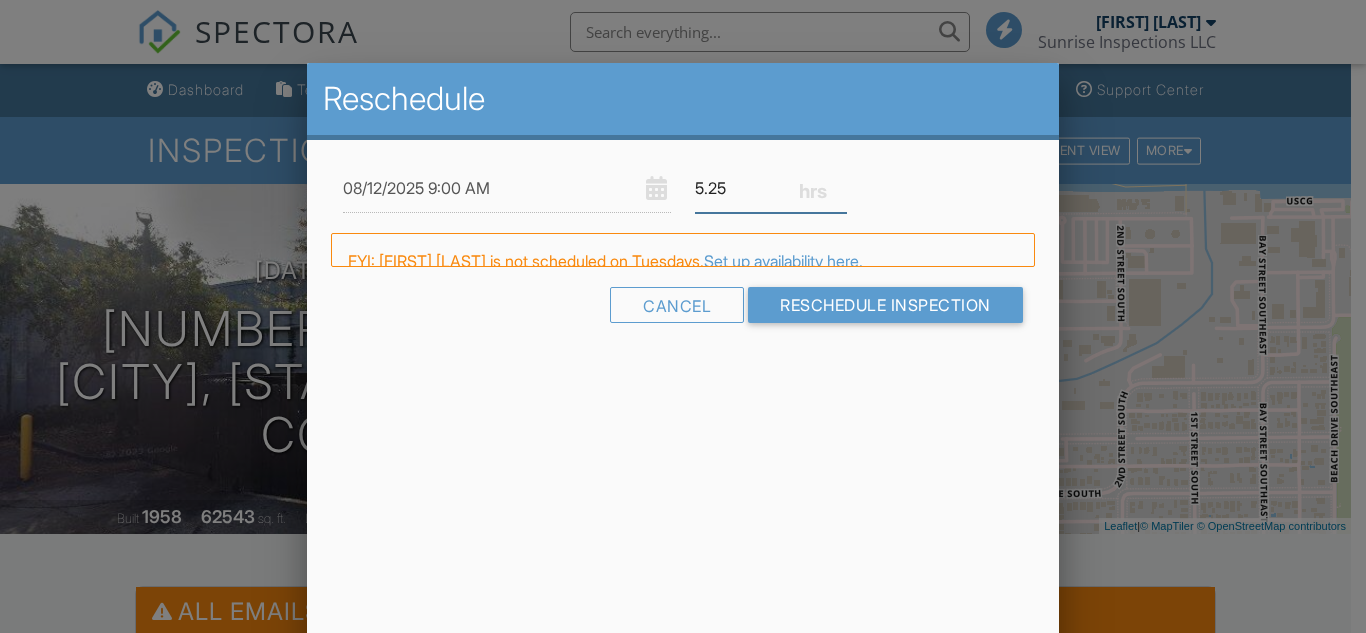 click on "5.25" at bounding box center [771, 188] 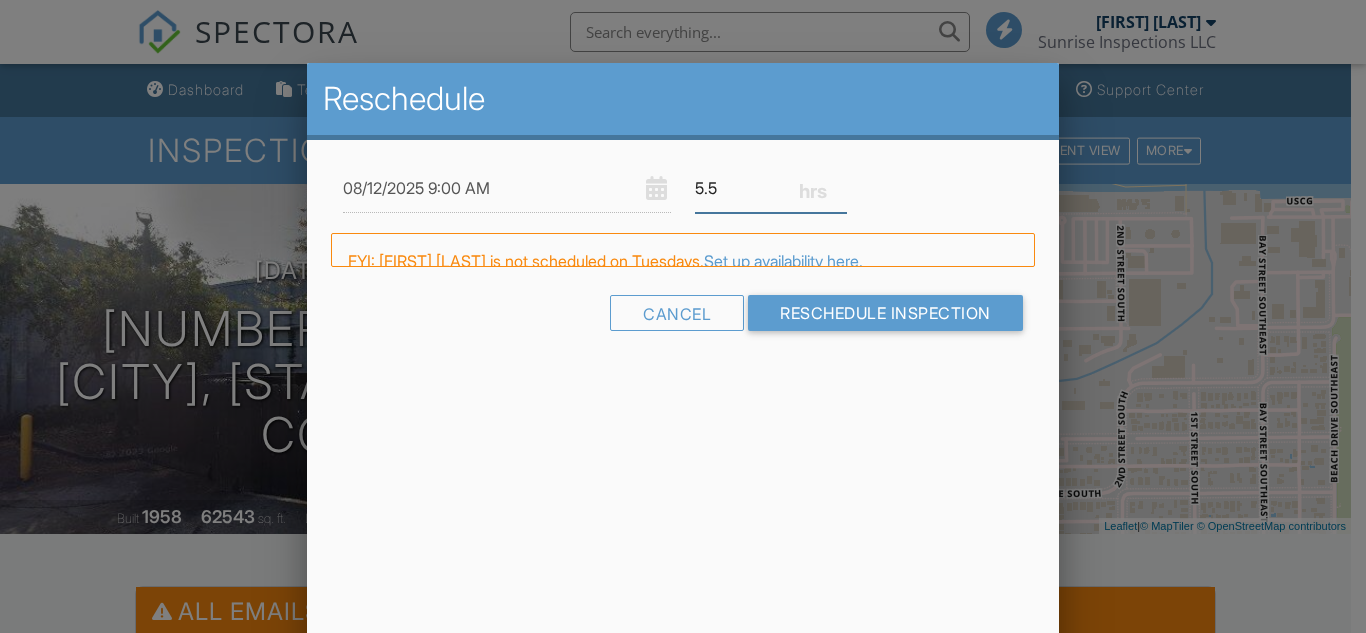 click on "5.5" at bounding box center (771, 188) 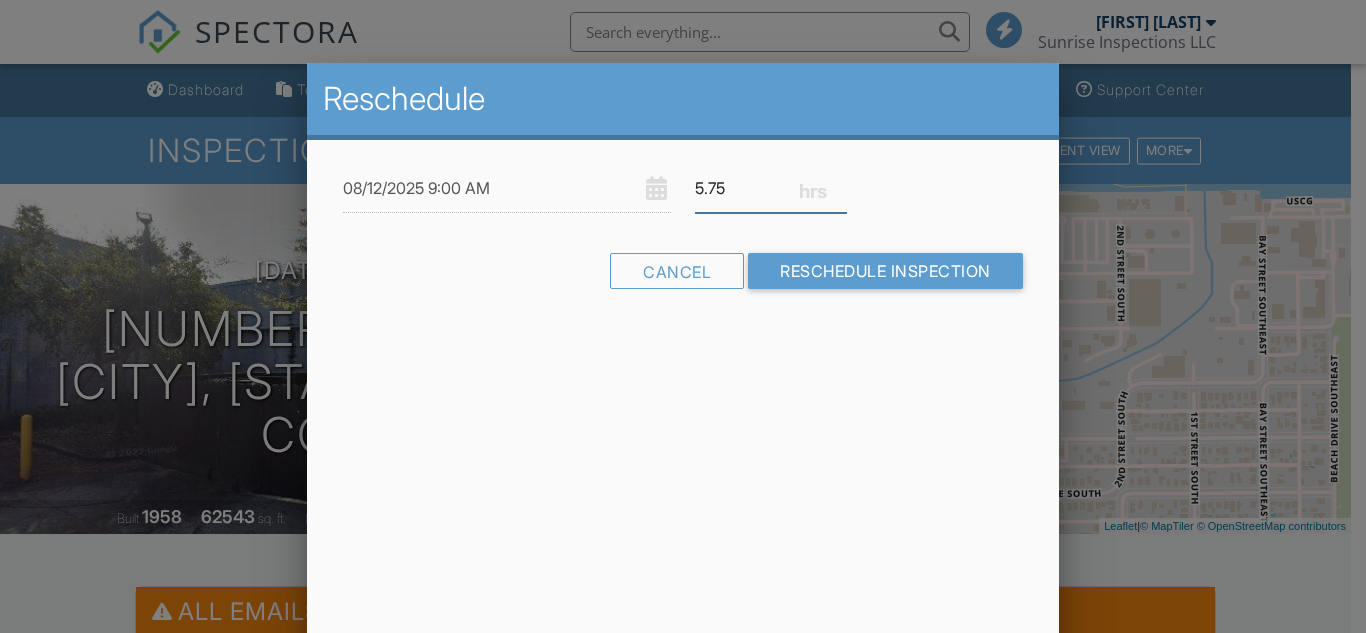 click on "5.75" at bounding box center (771, 188) 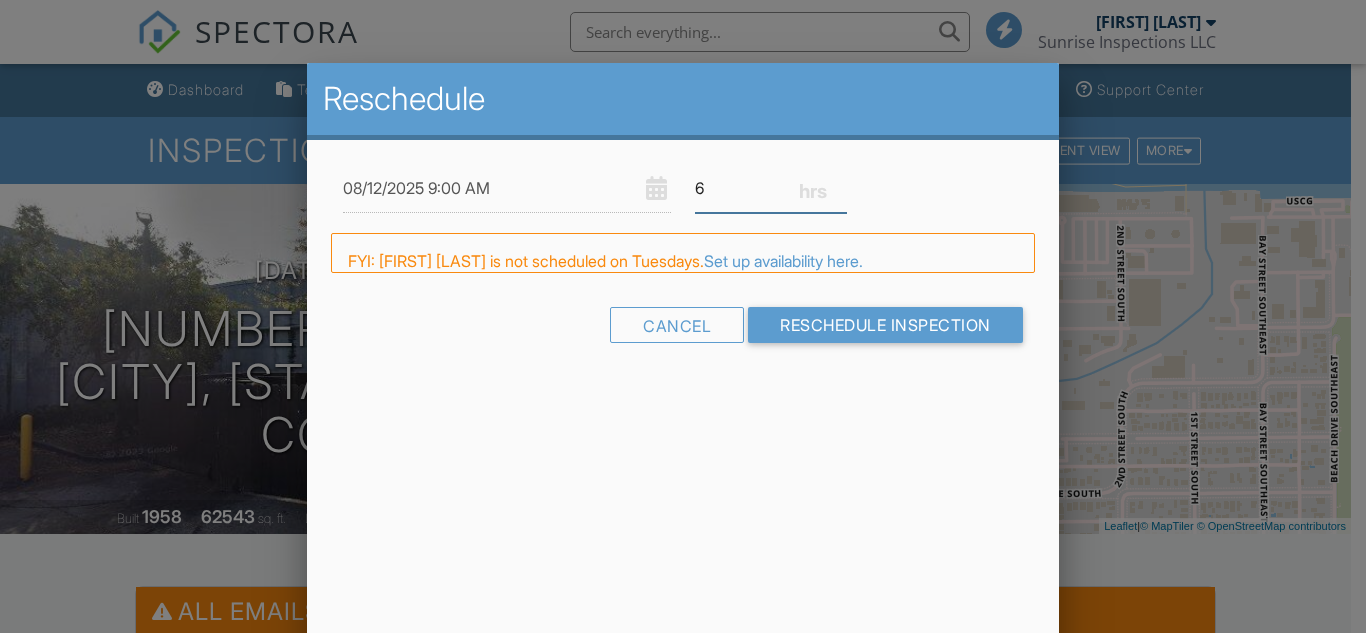 type on "6" 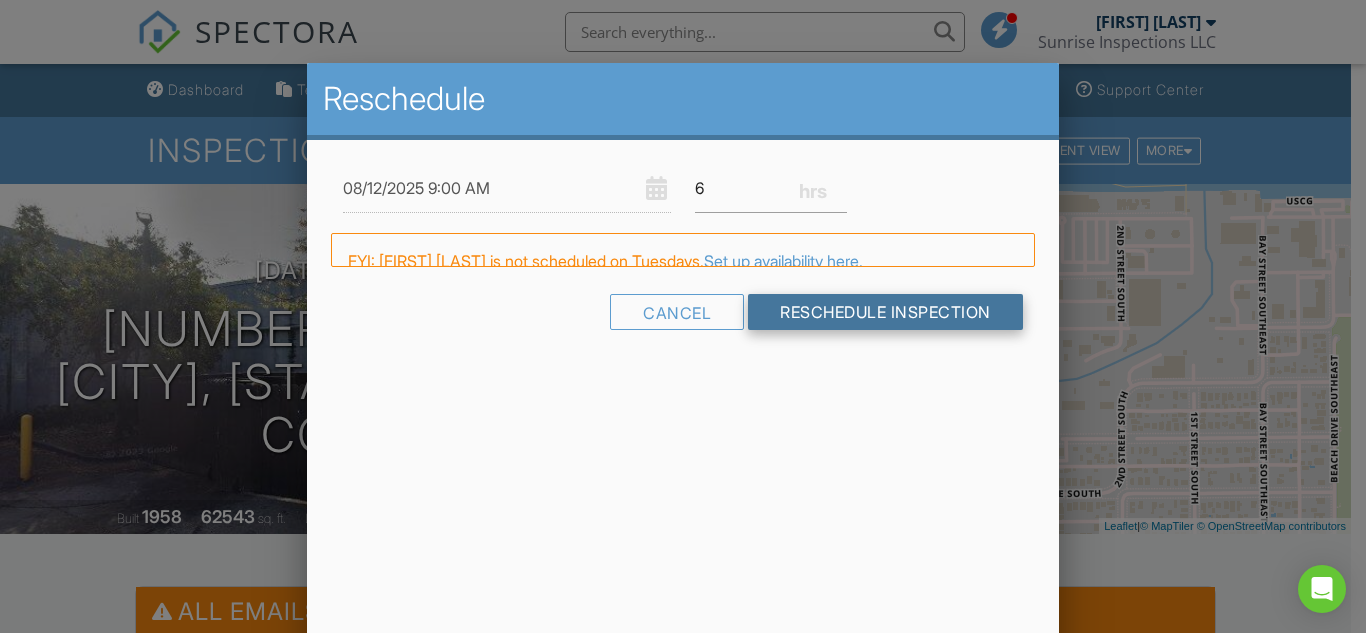 click on "Reschedule Inspection" at bounding box center (885, 312) 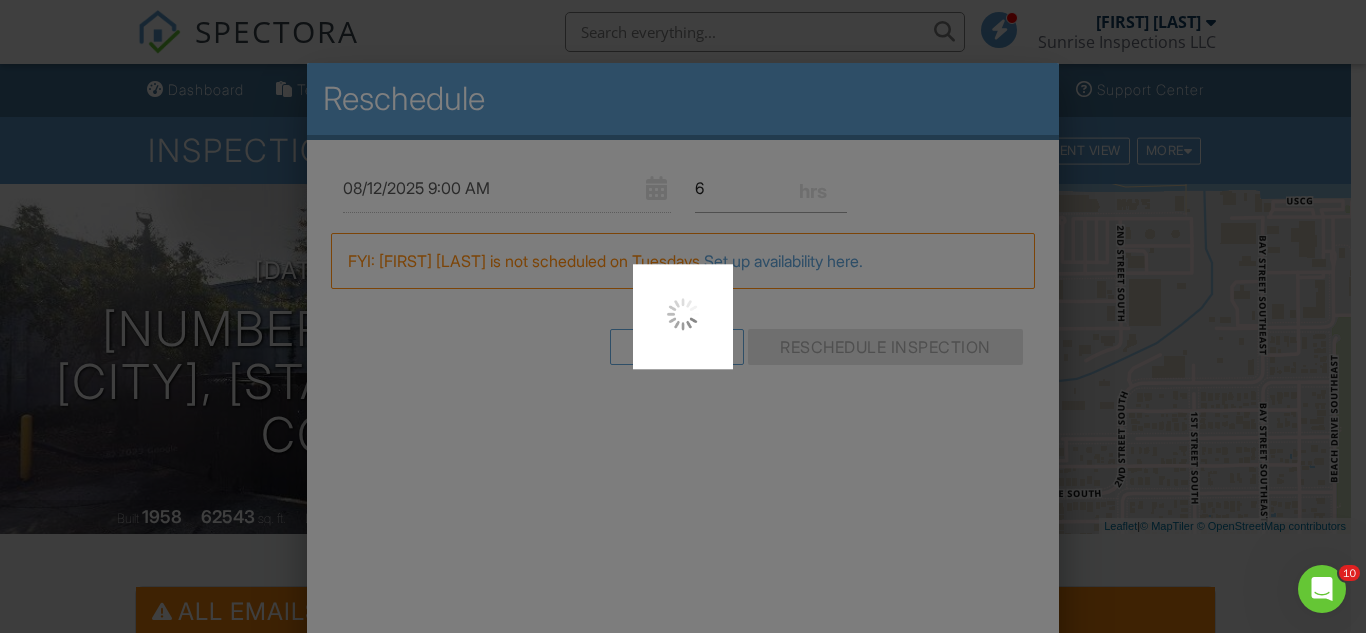 scroll, scrollTop: 0, scrollLeft: 0, axis: both 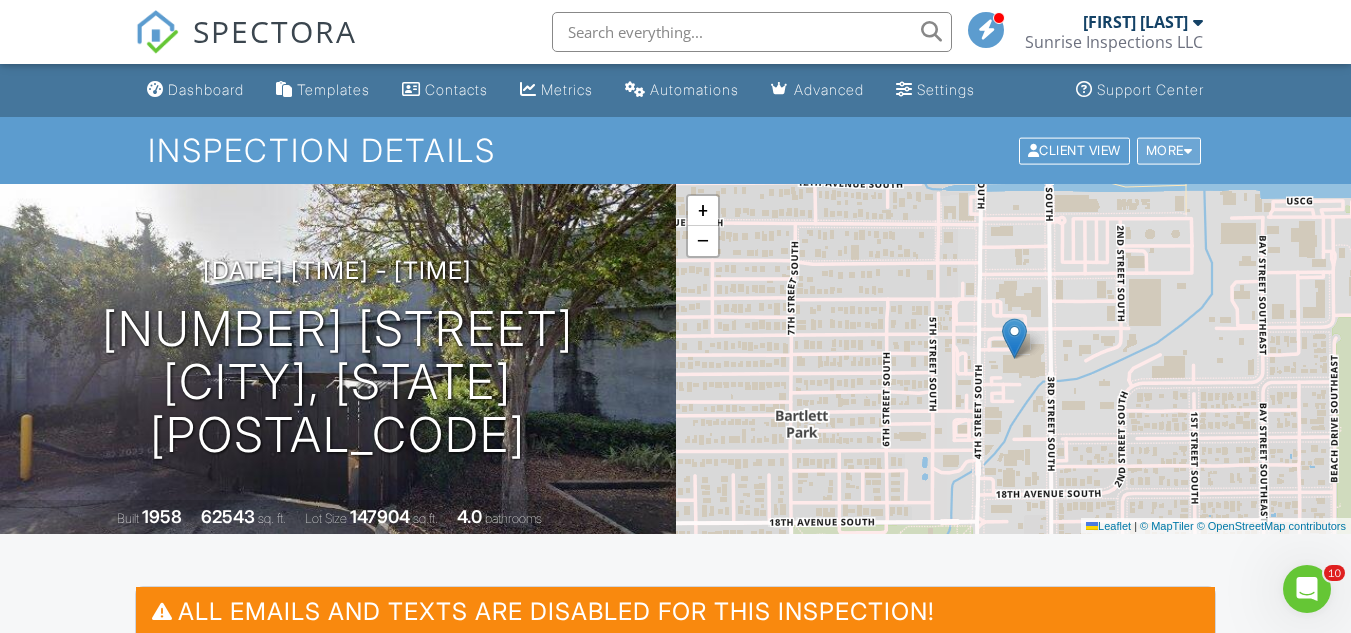 click on "More" at bounding box center [1169, 150] 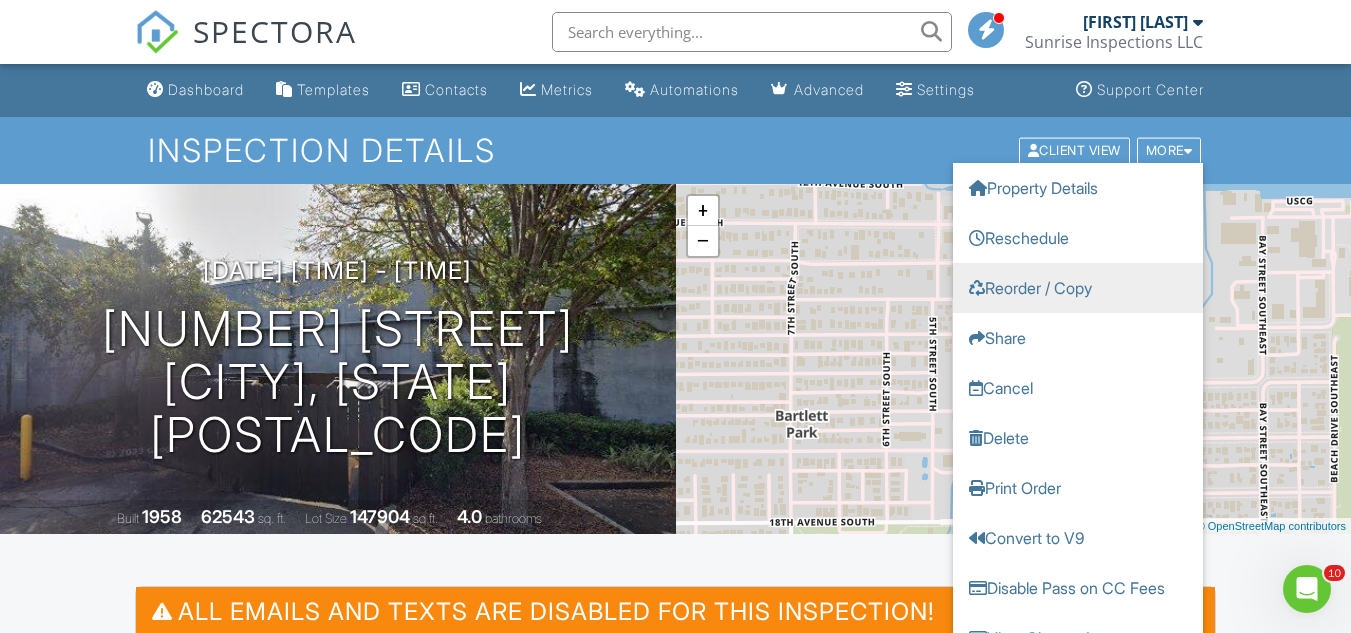 click on "Reorder / Copy" at bounding box center (1078, 287) 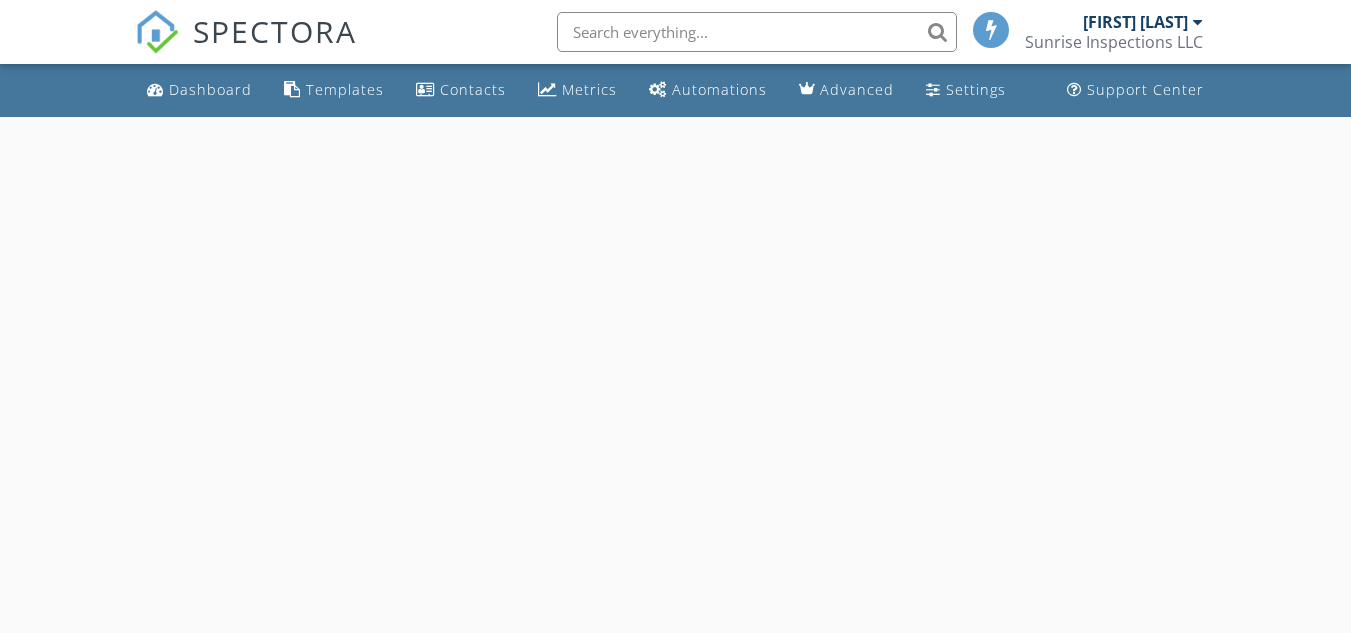 scroll, scrollTop: 0, scrollLeft: 0, axis: both 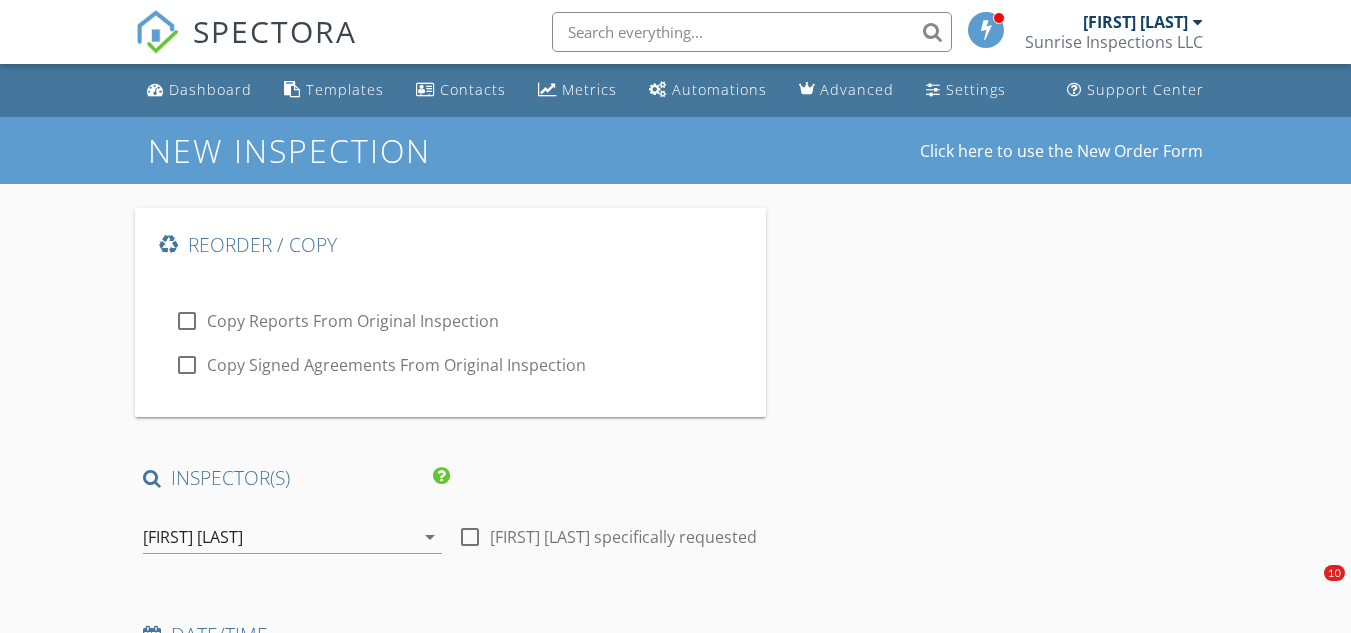 type on "[FIRST]" 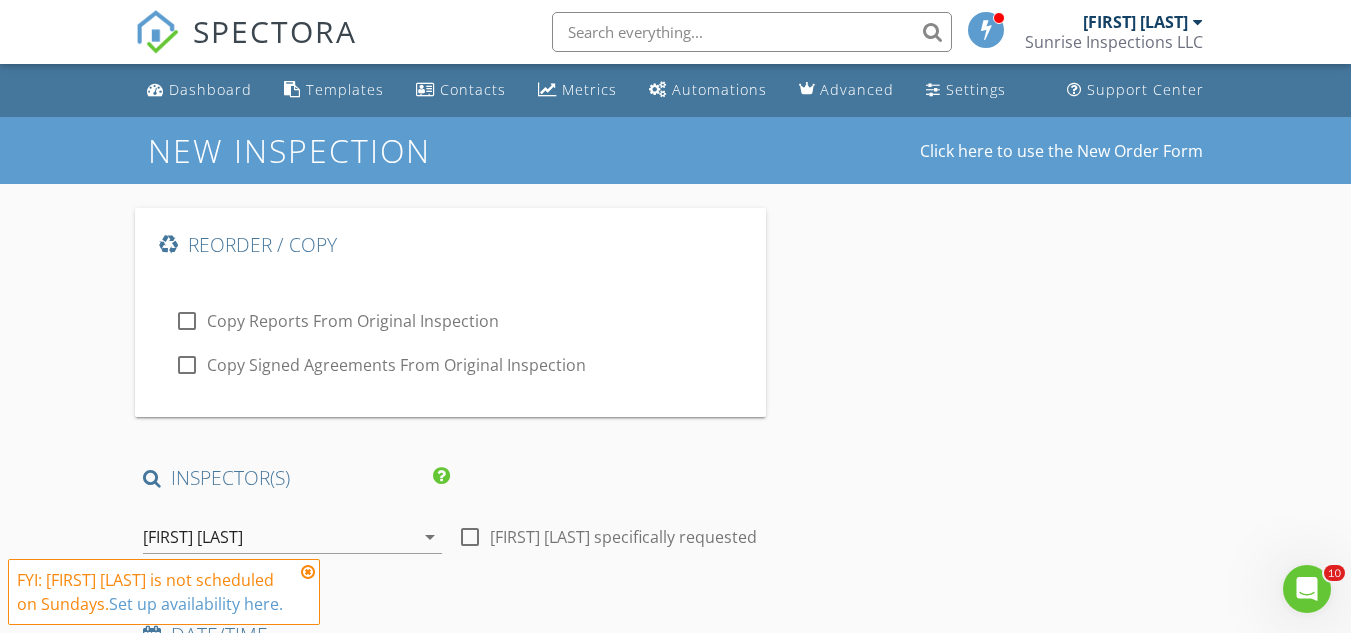 scroll, scrollTop: 0, scrollLeft: 0, axis: both 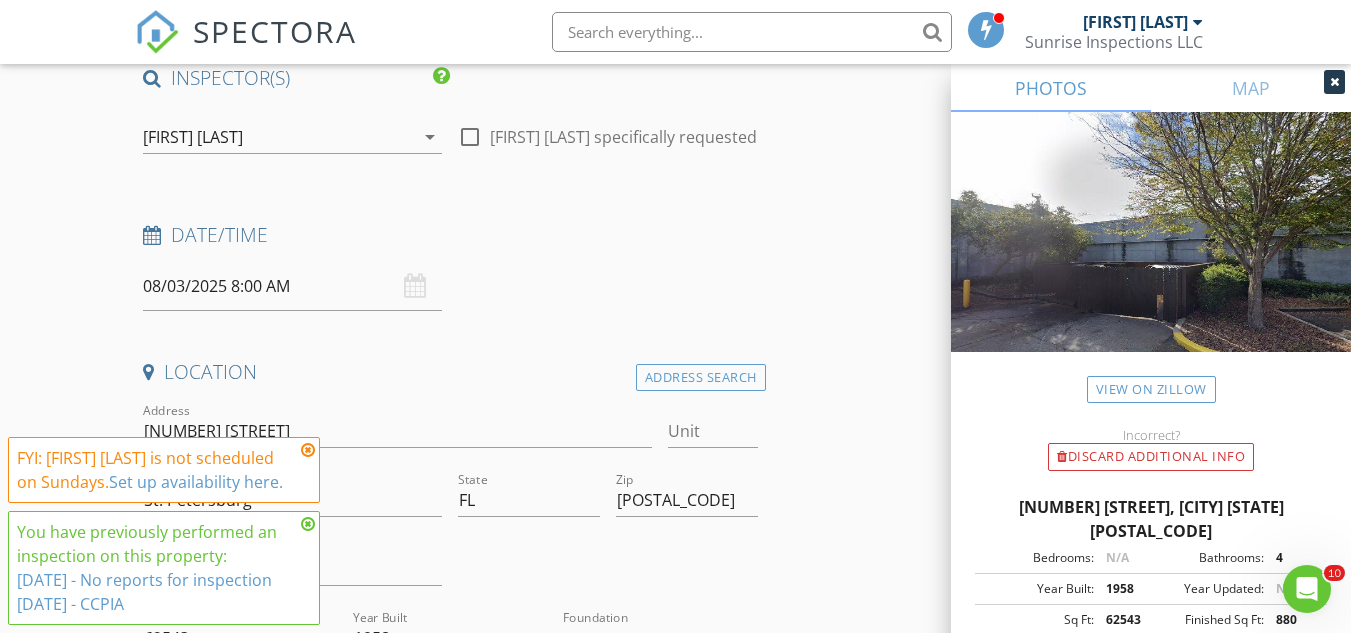 click on "08/03/2025 8:00 AM" at bounding box center [292, 286] 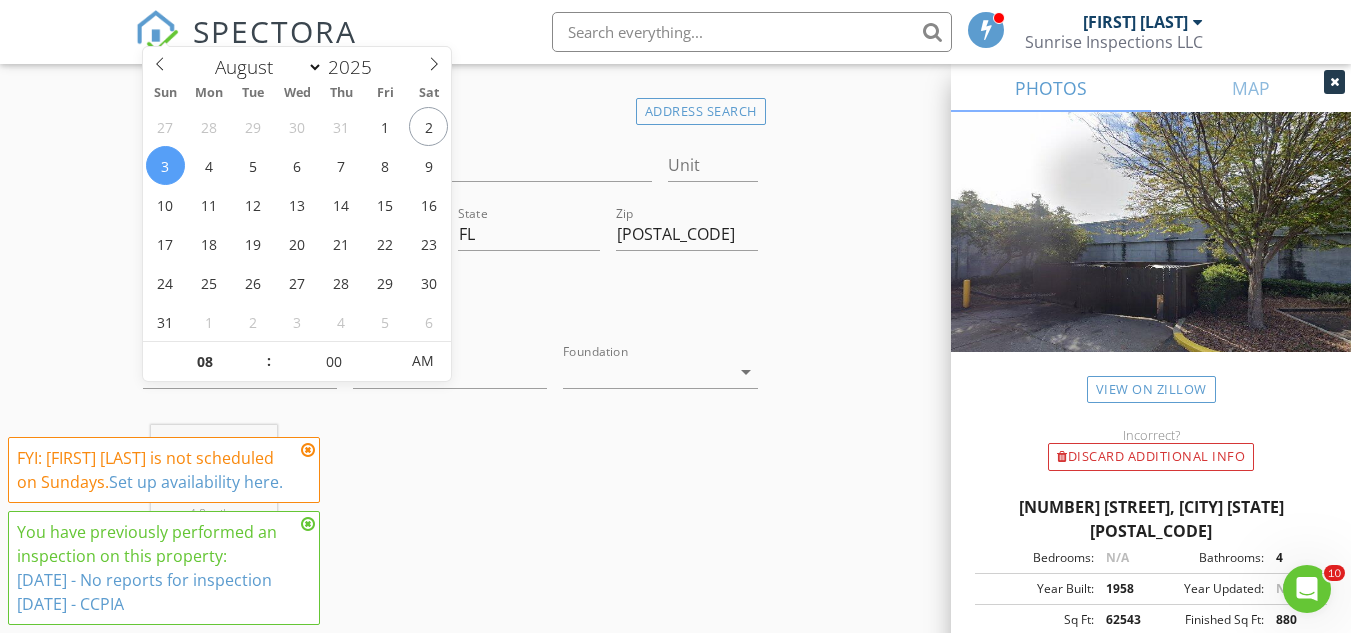 scroll, scrollTop: 667, scrollLeft: 0, axis: vertical 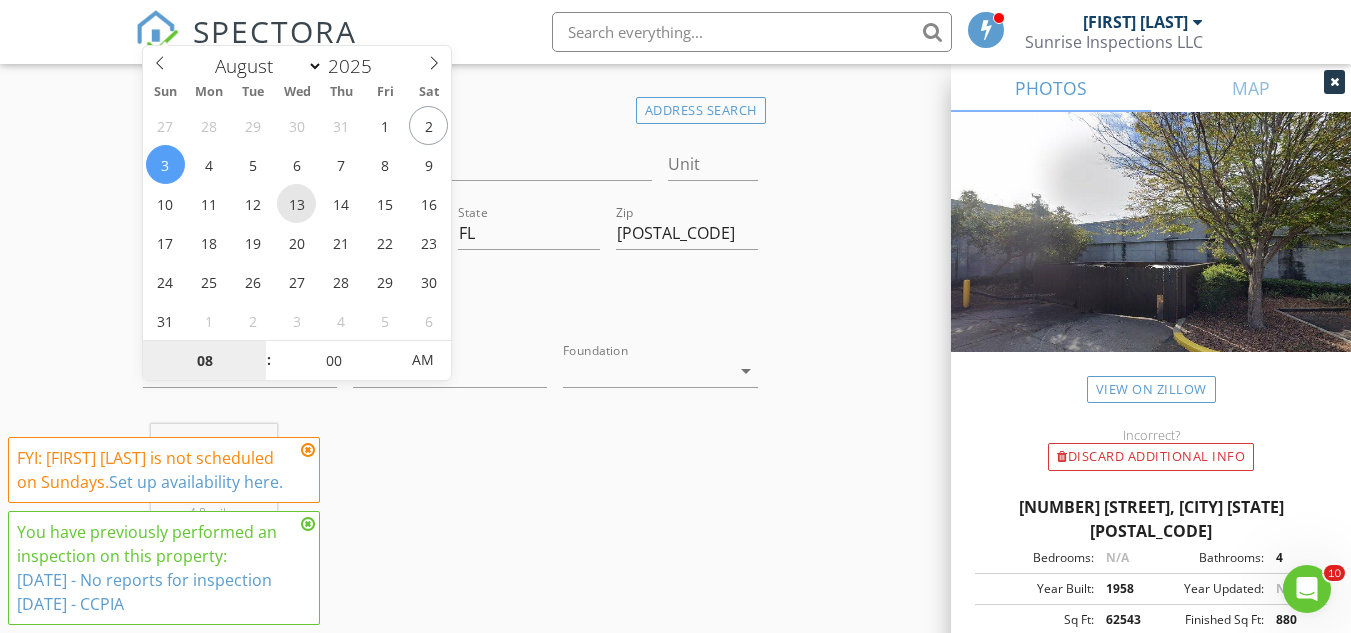 type on "08/13/2025 8:00 AM" 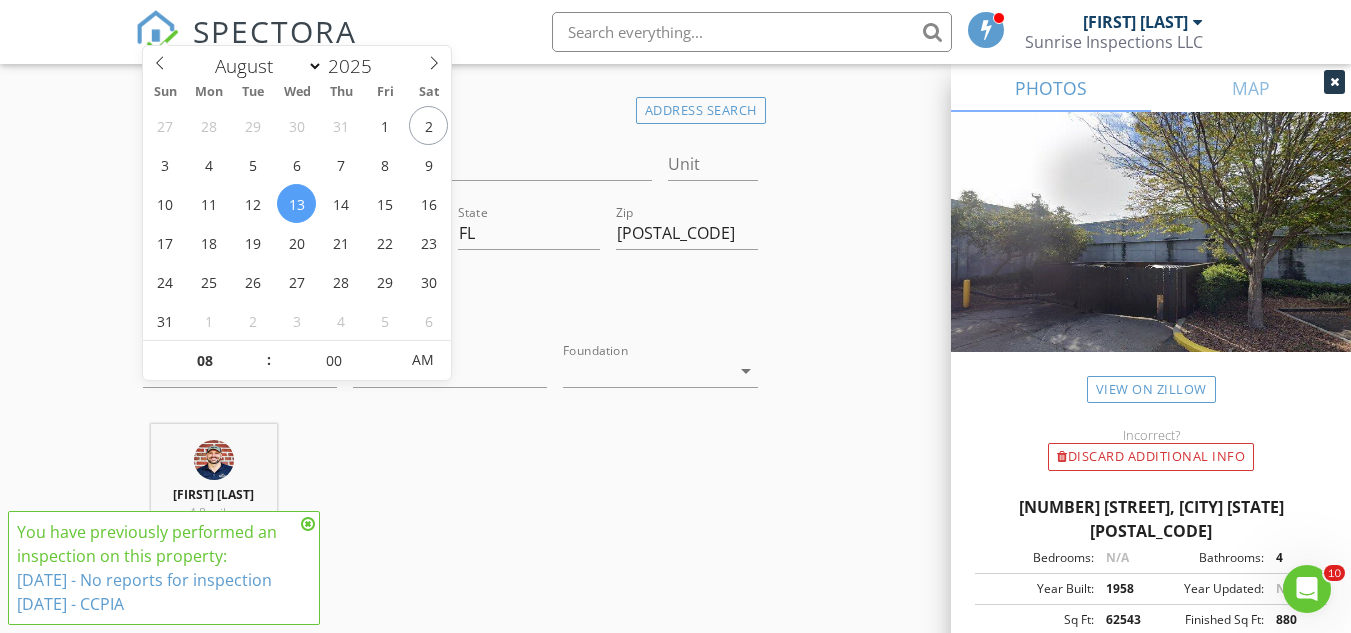 click on ":" at bounding box center [269, 360] 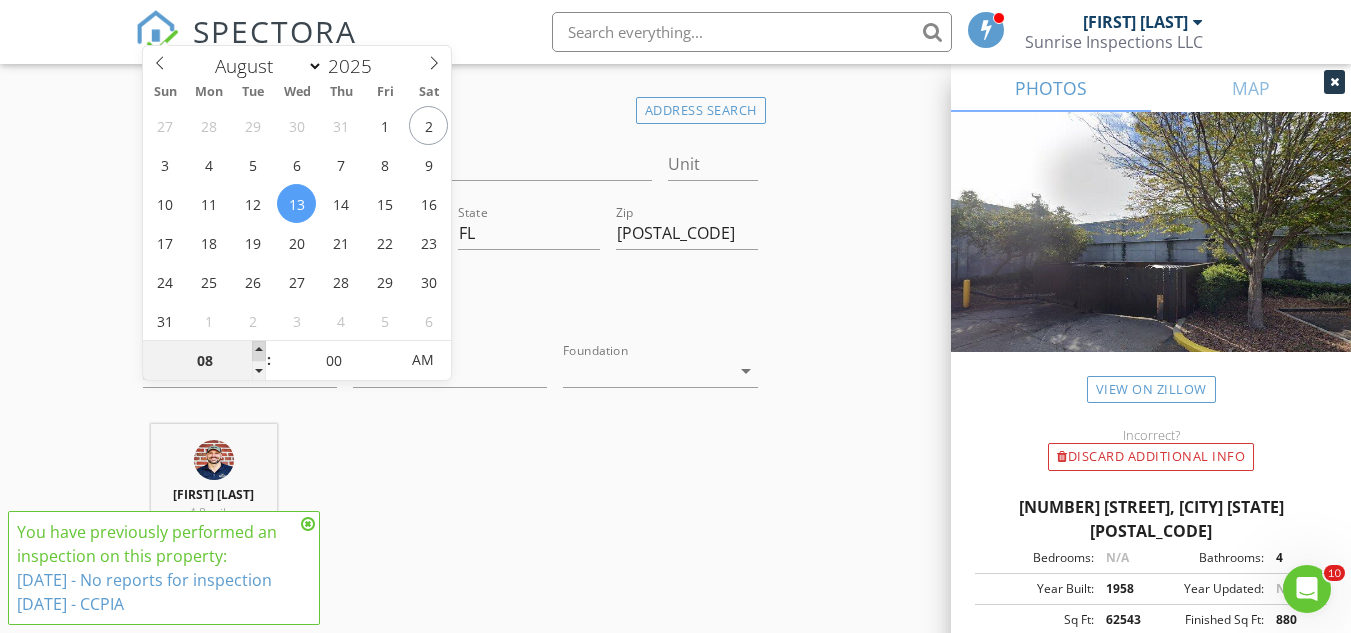 type on "09" 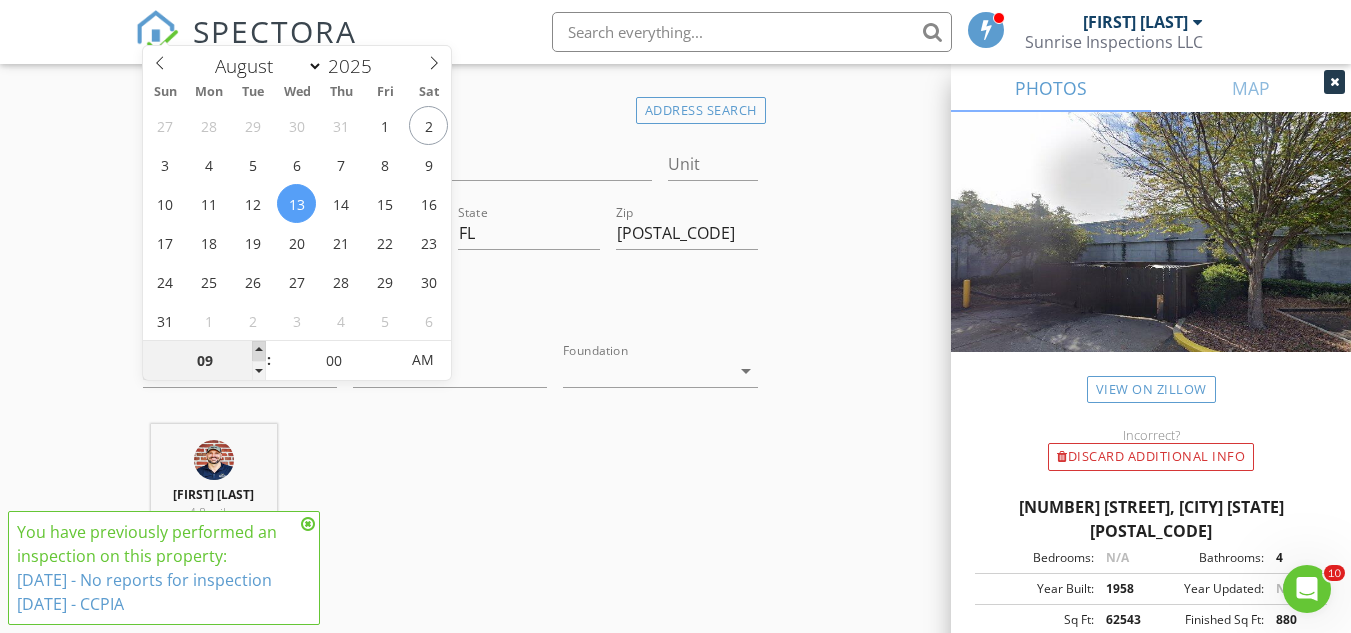 click at bounding box center (259, 351) 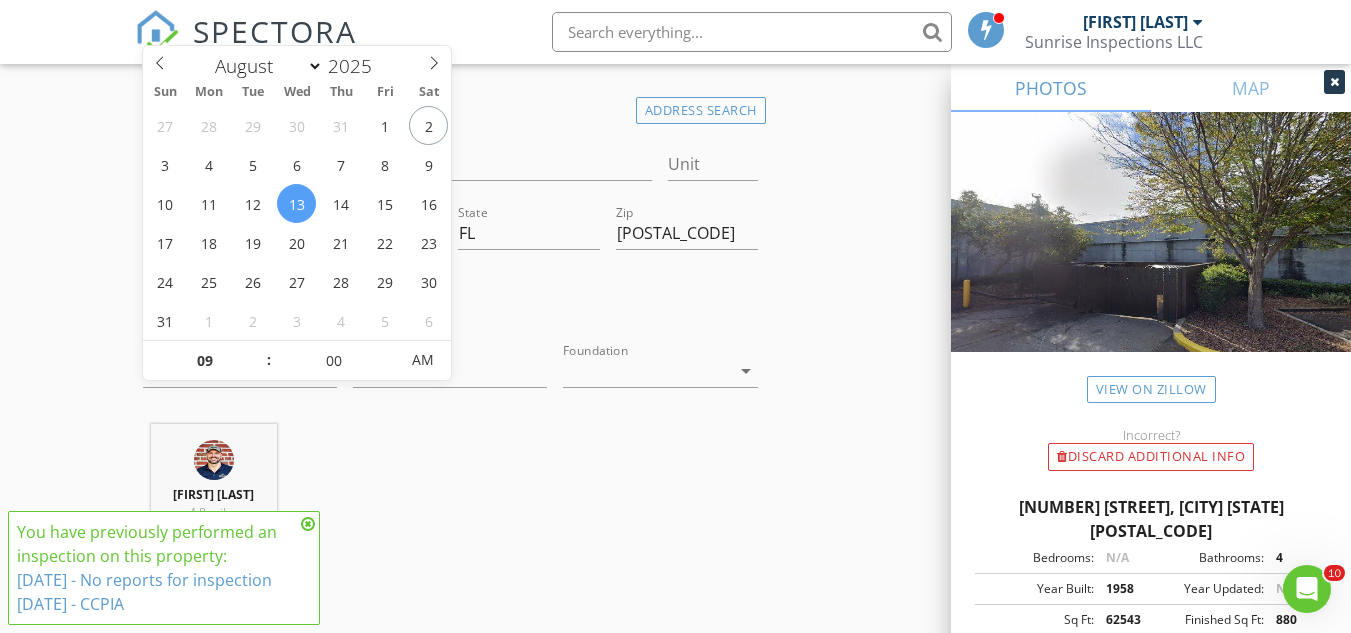 click on "New Inspection
Click here to use the New Order Form
Reorder / Copy
check_box_outline_blank Copy Reports From Original Inspection   check_box_outline_blank Copy Signed Agreements From Original Inspection
INSPECTOR(S)
check_box   Joshua Roberts   PRIMARY   check_box_outline_blank   Keith Johnson     Joshua Roberts arrow_drop_down   check_box_outline_blank Joshua Roberts specifically requested
Date/Time
08/13/2025 9:00 AM
Location
Address Search       Address 333 16th Ave S   Unit   City St. Petersburg   State FL   Zip 33701   County Pinellas     Square Feet 62543   Year Built 1958   Foundation arrow_drop_down     Joshua Roberts     4.8 miles     (11 minutes)
client
check_box Enable Client CC email for this inspection   Client Search     check_box_outline_blank Client is a Company/Organization     First Name Cullen" at bounding box center (675, 1287) 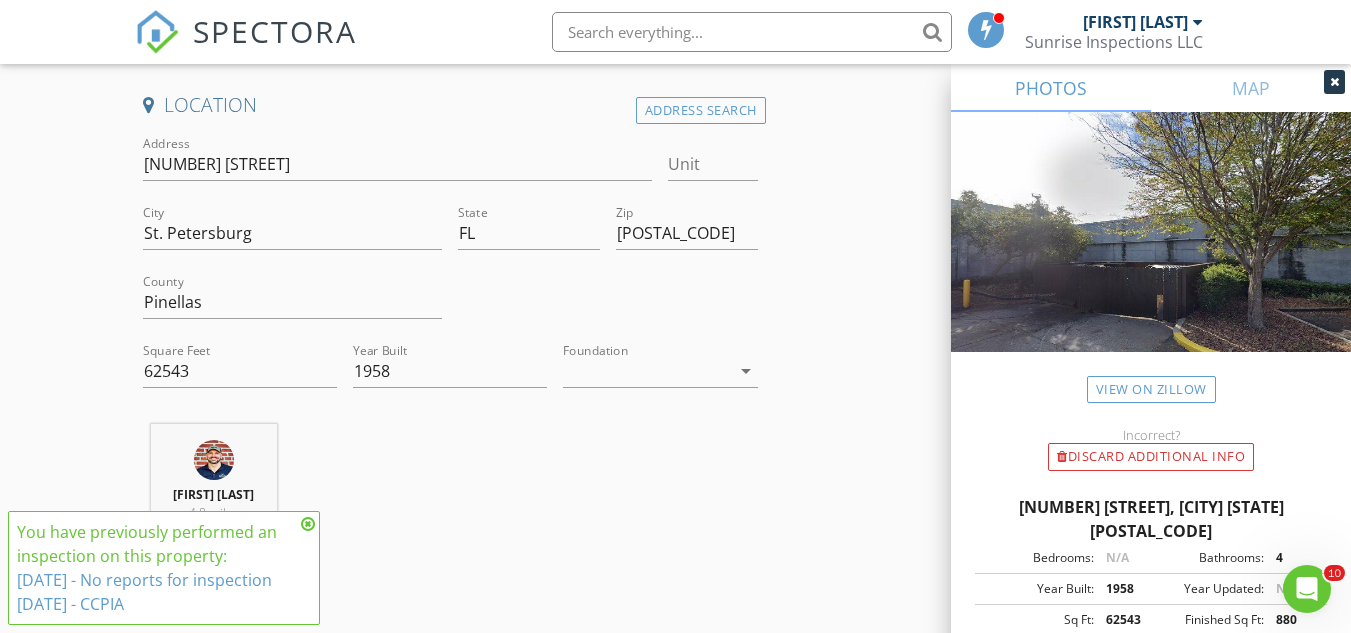 click on "New Inspection
Click here to use the New Order Form
Reorder / Copy
check_box_outline_blank Copy Reports From Original Inspection   check_box_outline_blank Copy Signed Agreements From Original Inspection
INSPECTOR(S)
check_box   Joshua Roberts   PRIMARY   check_box_outline_blank   Keith Johnson     Joshua Roberts arrow_drop_down   check_box_outline_blank Joshua Roberts specifically requested
Date/Time
08/13/2025 9:00 AM
Location
Address Search       Address 333 16th Ave S   Unit   City St. Petersburg   State FL   Zip 33701   County Pinellas     Square Feet 62543   Year Built 1958   Foundation arrow_drop_down     Joshua Roberts     4.8 miles     (11 minutes)
client
check_box Enable Client CC email for this inspection   Client Search     check_box_outline_blank Client is a Company/Organization     First Name Cullen" at bounding box center [675, 1287] 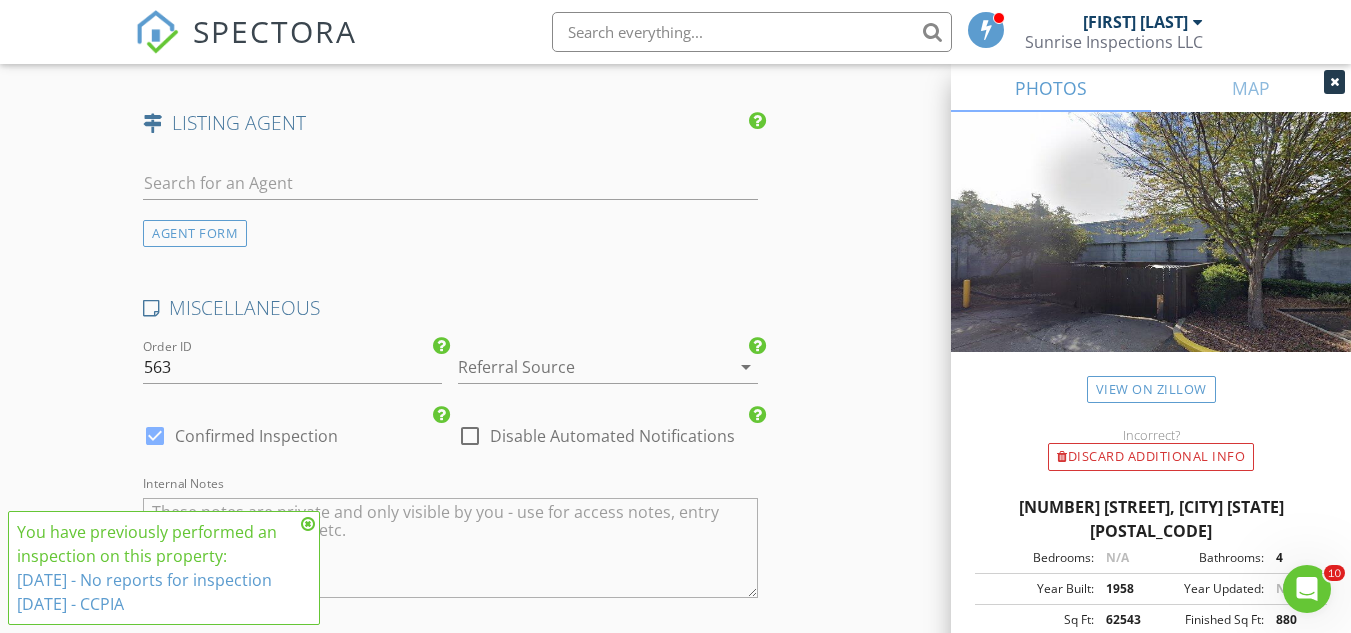 scroll, scrollTop: 2933, scrollLeft: 0, axis: vertical 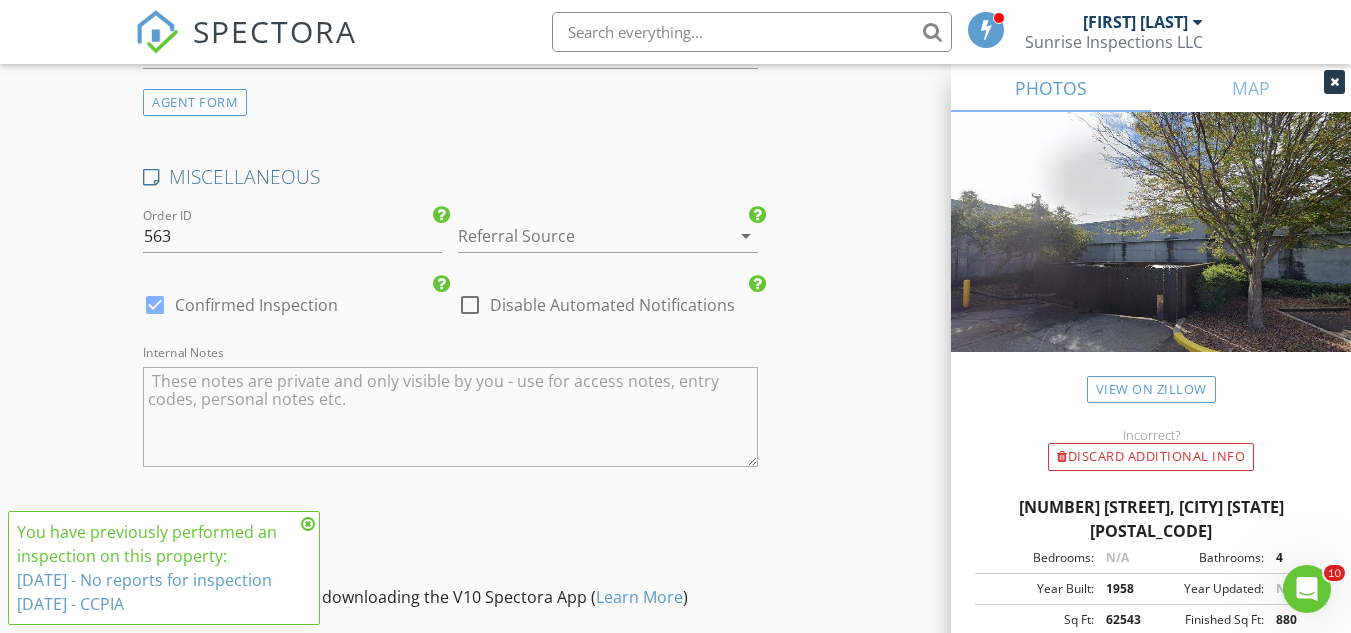click at bounding box center (470, 305) 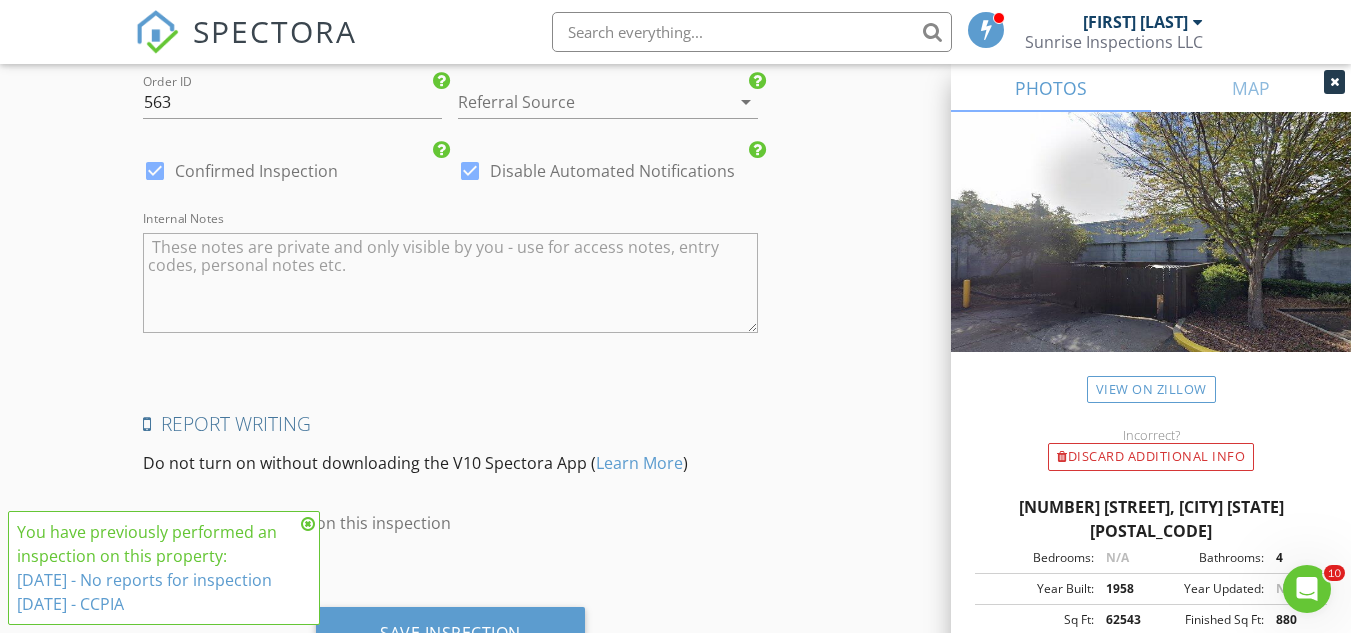 scroll, scrollTop: 3158, scrollLeft: 0, axis: vertical 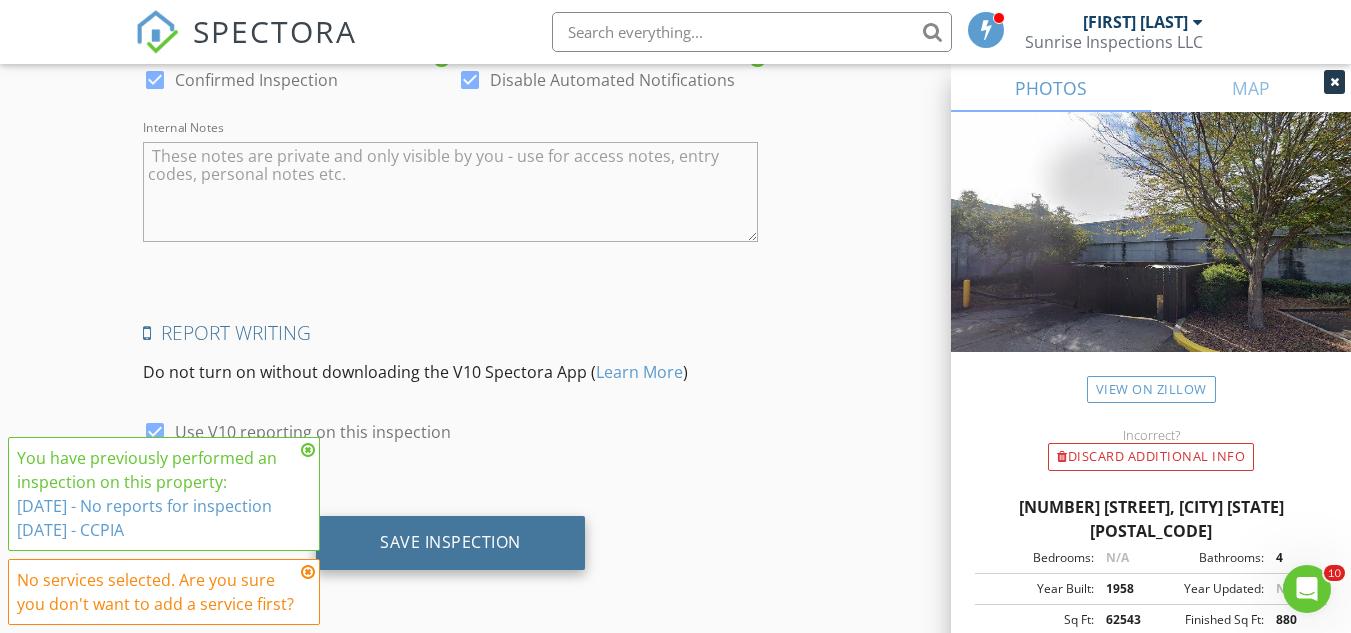 click on "Save Inspection" at bounding box center (450, 543) 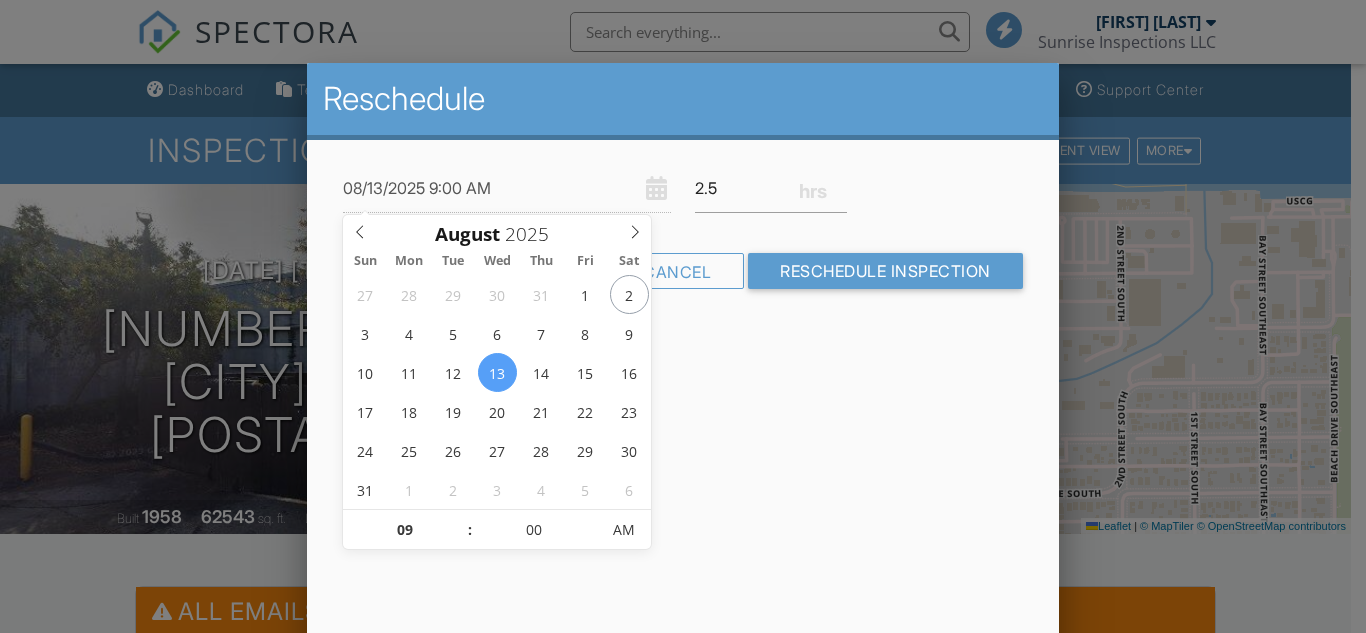 scroll, scrollTop: 0, scrollLeft: 0, axis: both 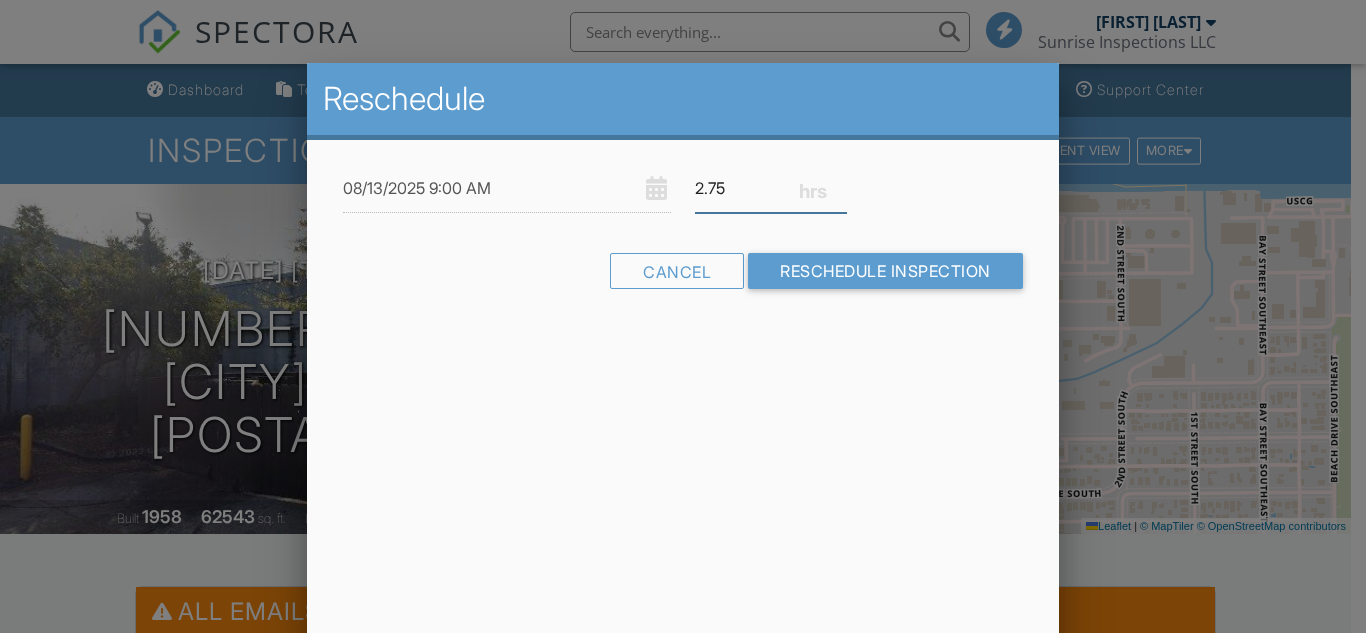 click on "2.75" at bounding box center (771, 188) 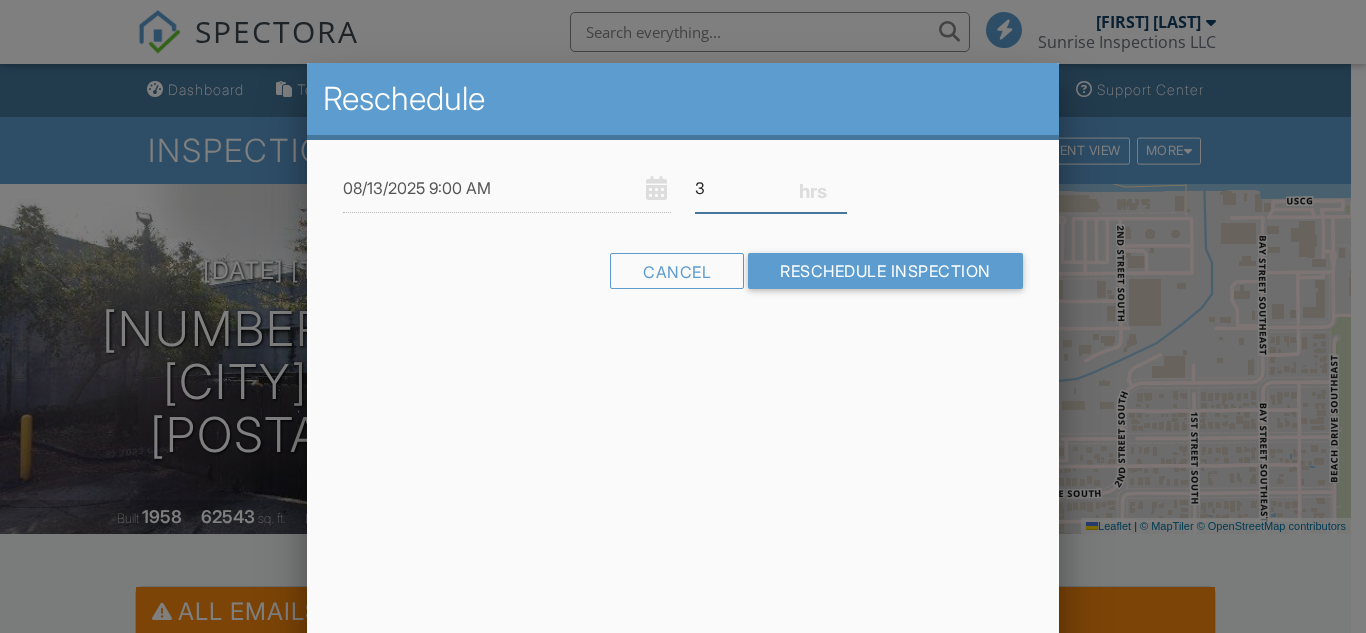 click on "3" at bounding box center [771, 188] 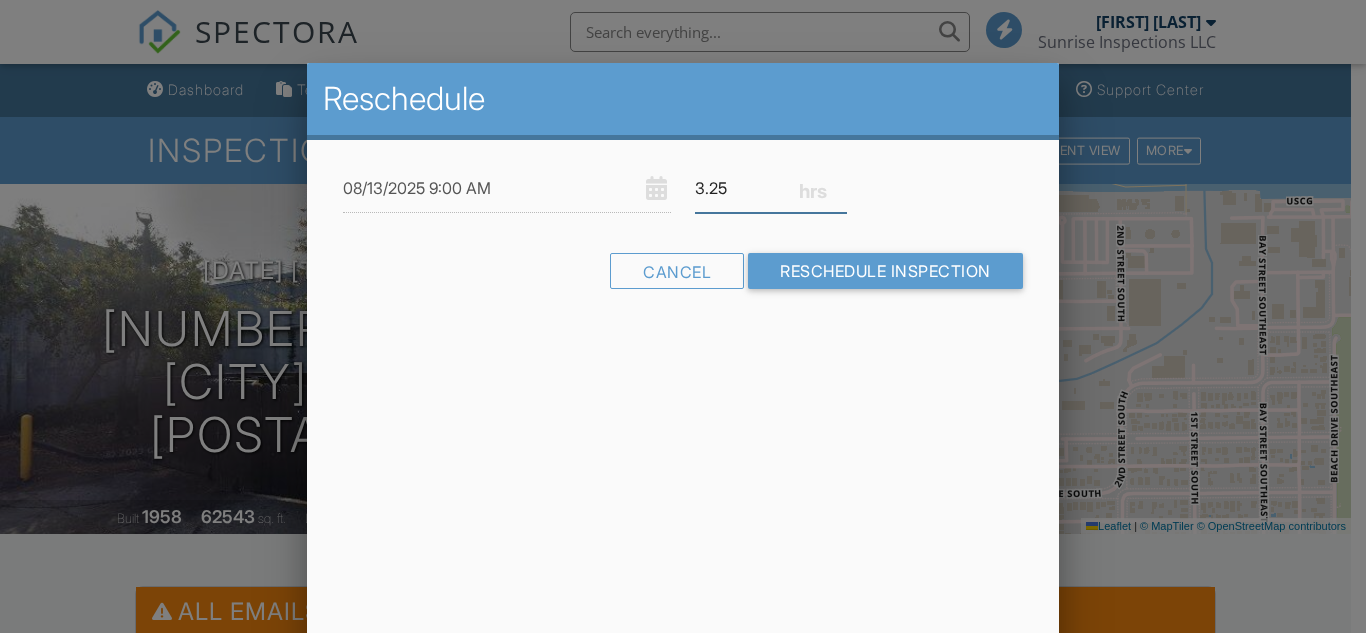 click on "3.25" at bounding box center (771, 188) 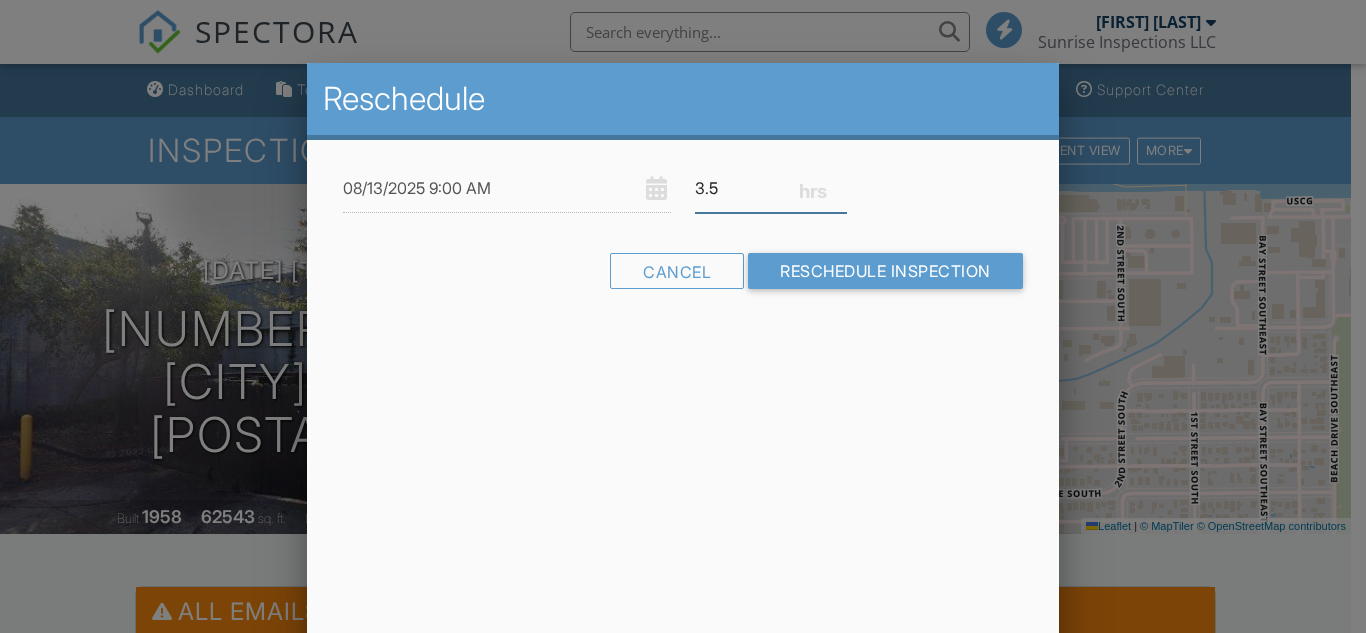 click on "3.5" at bounding box center (771, 188) 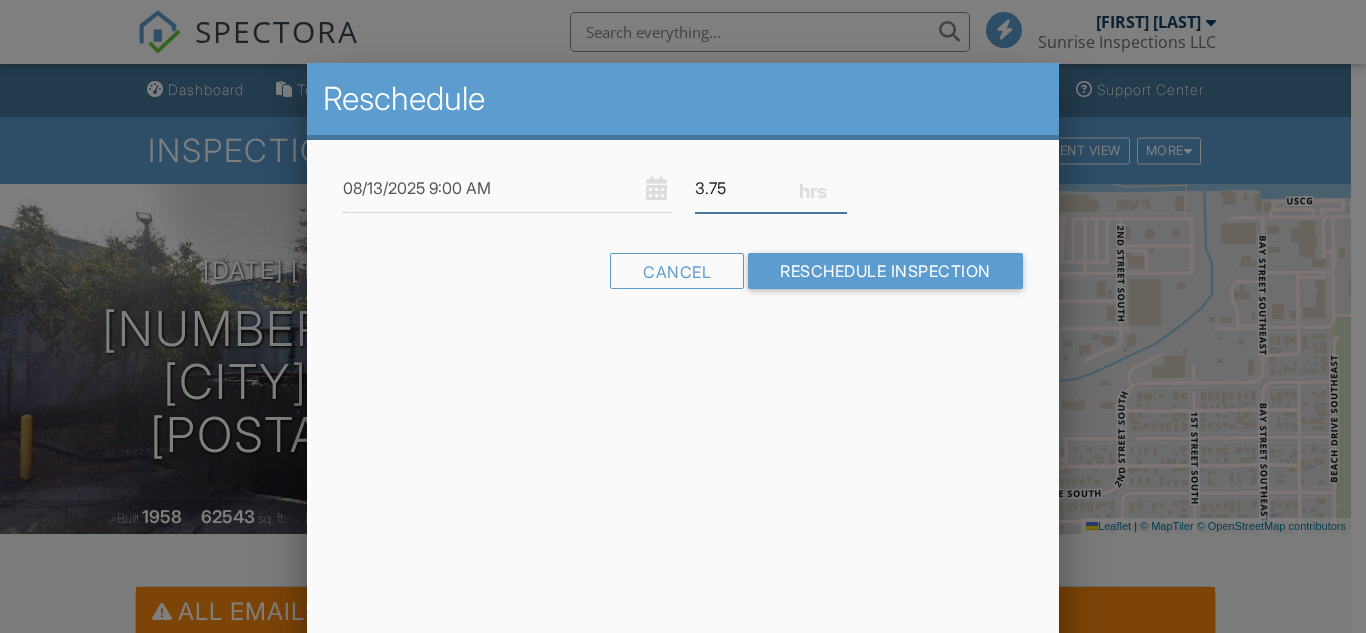 click on "3.75" at bounding box center [771, 188] 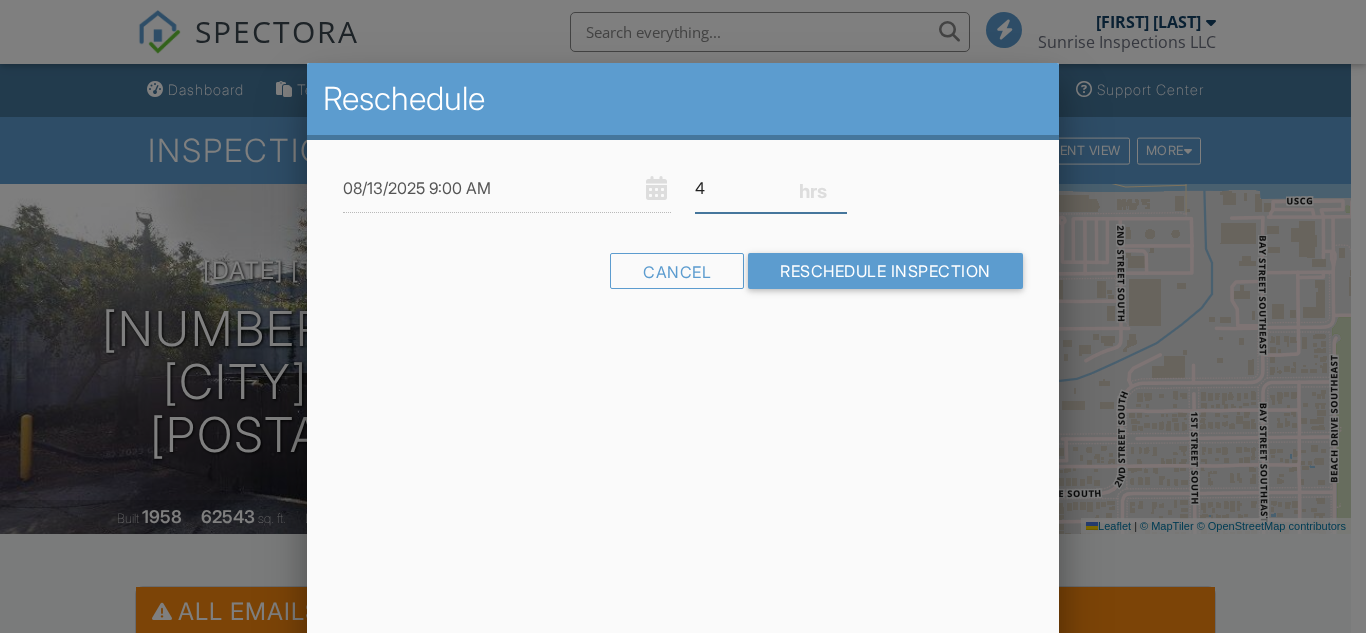 click on "4" at bounding box center (771, 188) 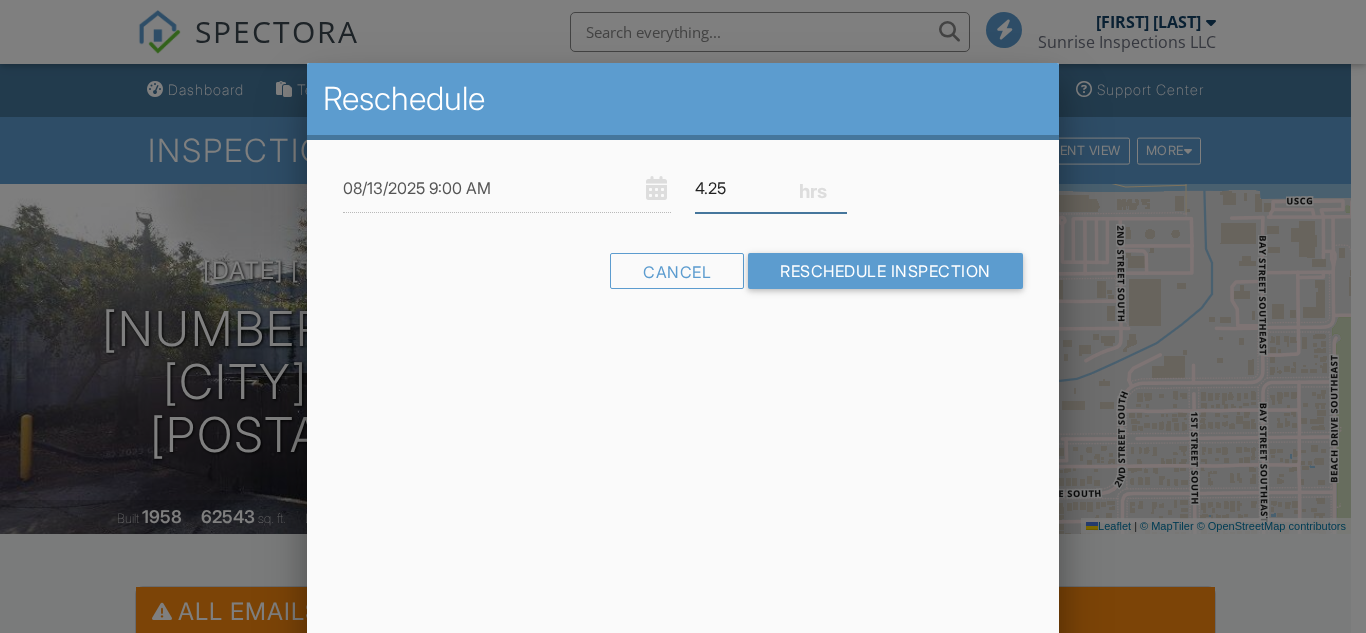 click on "4.25" at bounding box center [771, 188] 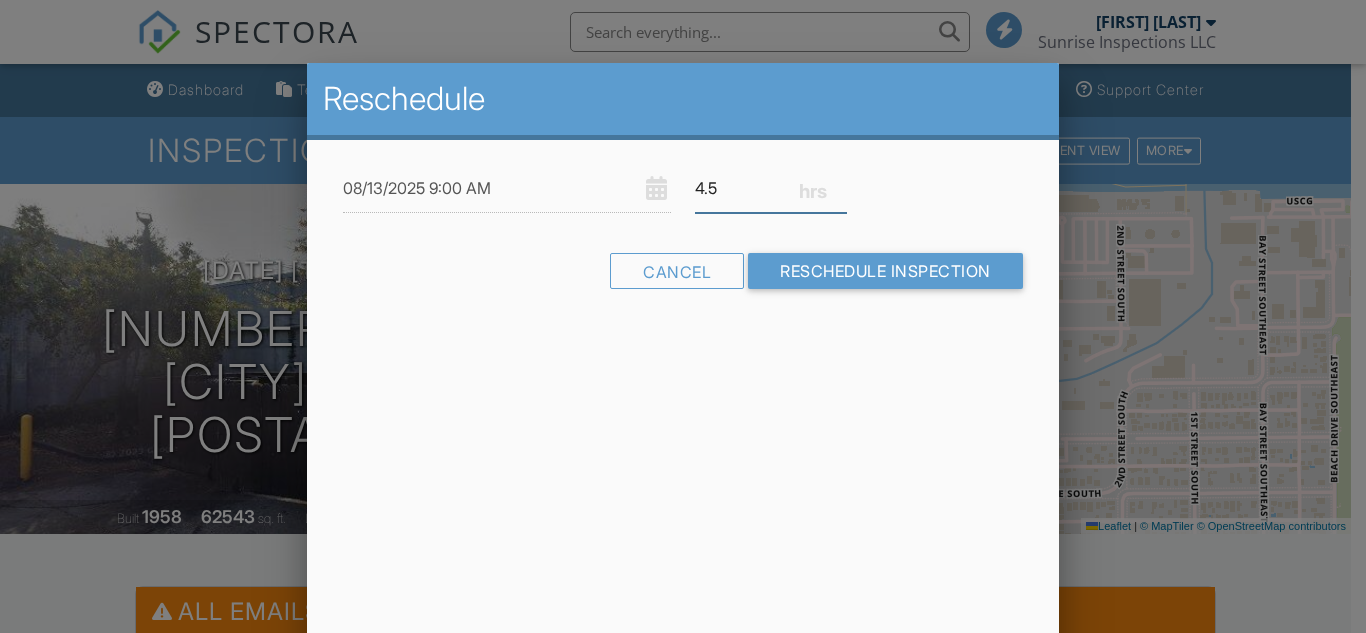 click on "4.5" at bounding box center [771, 188] 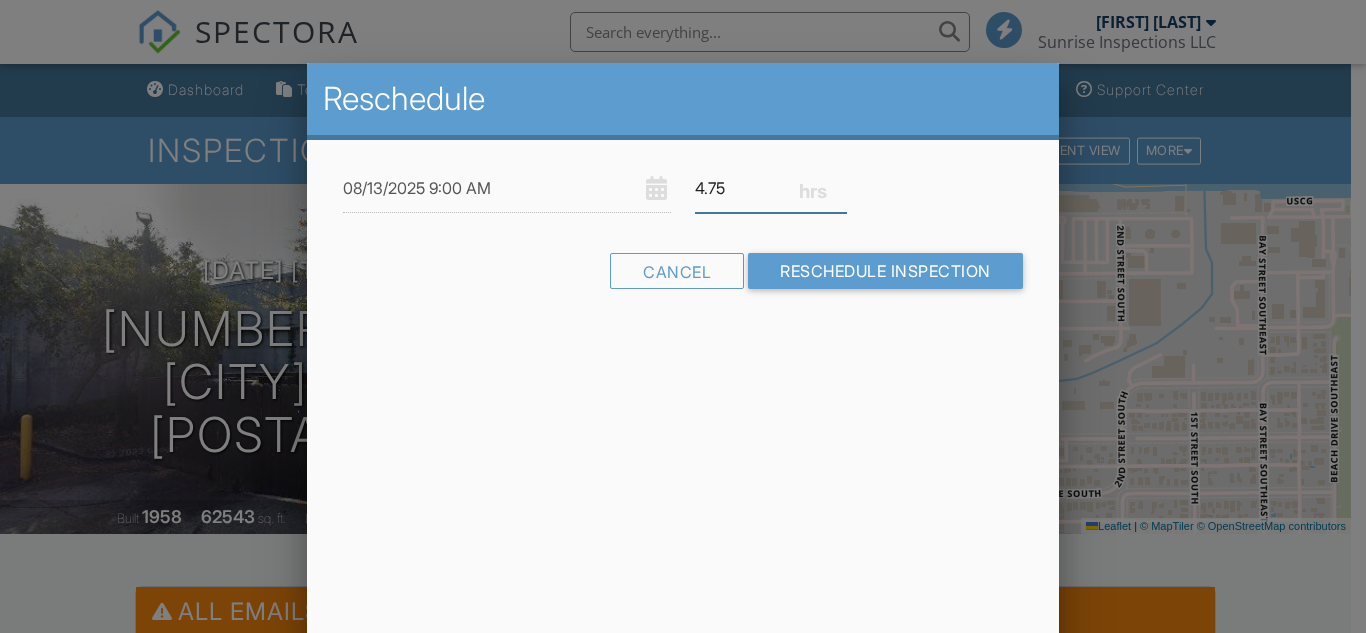 click on "4.75" at bounding box center (771, 188) 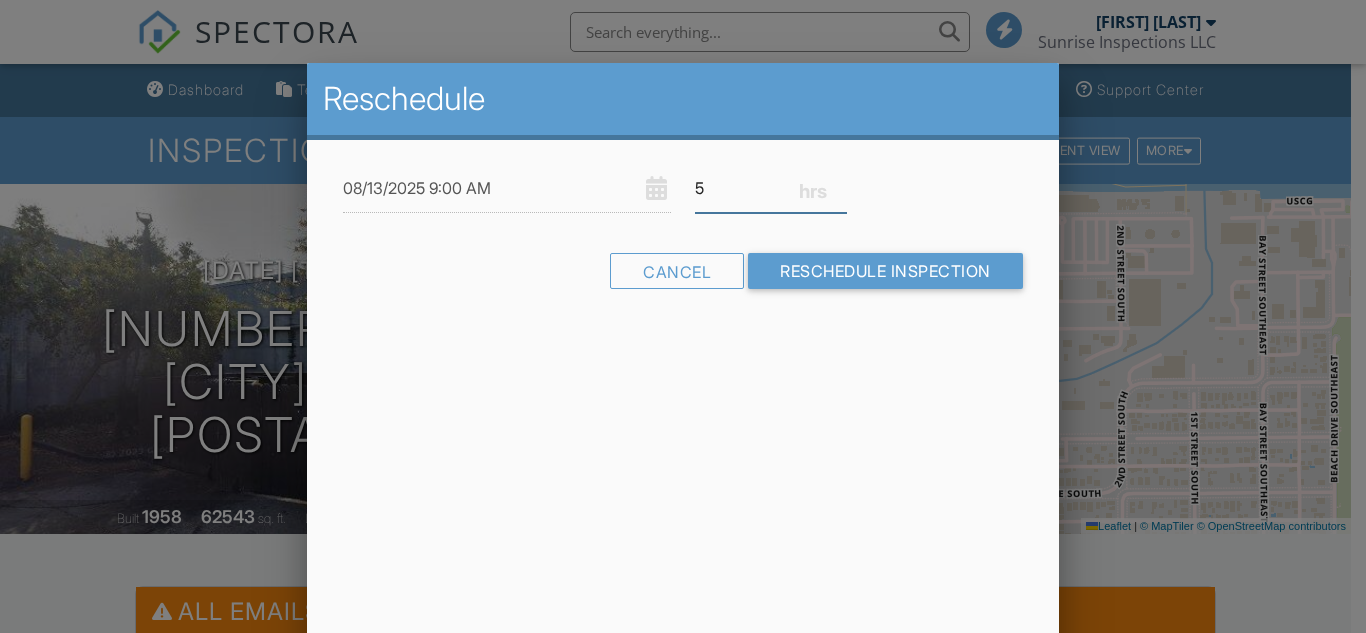 click on "5" at bounding box center (771, 188) 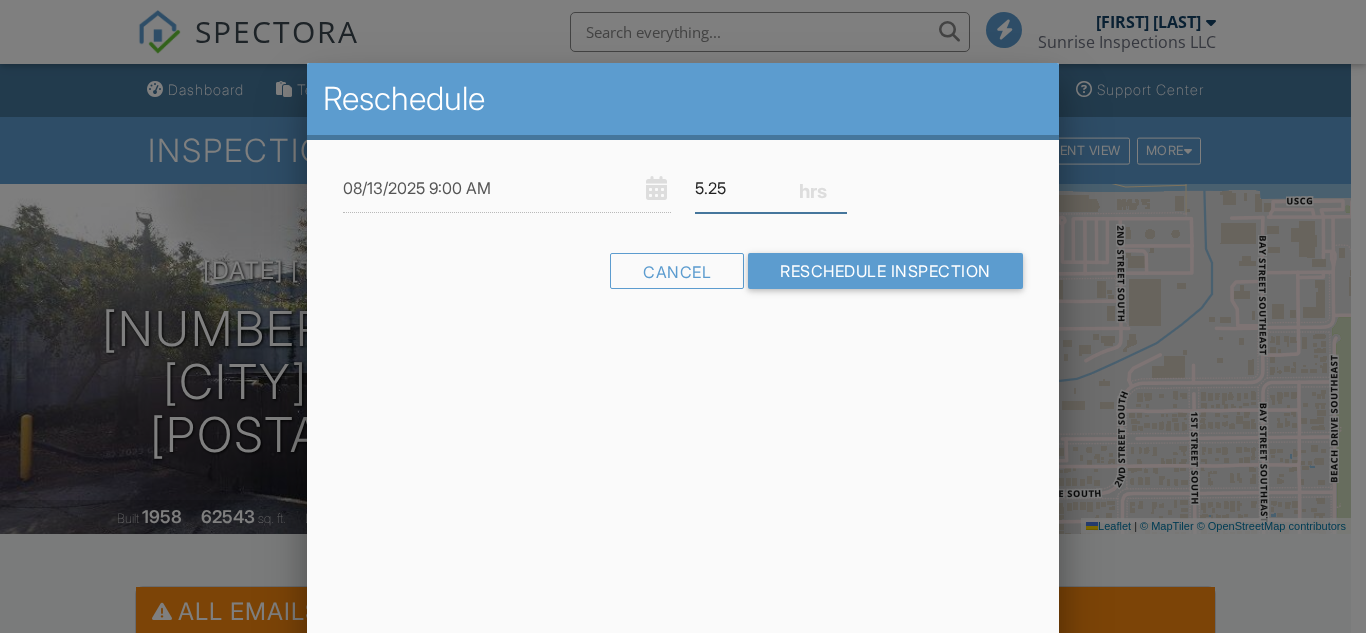 click on "5.25" at bounding box center (771, 188) 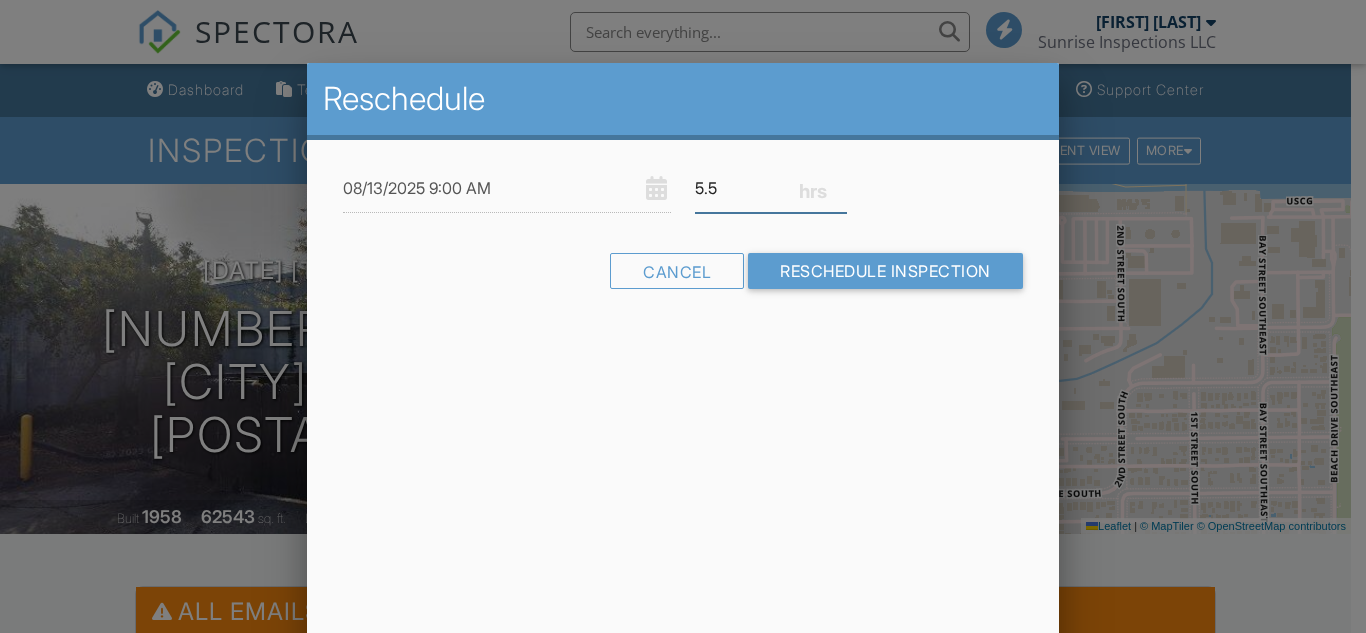 click on "5.5" at bounding box center [771, 188] 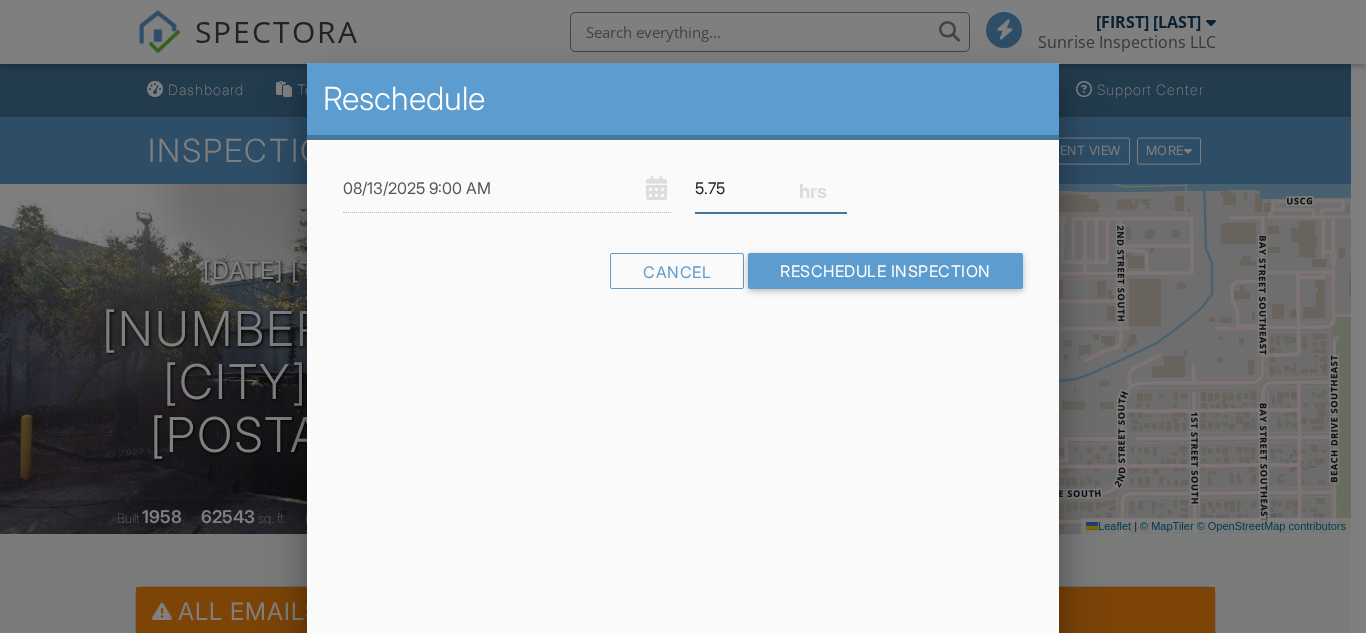 click on "5.75" at bounding box center [771, 188] 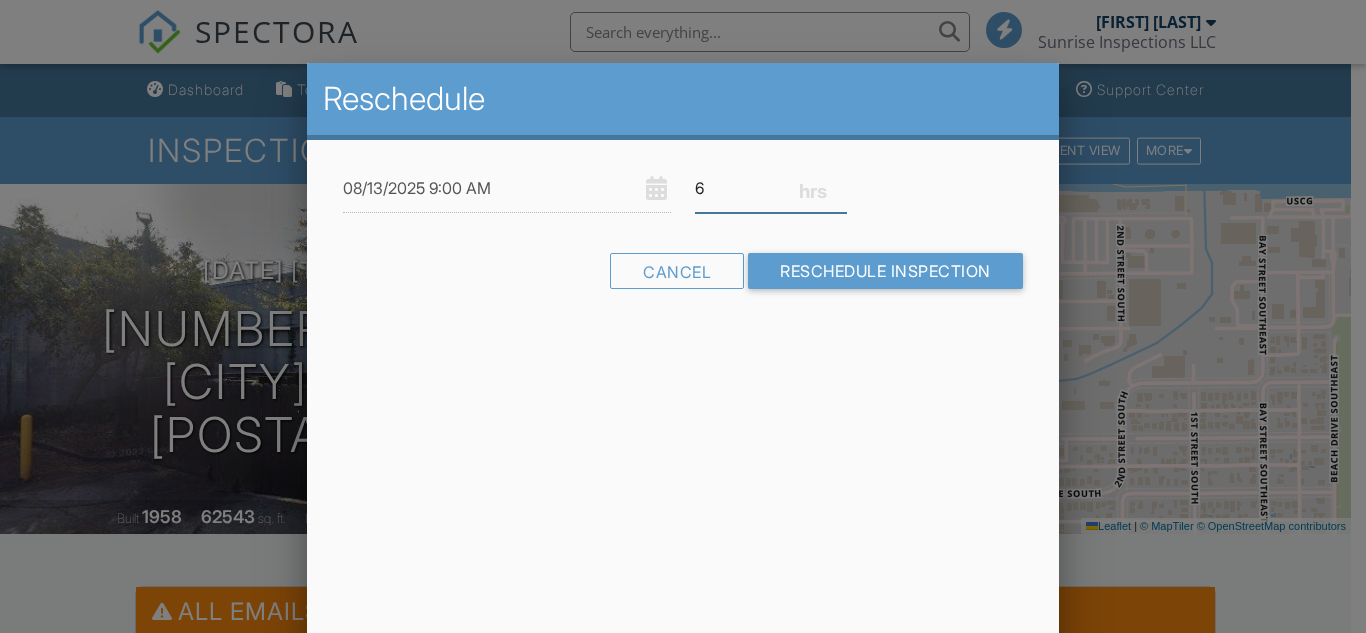type on "6" 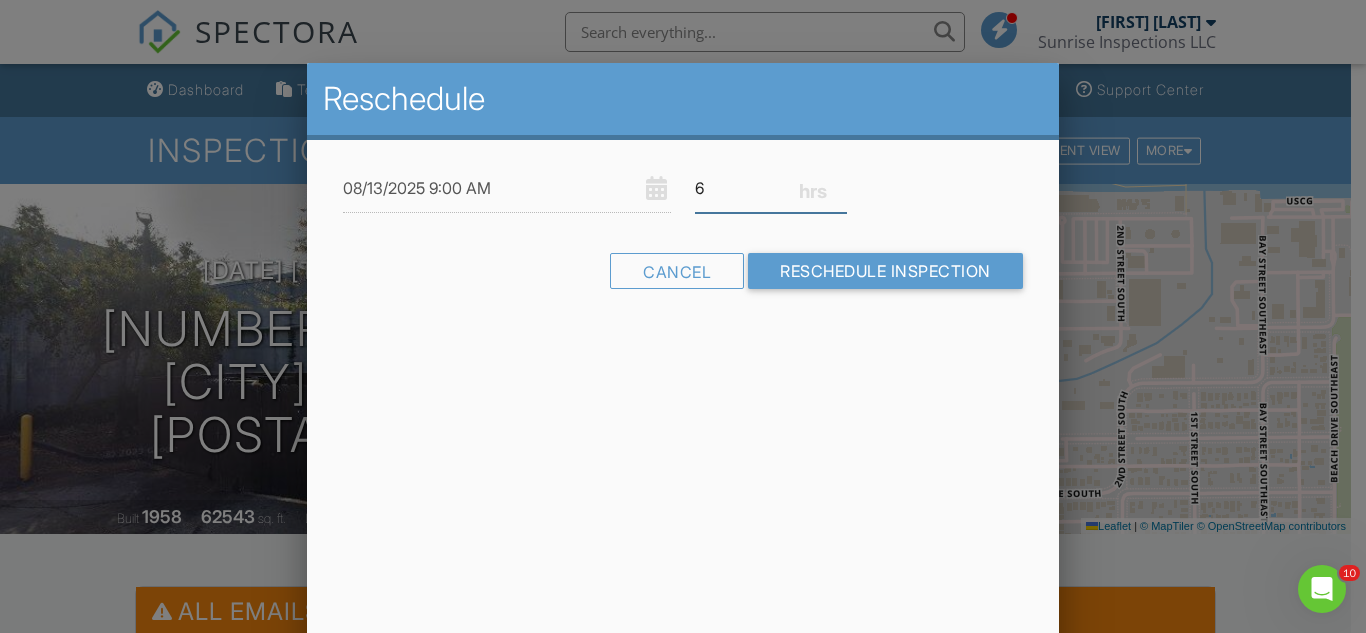 scroll, scrollTop: 0, scrollLeft: 0, axis: both 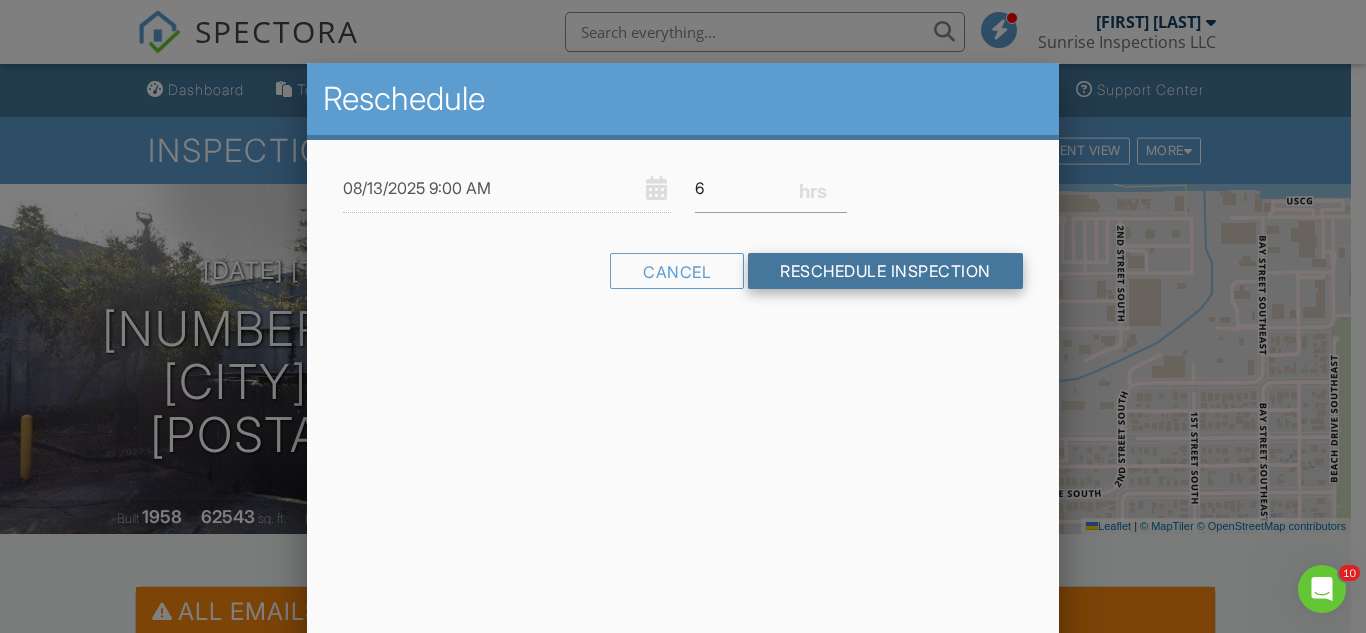click on "Reschedule Inspection" at bounding box center [885, 271] 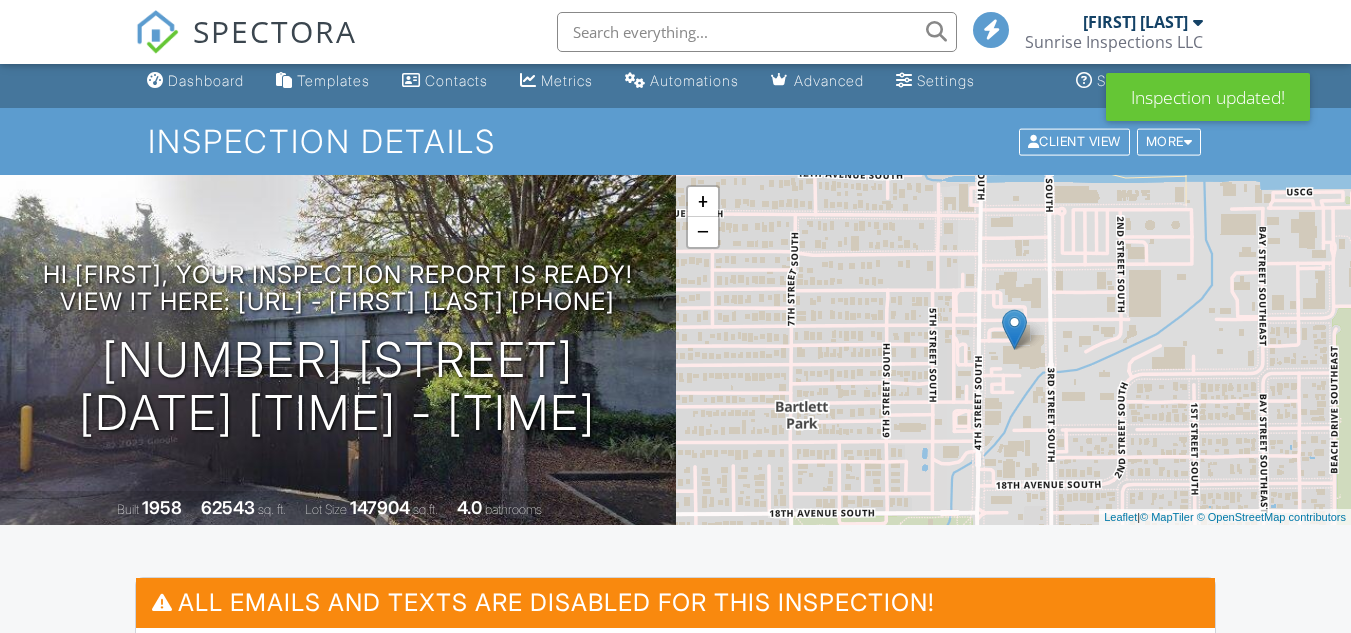 scroll, scrollTop: 2255, scrollLeft: 0, axis: vertical 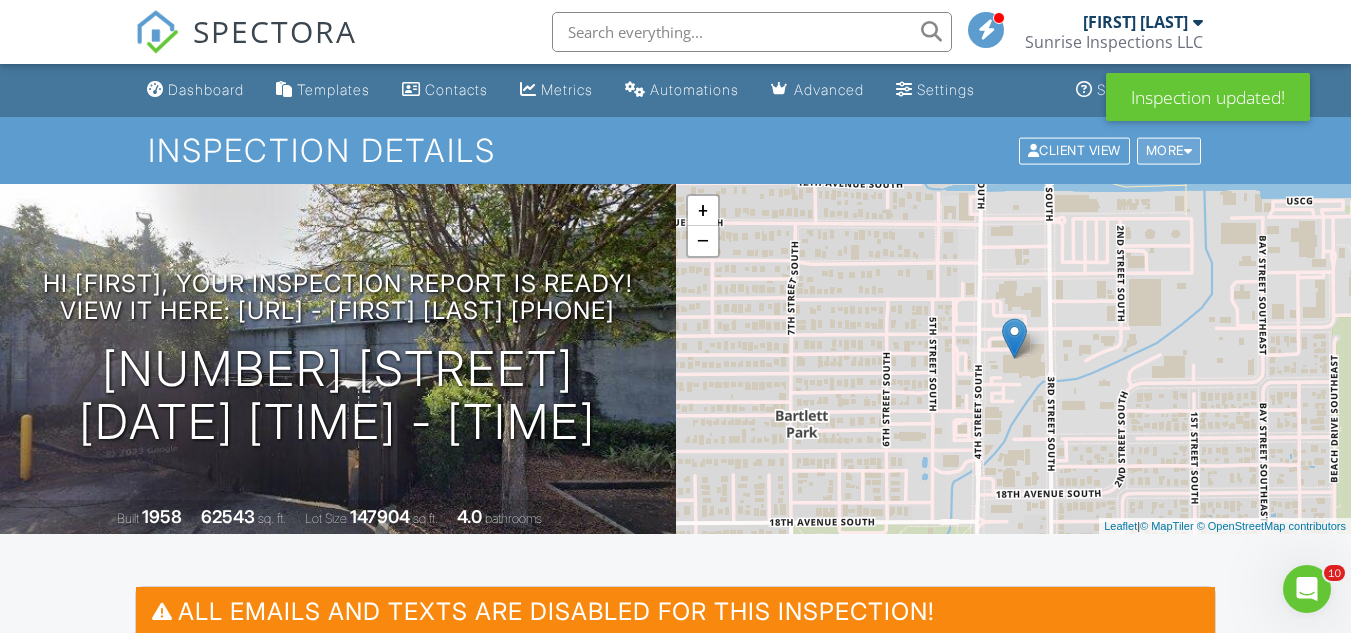 click on "More" at bounding box center (1169, 150) 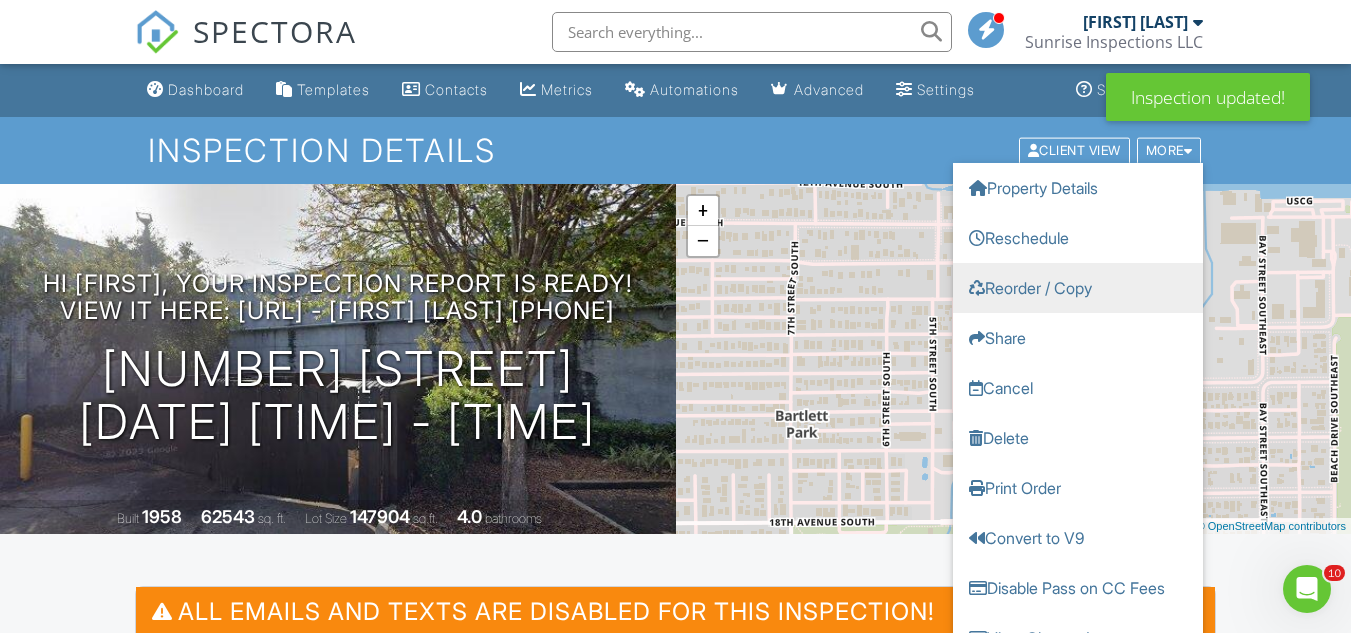 click on "Reorder / Copy" at bounding box center (1078, 287) 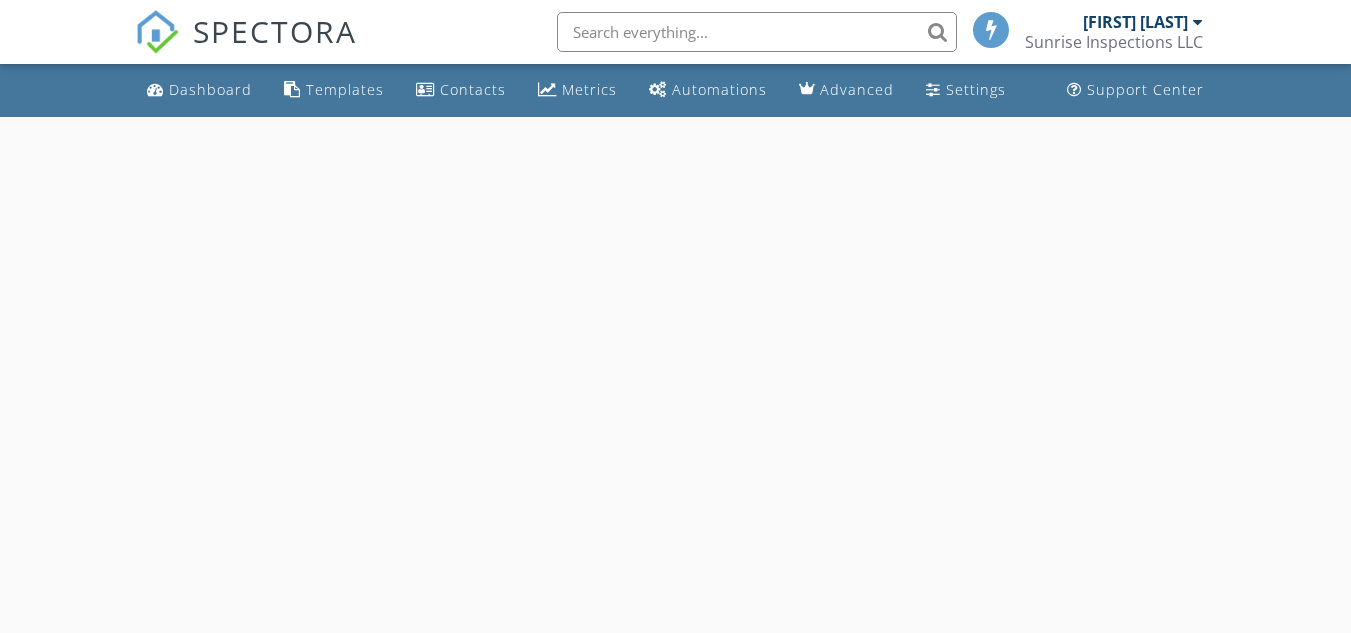 scroll, scrollTop: 0, scrollLeft: 0, axis: both 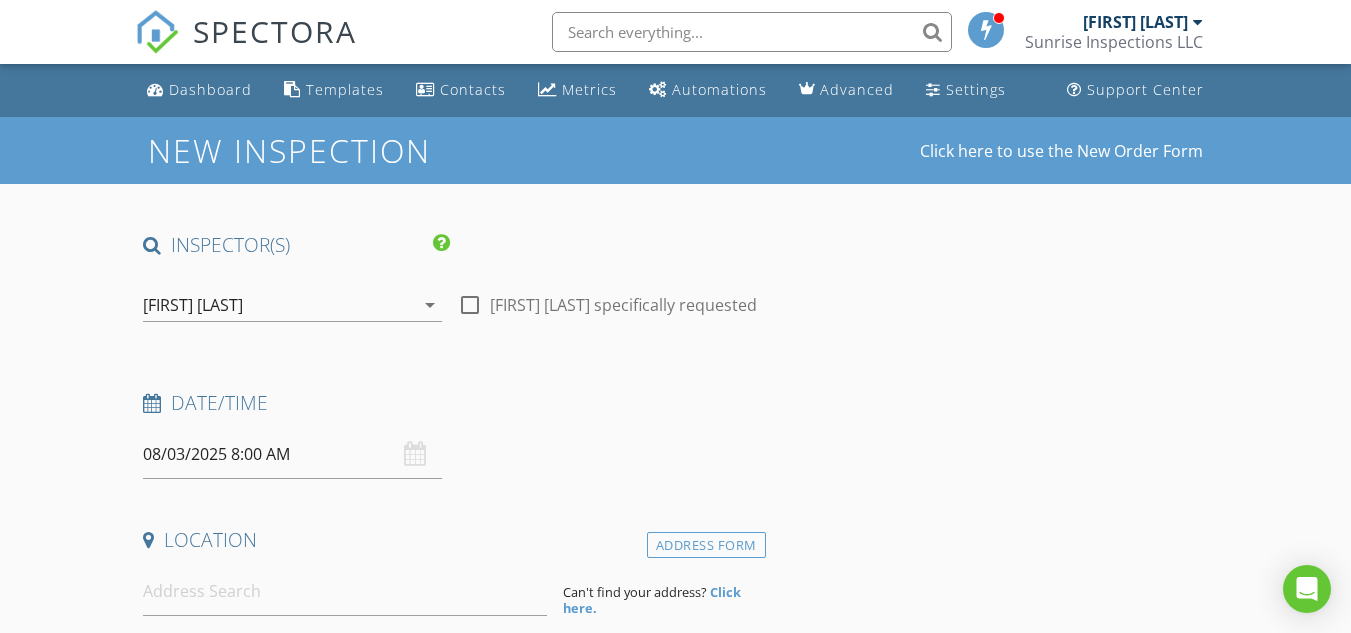 type on "[LAST]" 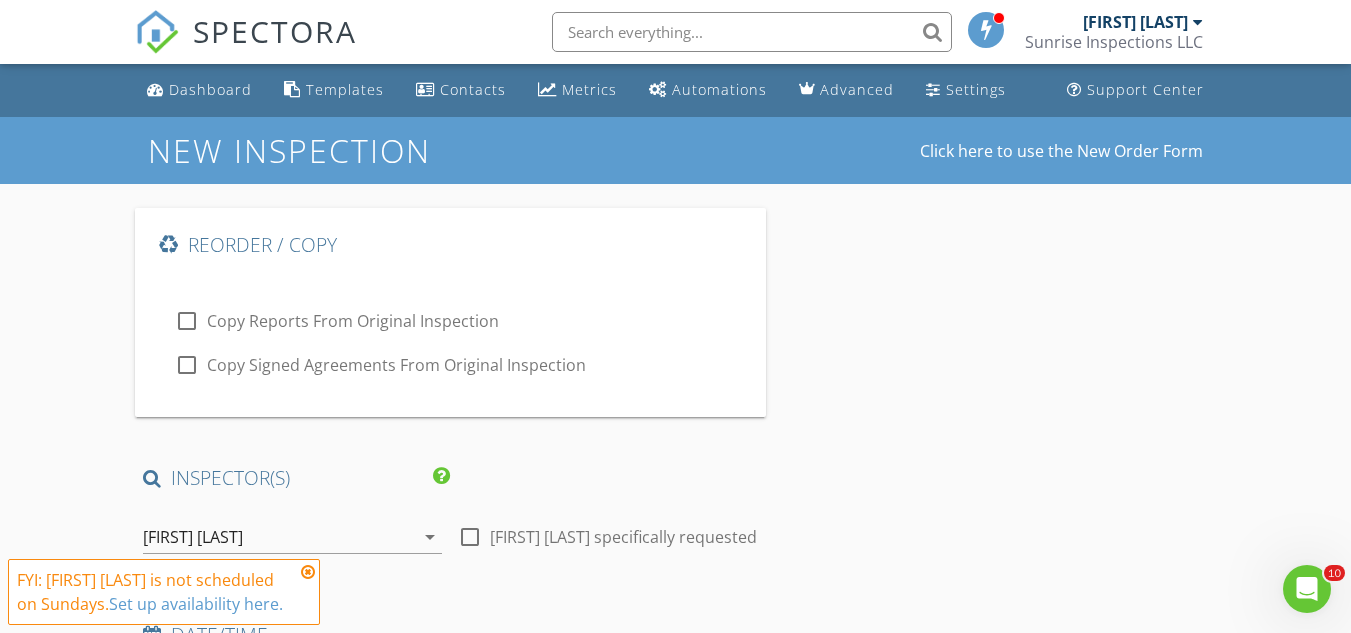 scroll, scrollTop: 0, scrollLeft: 0, axis: both 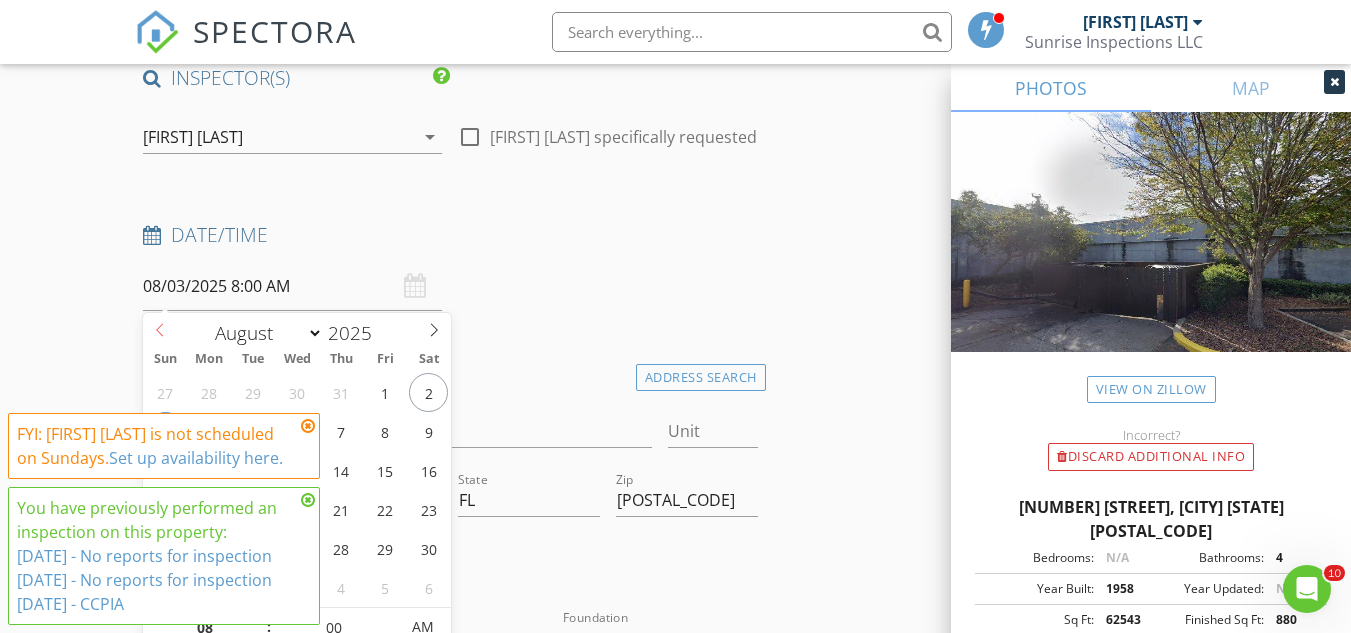 click on "08/03/2025 8:00 AM" at bounding box center (292, 286) 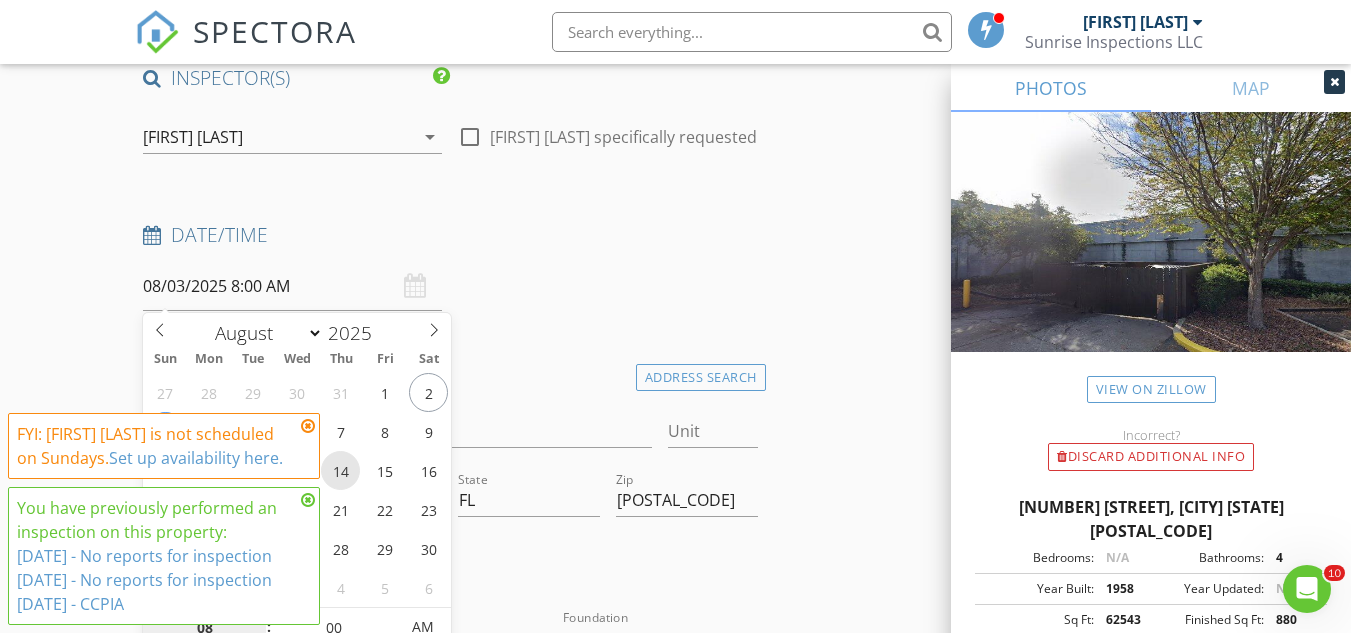type on "08/14/2025 8:00 AM" 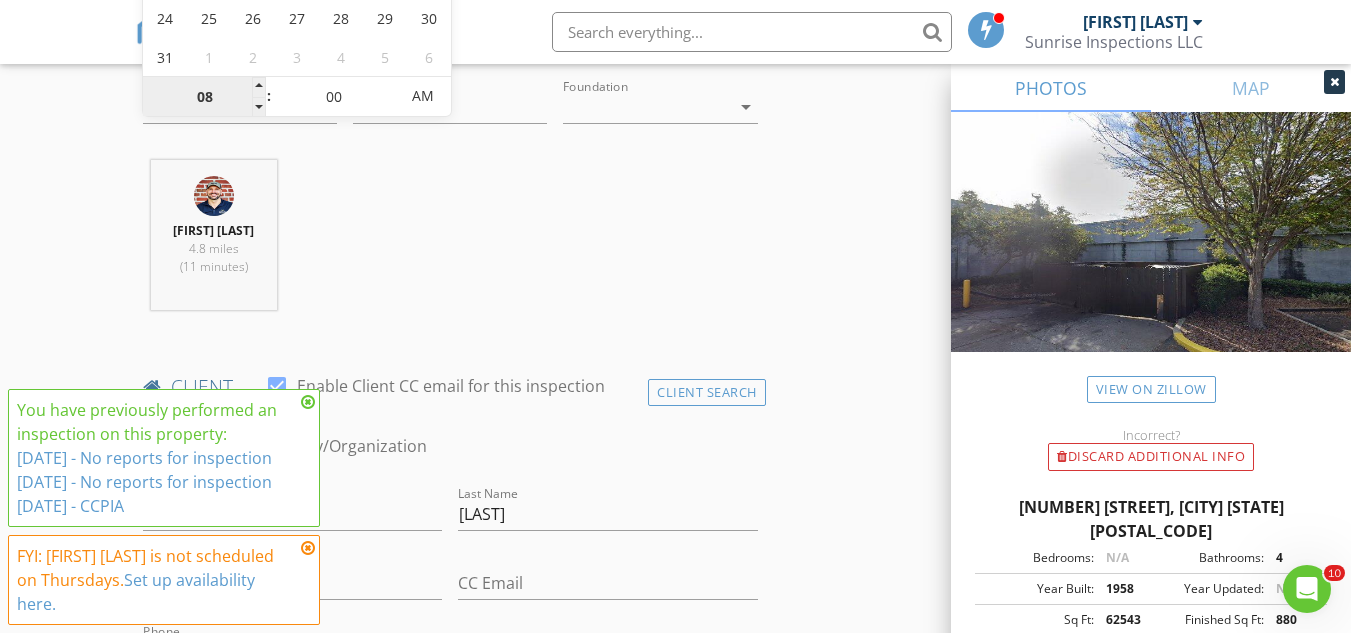 scroll, scrollTop: 947, scrollLeft: 0, axis: vertical 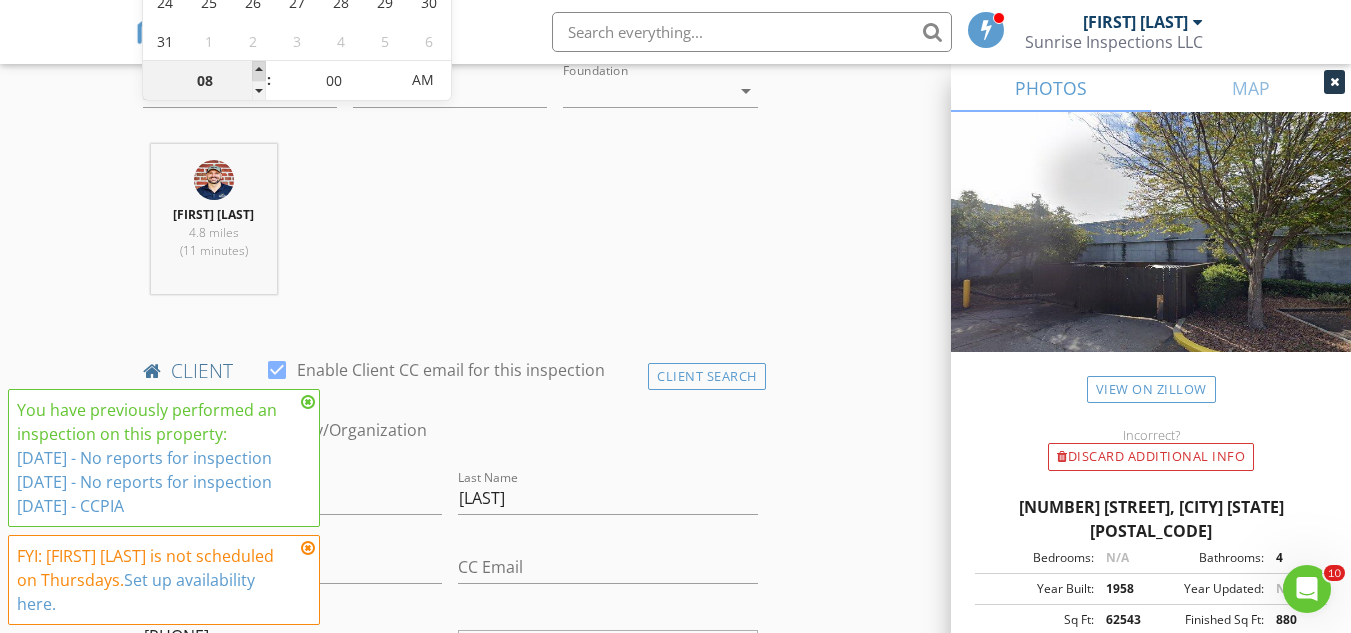 type on "09" 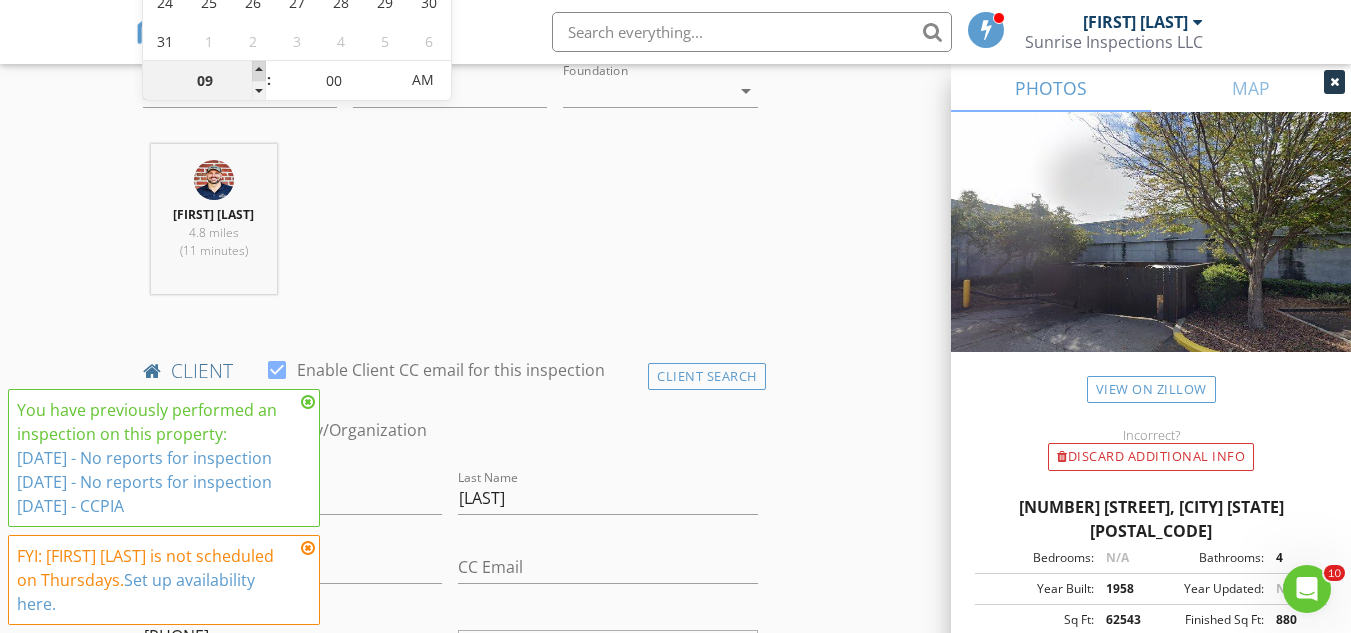 click at bounding box center [259, 71] 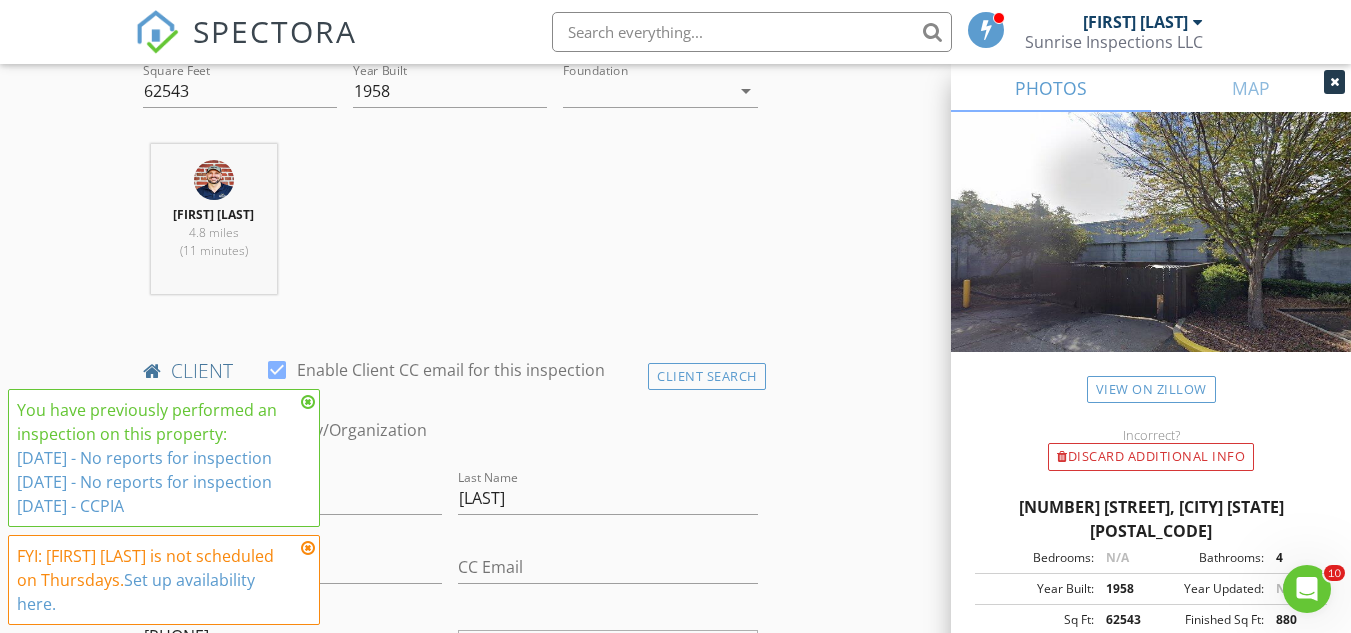 click on "New Inspection
Click here to use the New Order Form
Reorder / Copy
check_box_outline_blank Copy Reports From Original Inspection   check_box_outline_blank Copy Signed Agreements From Original Inspection
INSPECTOR(S)
check_box   [FIRST] [LAST]   PRIMARY   check_box_outline_blank   [FIRST] [LAST]     [FIRST] [LAST] arrow_drop_down   check_box_outline_blank [FIRST] [LAST] specifically requested
Date/Time
[DATE] [TIME]
Location
Address Search       Address [NUMBER] [STREET]   Unit   City [CITY]   State [STATE]   Zip [POSTAL_CODE]   County [COUNTY]     Square Feet 62543   Year Built 1958   Foundation arrow_drop_down     [FIRST] [LAST]     4.8 miles     (11 minutes)
client
check_box Enable Client CC email for this inspection   Client Search     check_box_outline_blank Client is a Company/Organization     First Name [LAST]" at bounding box center [675, 1007] 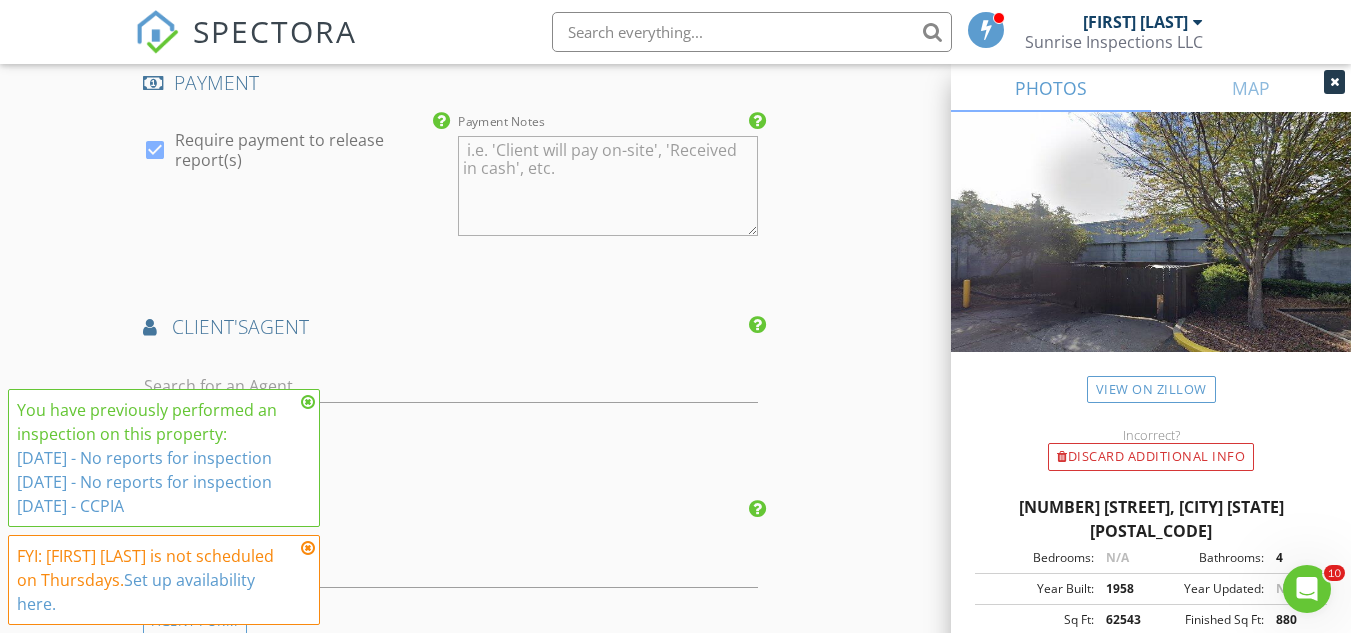 scroll, scrollTop: 3158, scrollLeft: 0, axis: vertical 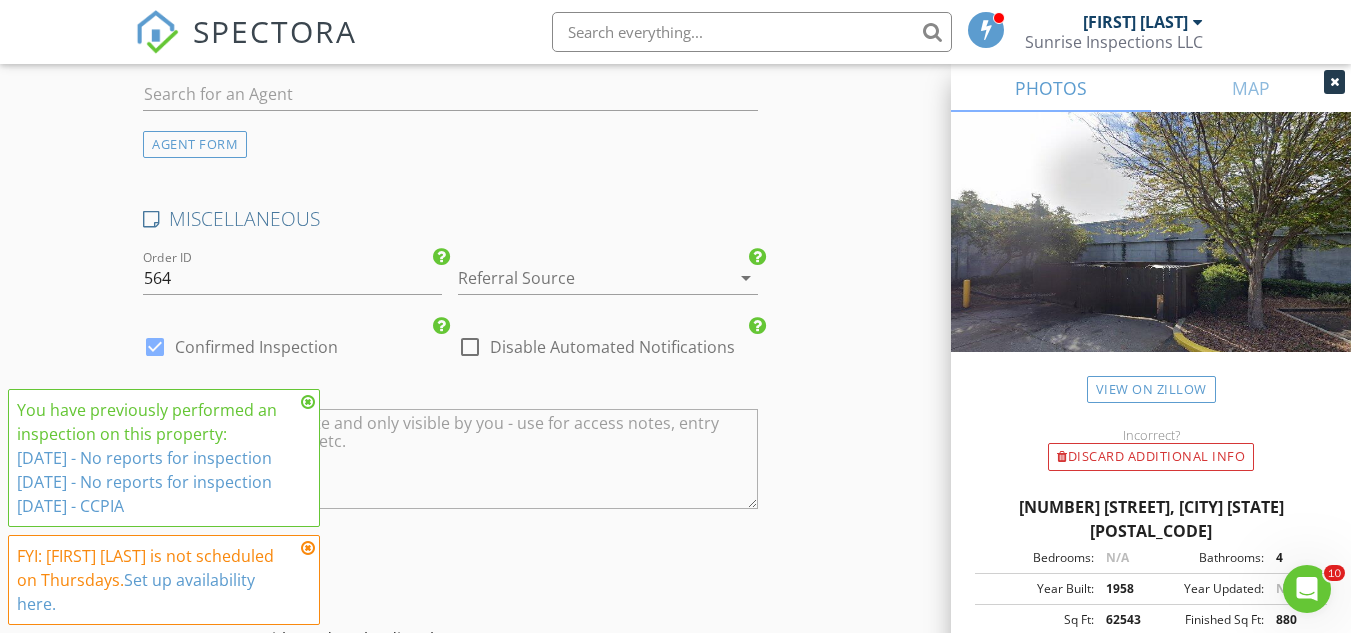 click at bounding box center (470, 347) 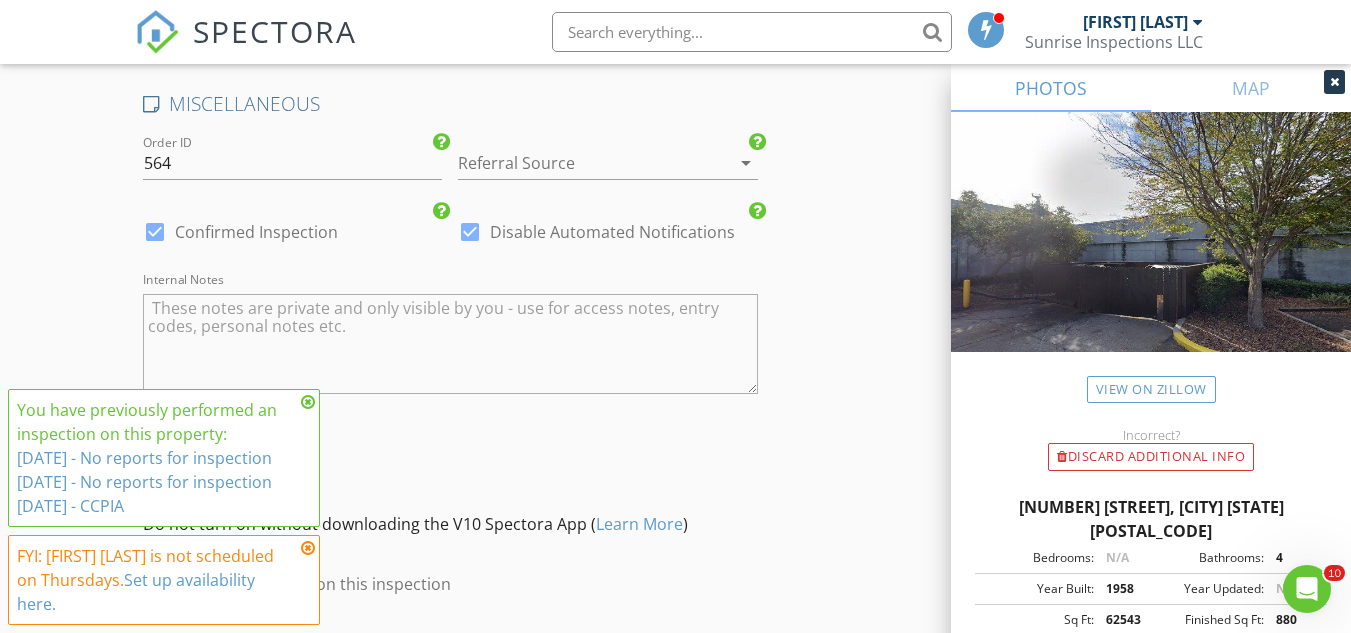 scroll, scrollTop: 3158, scrollLeft: 0, axis: vertical 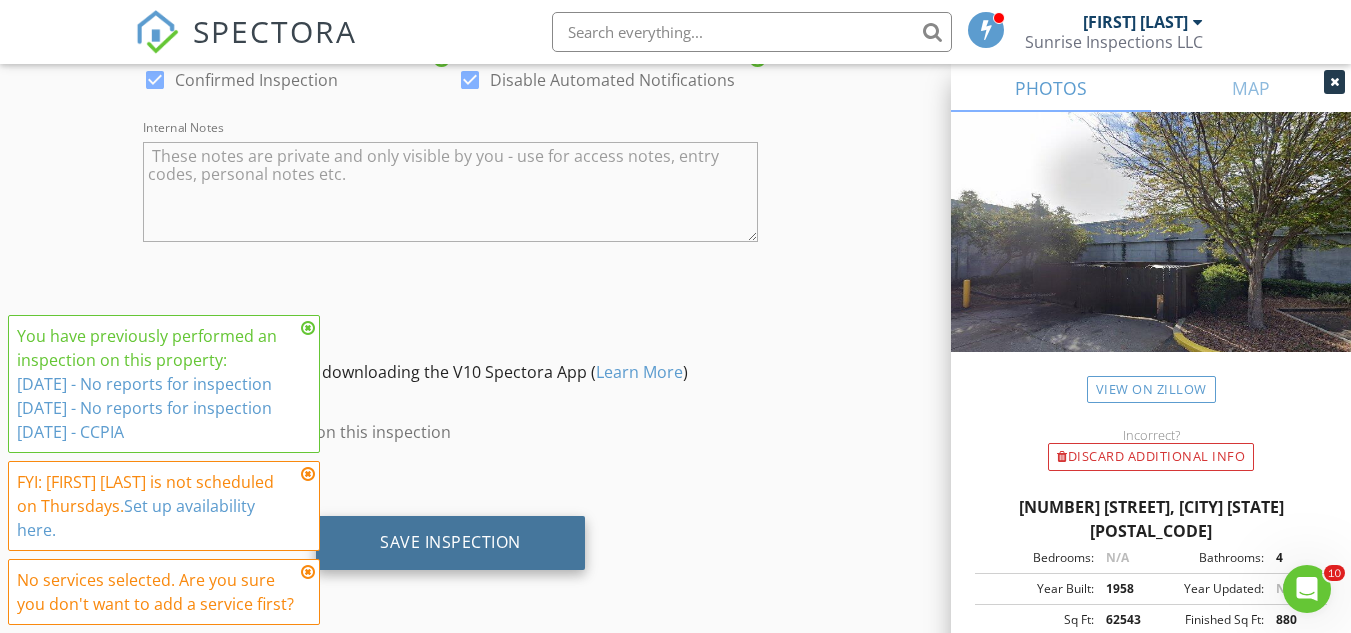 click on "Save Inspection" at bounding box center (450, 542) 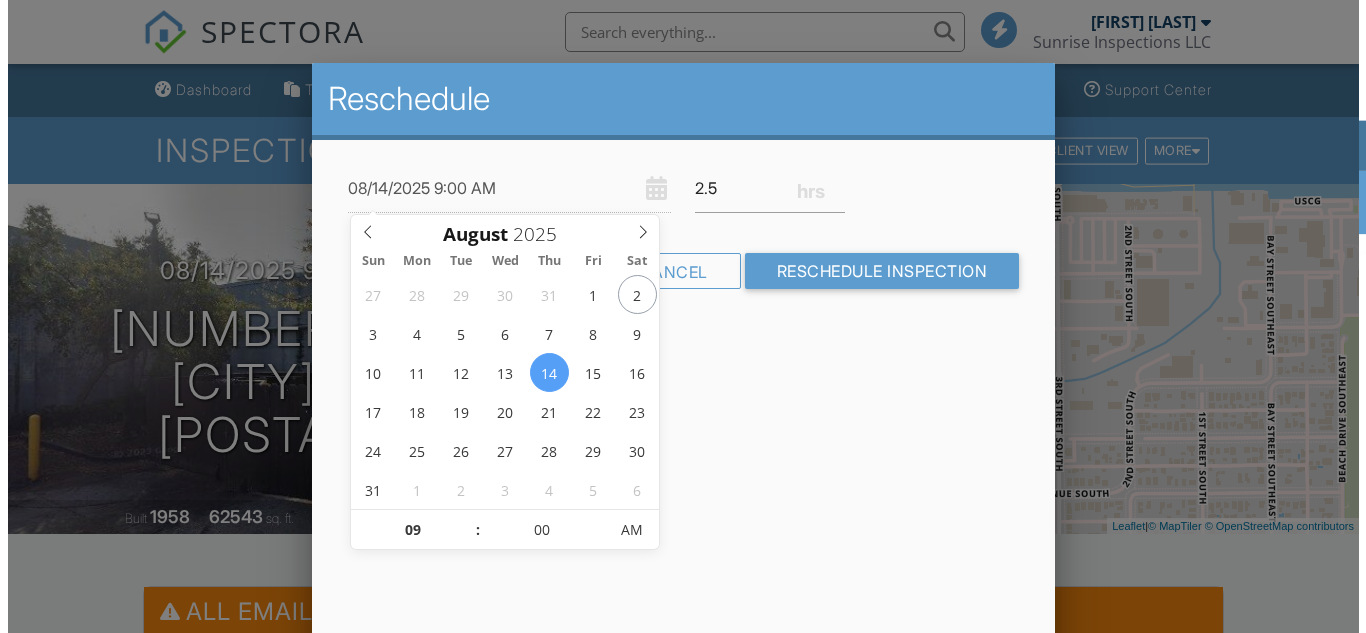 scroll, scrollTop: 0, scrollLeft: 0, axis: both 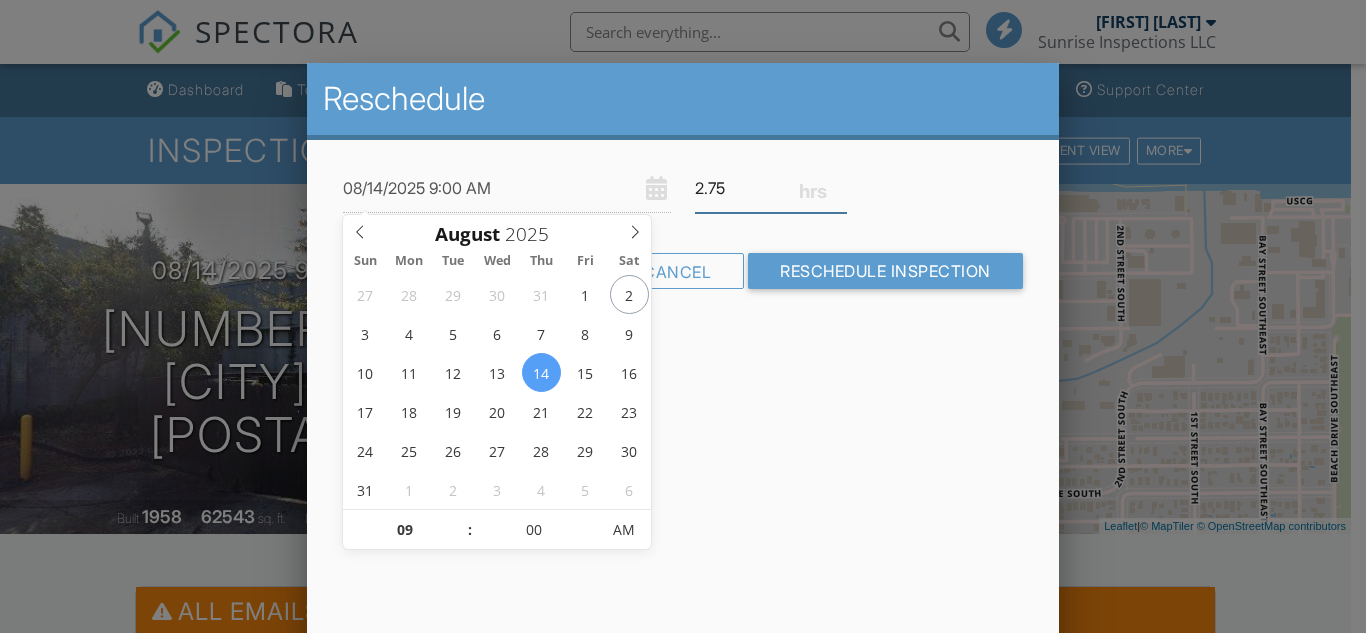 click on "2.75" at bounding box center (771, 188) 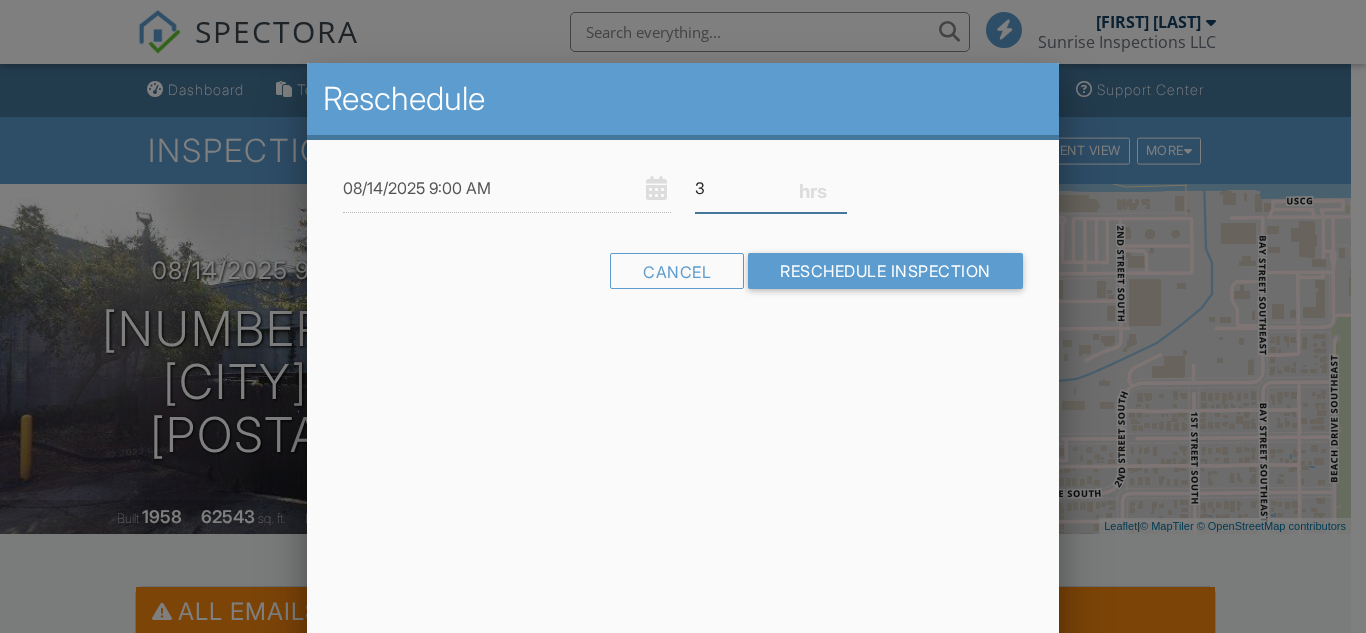 click on "3" at bounding box center (771, 188) 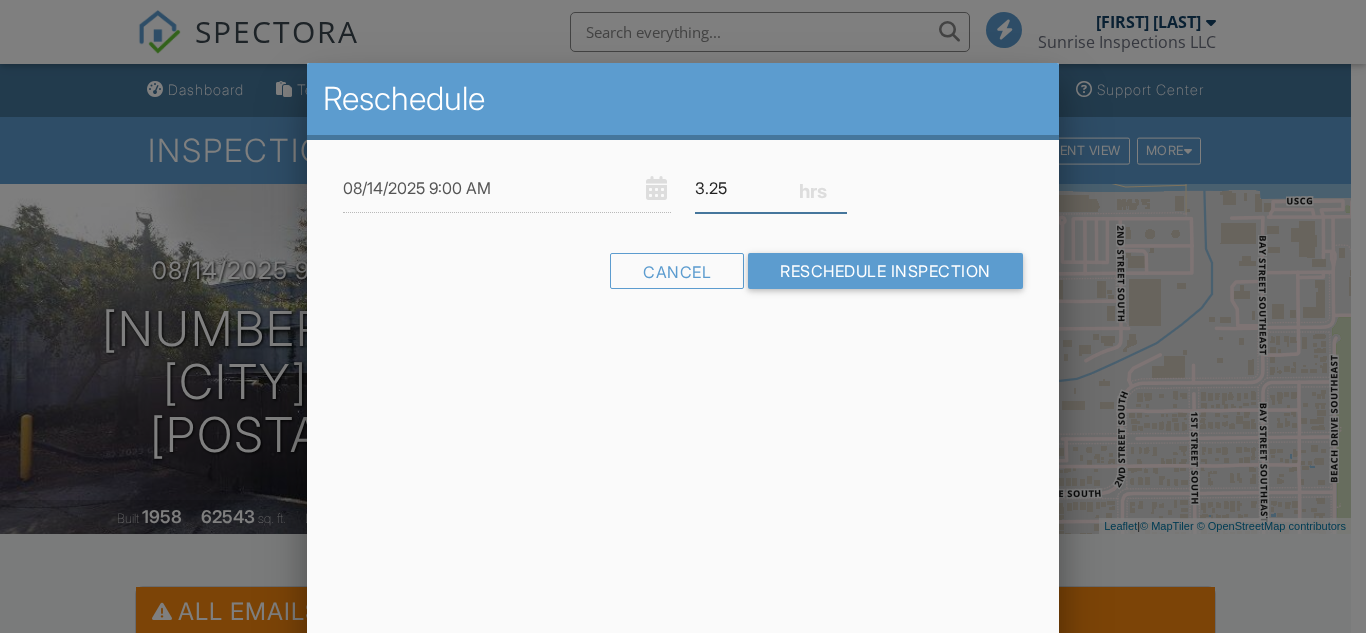 click on "3.25" at bounding box center (771, 188) 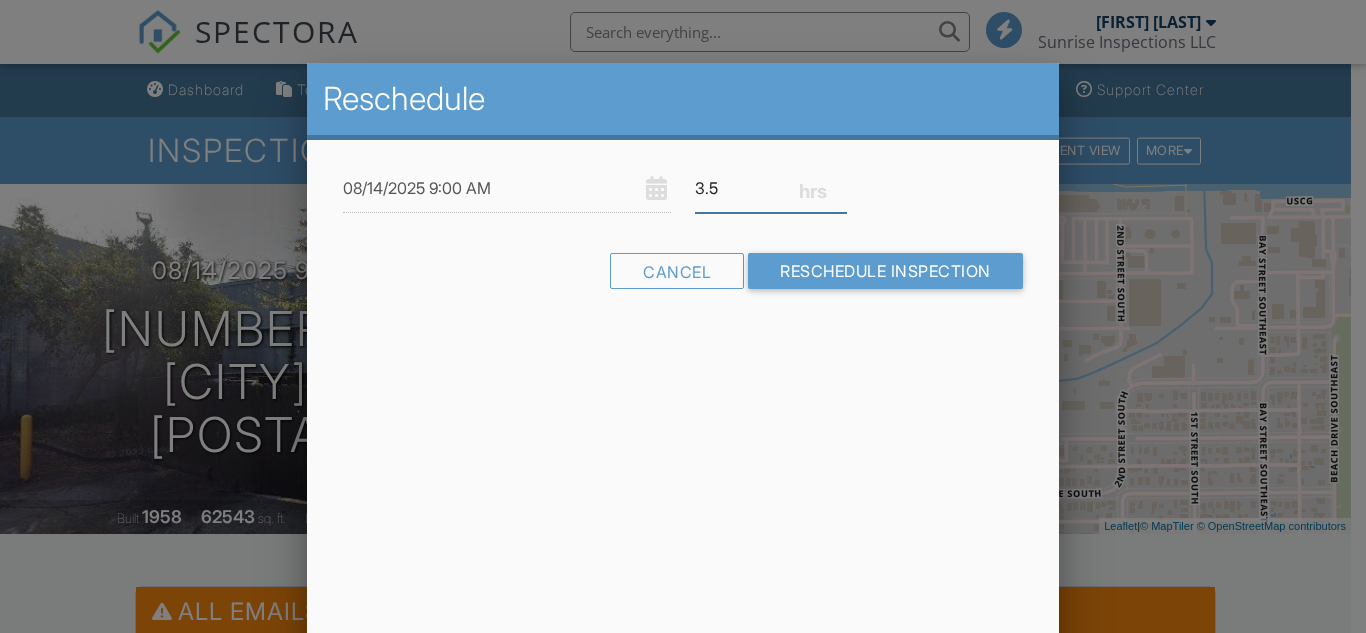 click on "3.5" at bounding box center [771, 188] 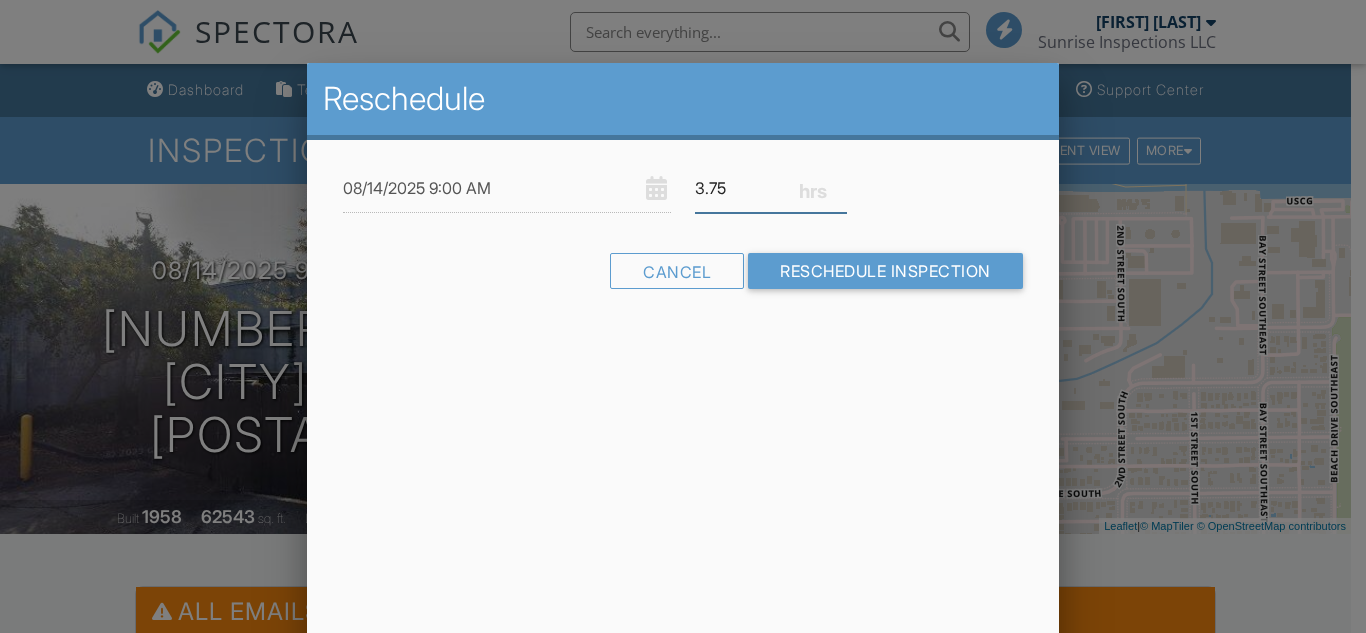 click on "3.75" at bounding box center [771, 188] 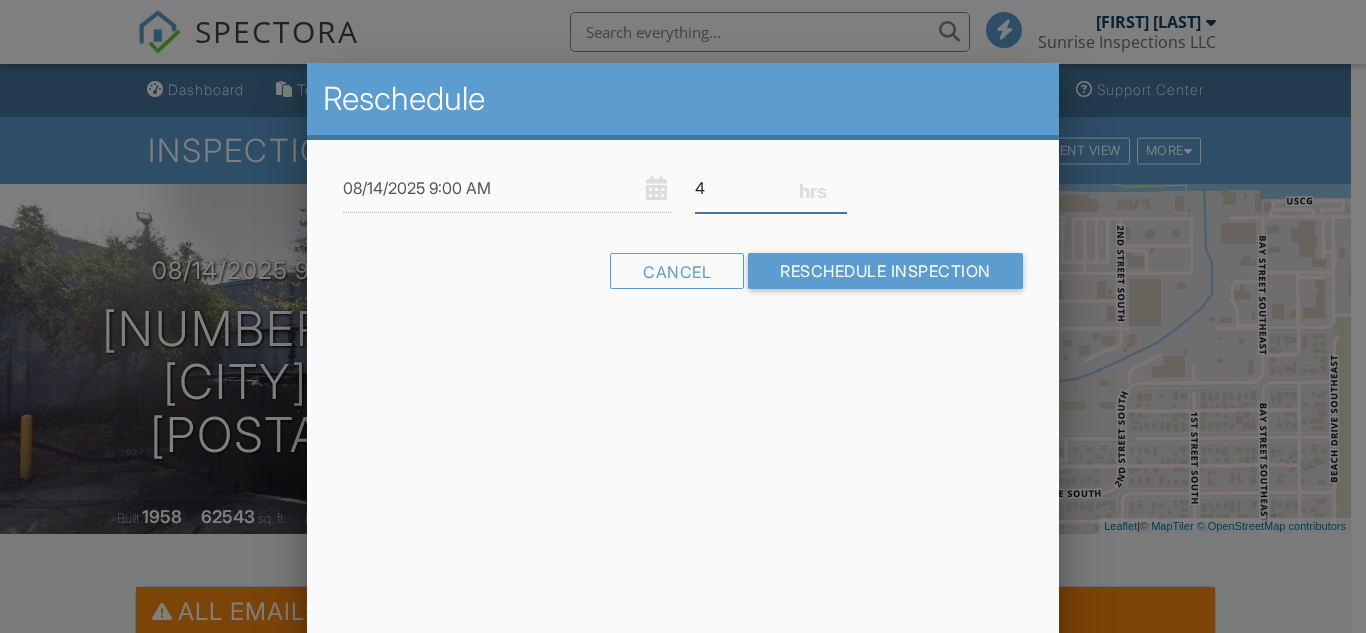 click on "4" at bounding box center (771, 188) 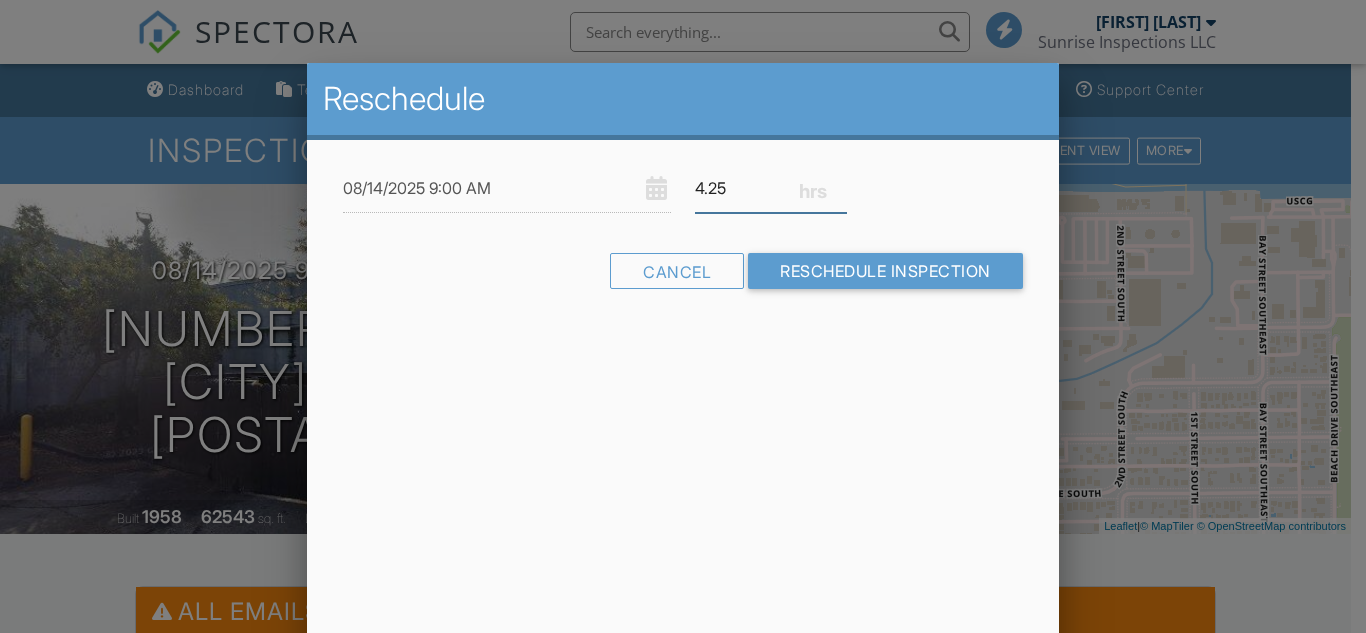 click on "4.25" at bounding box center [771, 188] 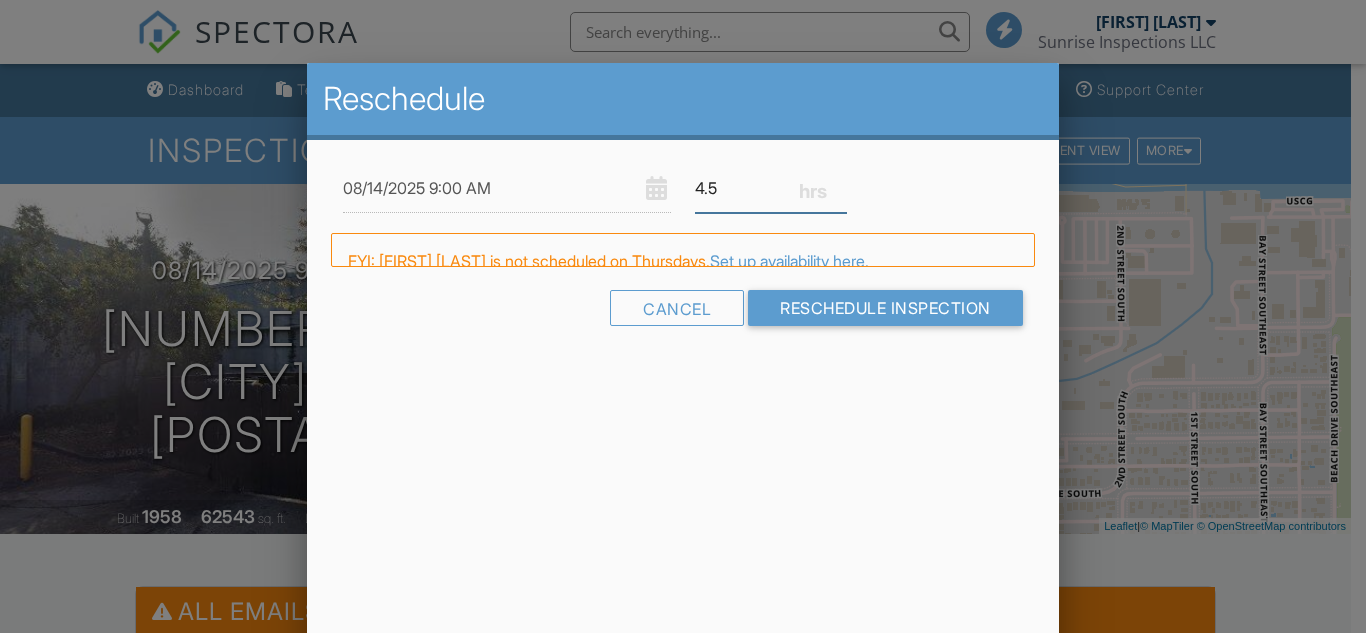 click on "4.5" at bounding box center [771, 188] 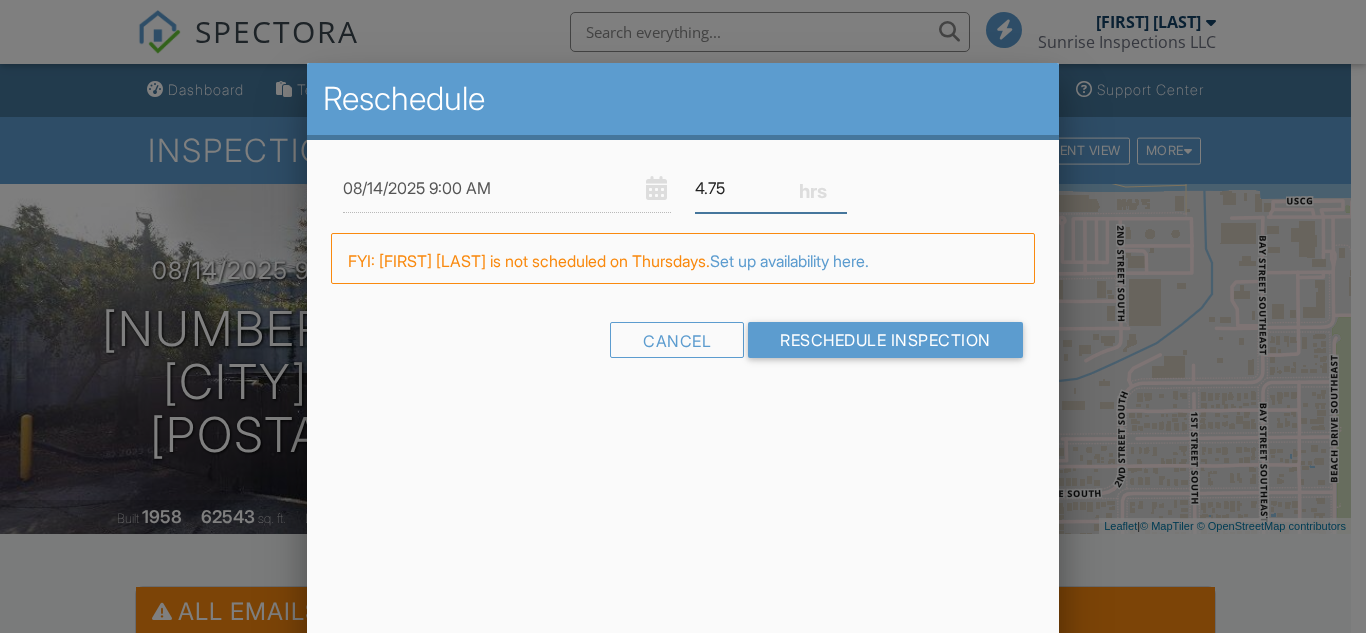 click on "4.75" at bounding box center (771, 188) 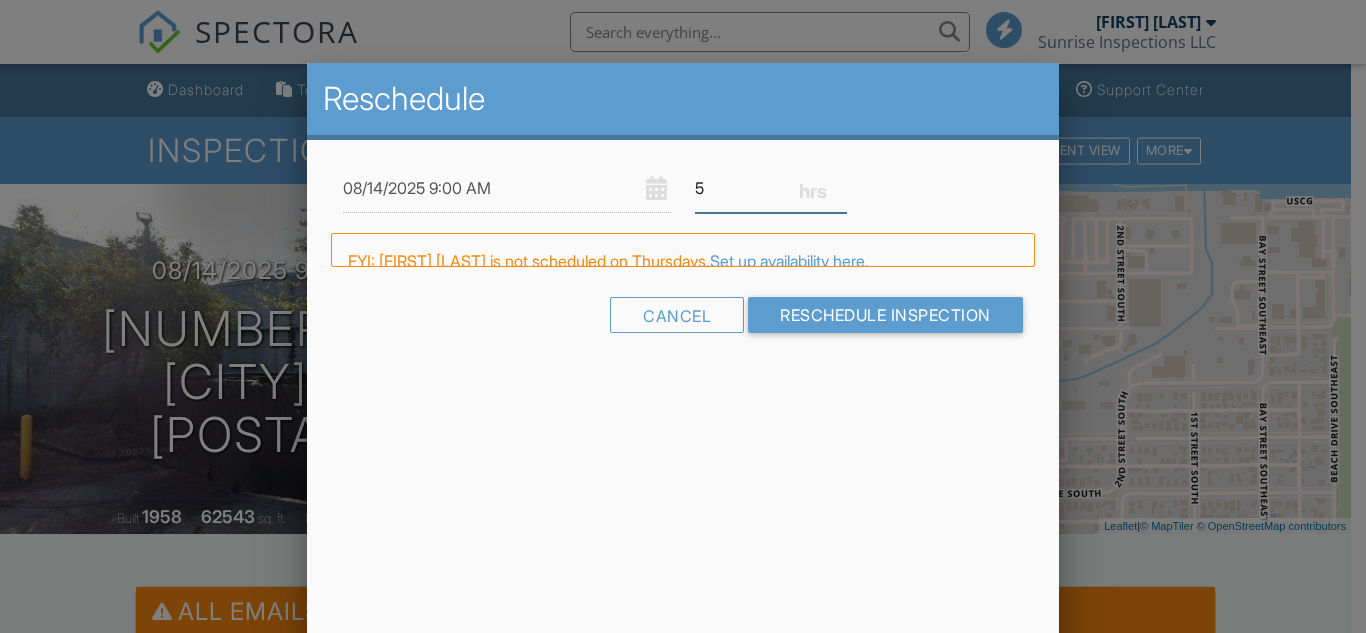 click on "5" at bounding box center [771, 188] 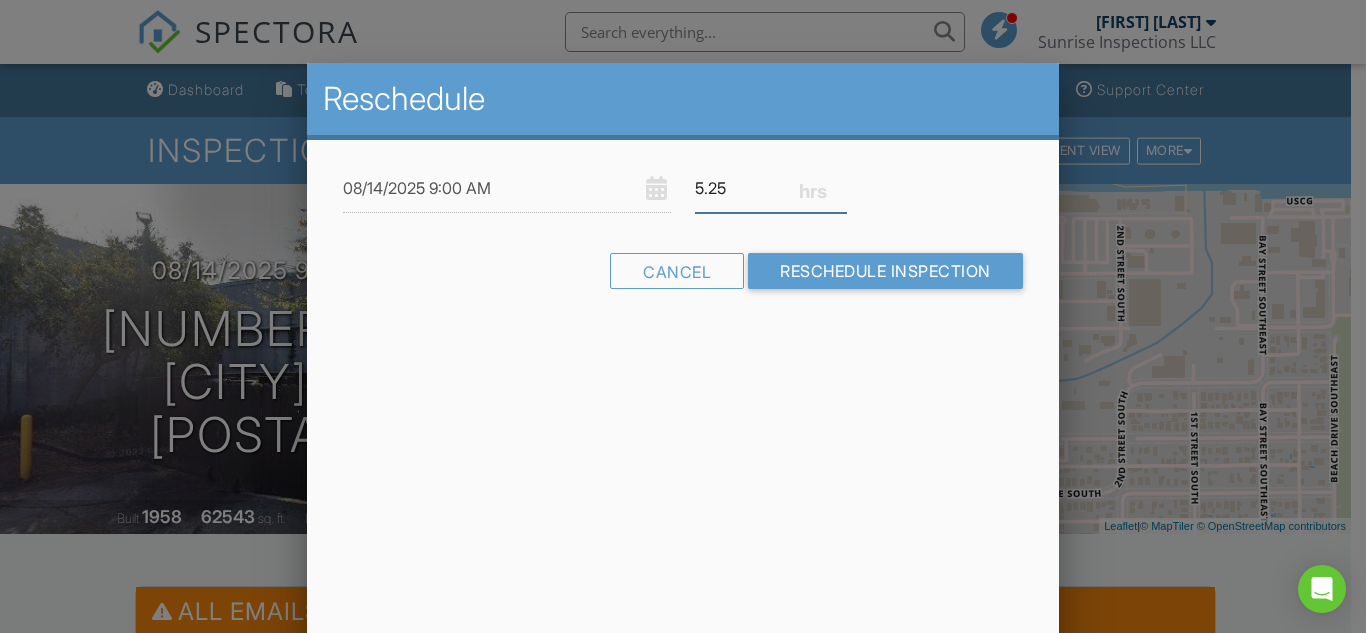 click on "5.25" at bounding box center [771, 188] 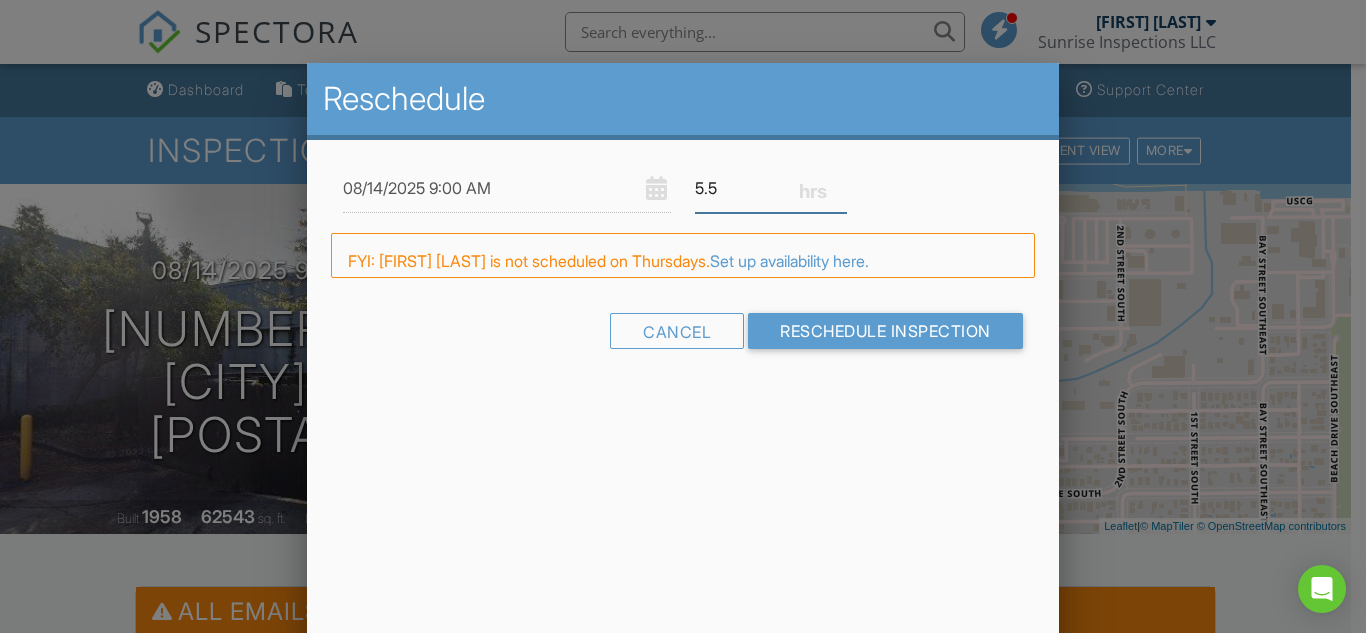 click on "5.5" at bounding box center (771, 188) 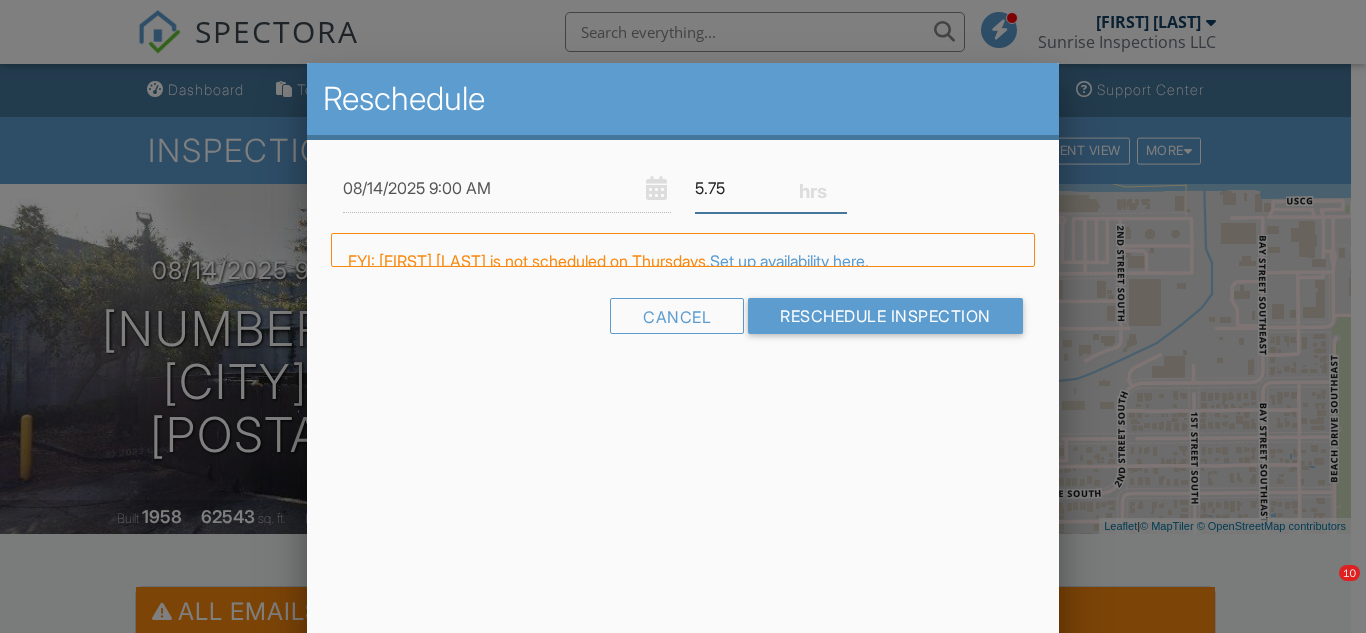 click on "5.75" at bounding box center [771, 188] 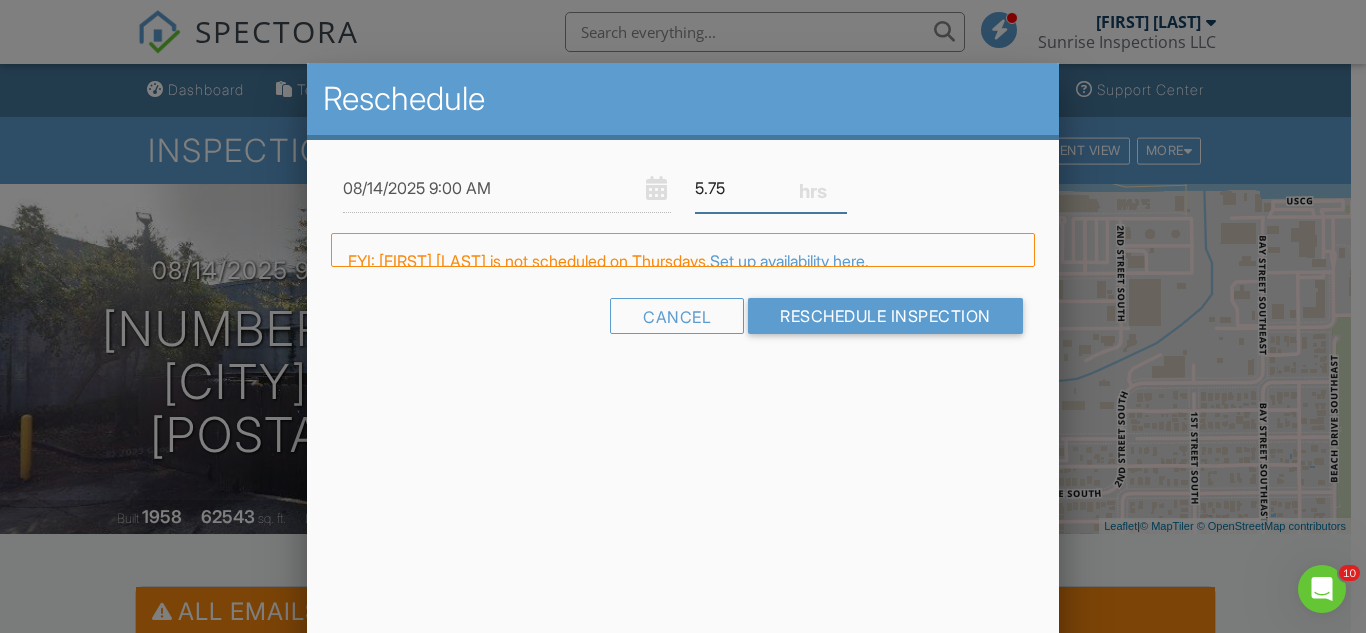 scroll, scrollTop: 0, scrollLeft: 0, axis: both 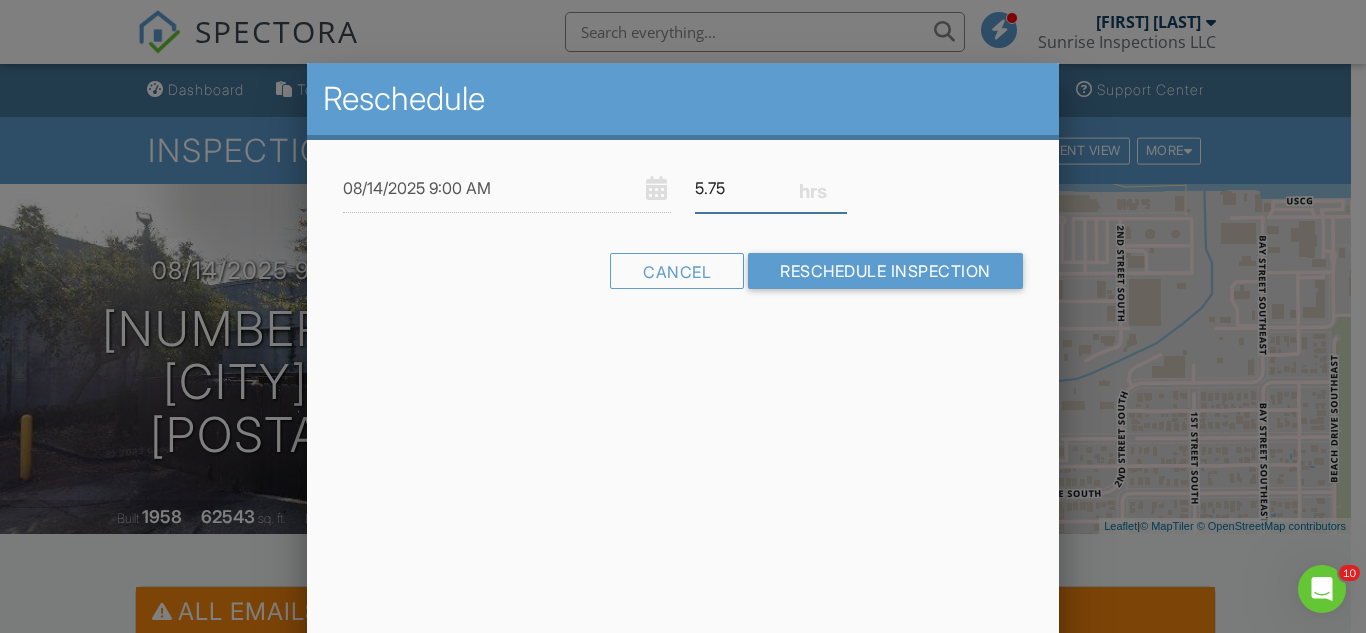 type on "6" 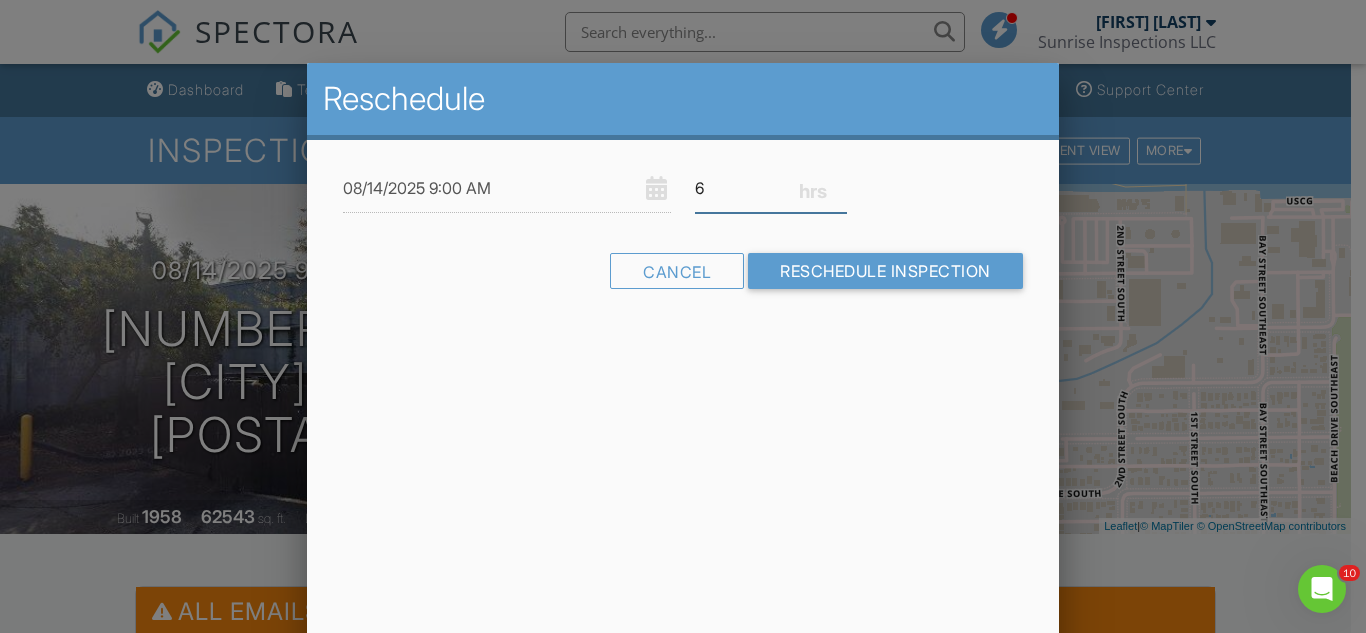click on "6" at bounding box center [771, 188] 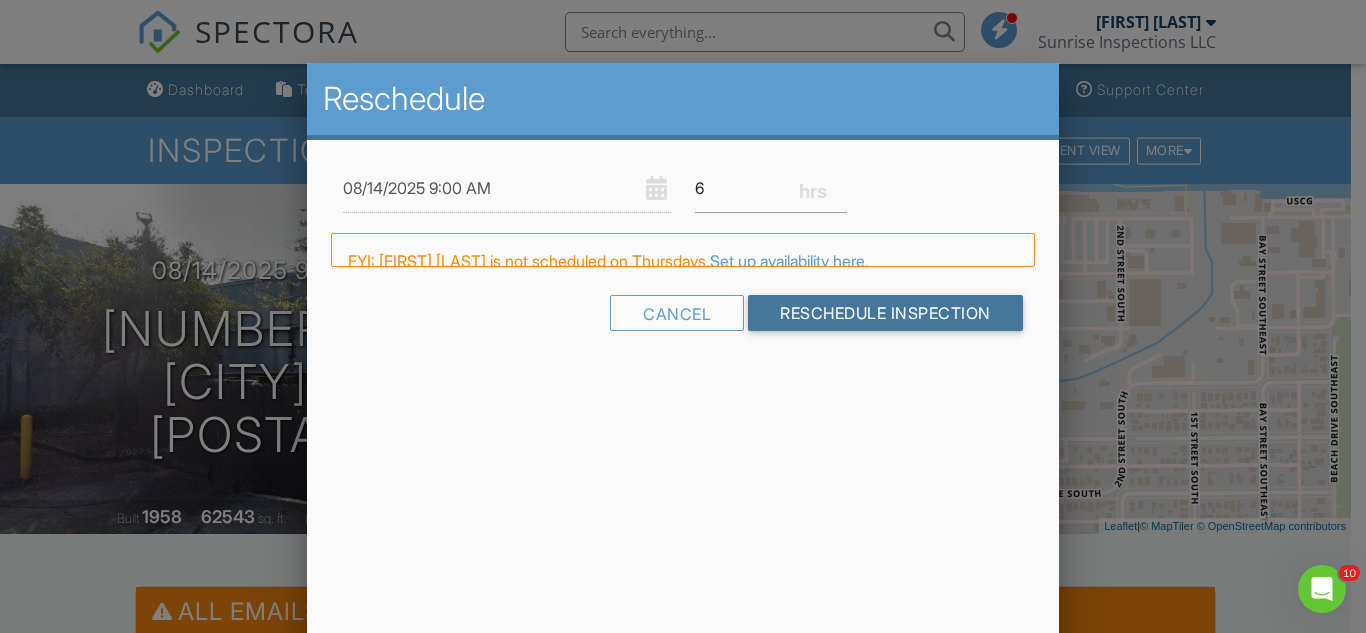 click on "Reschedule Inspection" at bounding box center [885, 313] 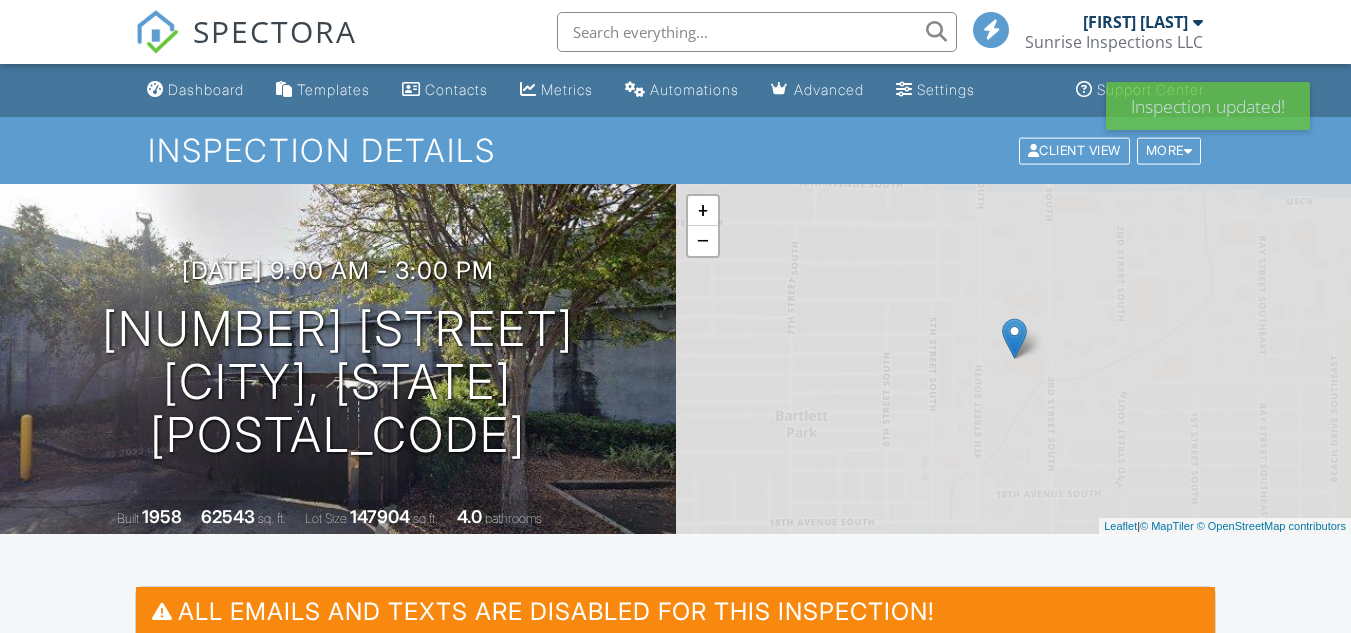 scroll, scrollTop: 0, scrollLeft: 0, axis: both 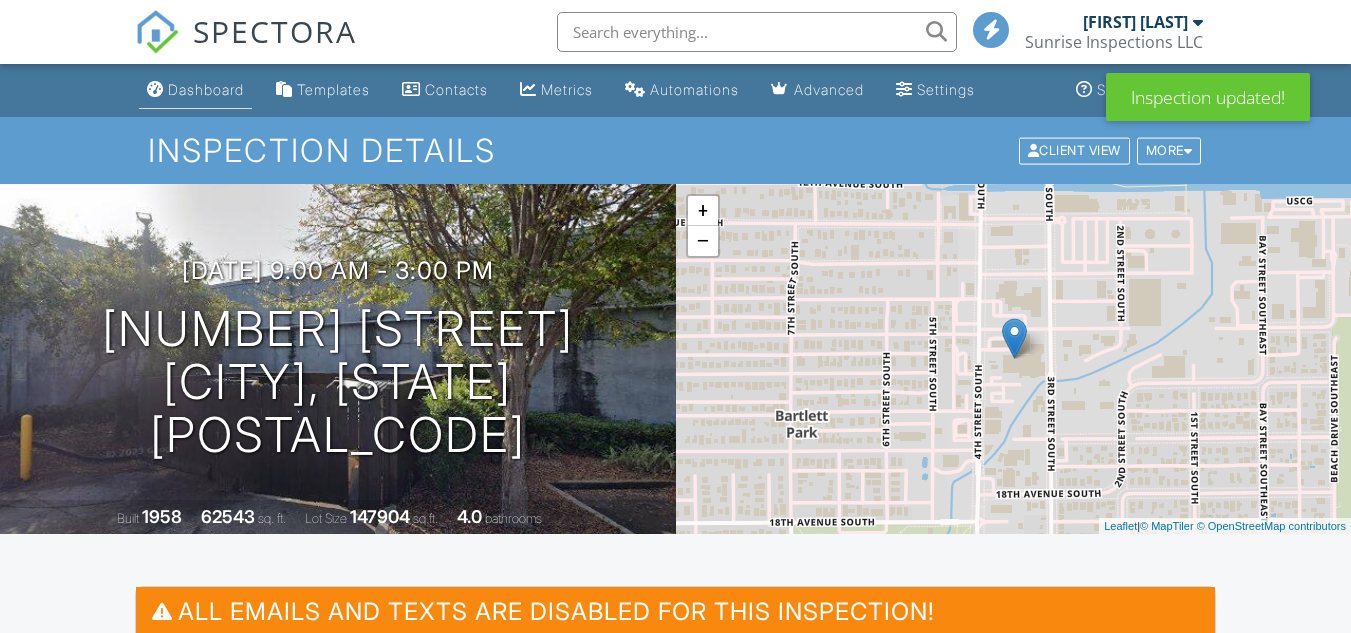 click on "Dashboard" at bounding box center (206, 89) 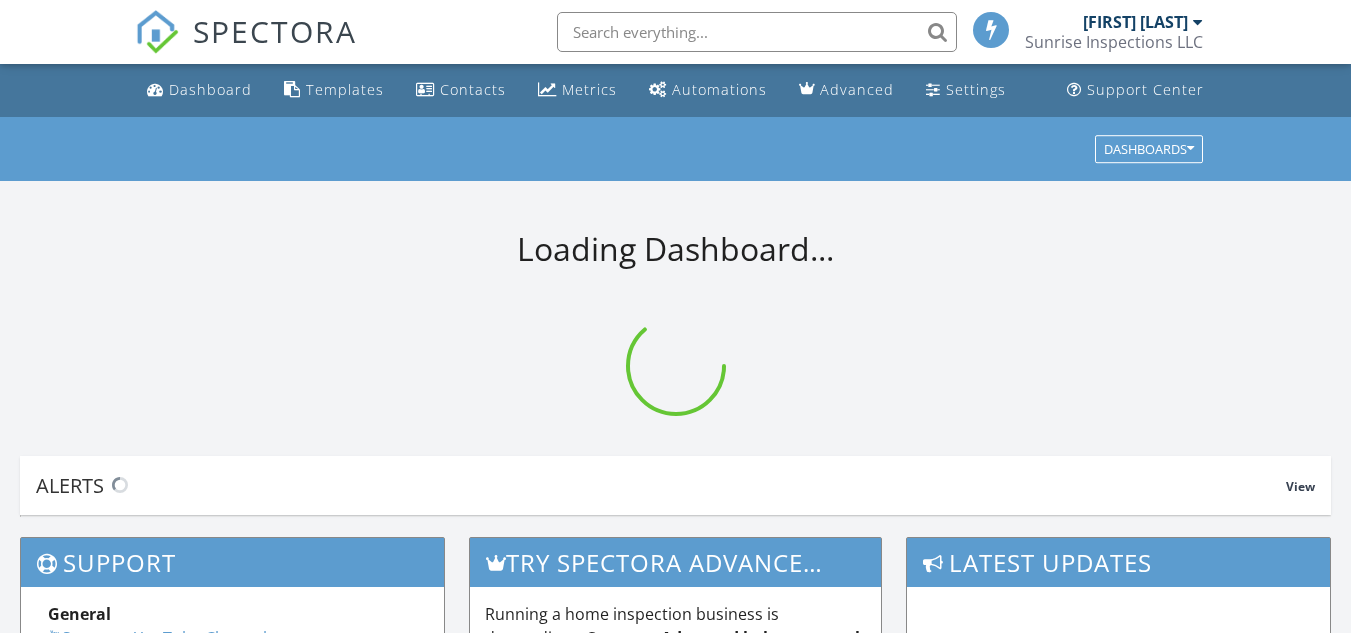 scroll, scrollTop: 0, scrollLeft: 0, axis: both 